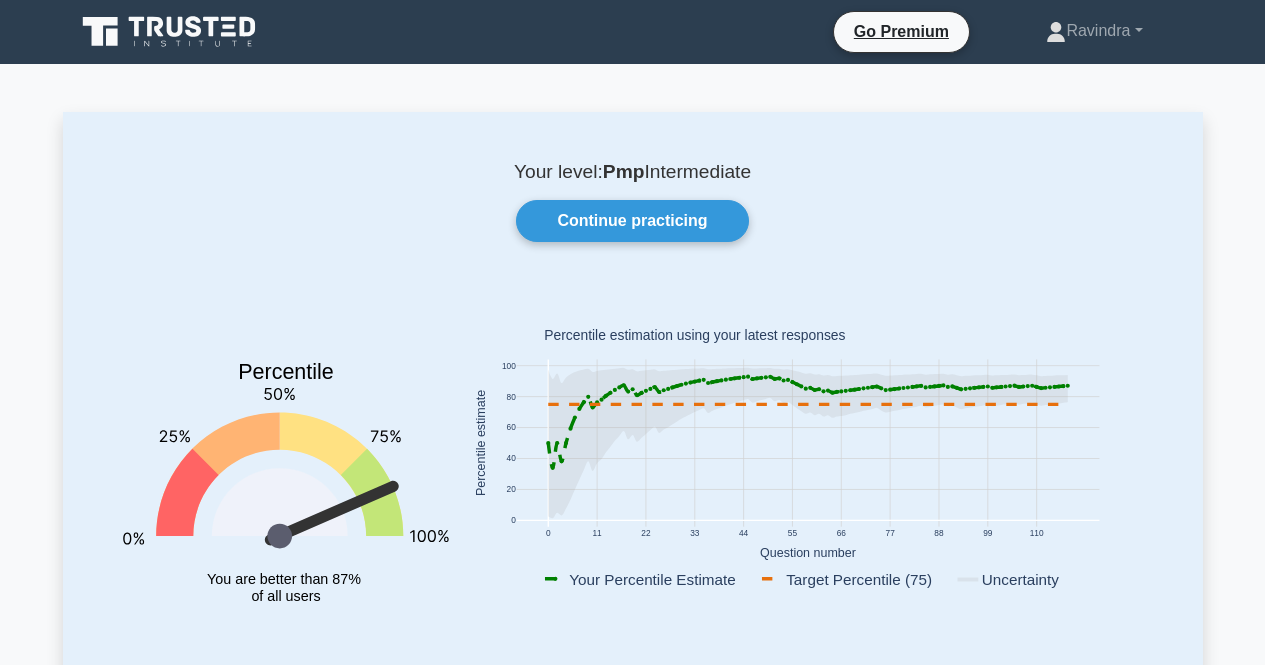 scroll, scrollTop: 264, scrollLeft: 0, axis: vertical 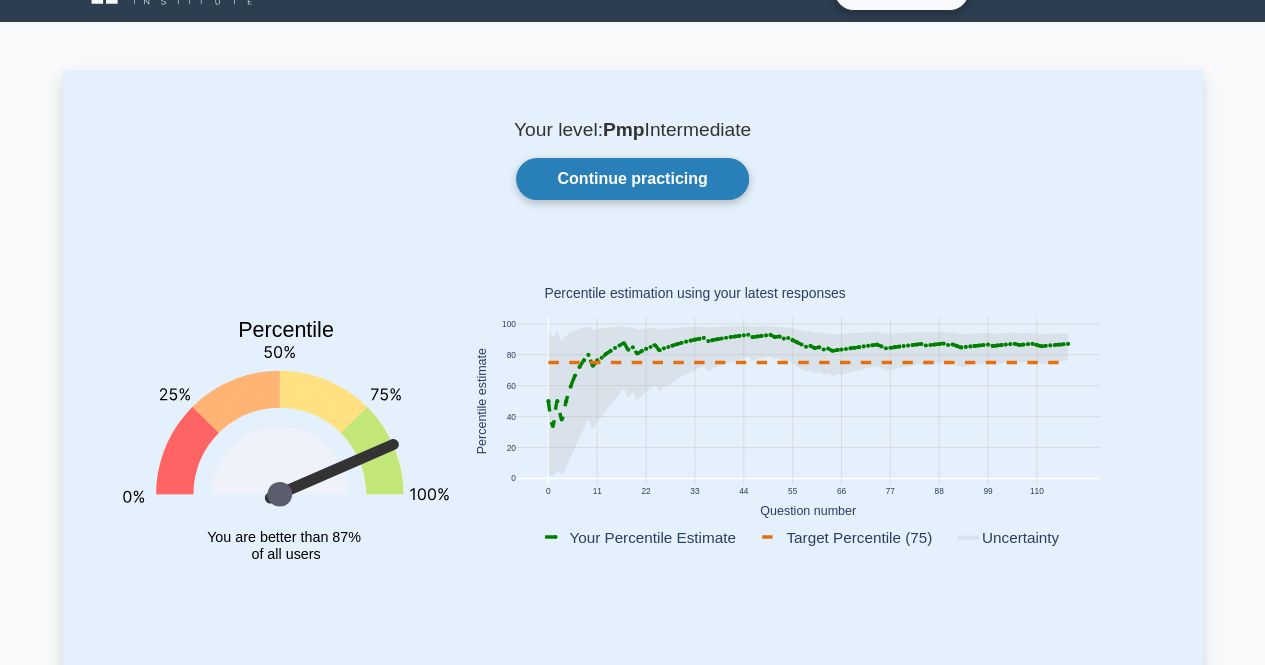 click on "Continue practicing" at bounding box center [632, 179] 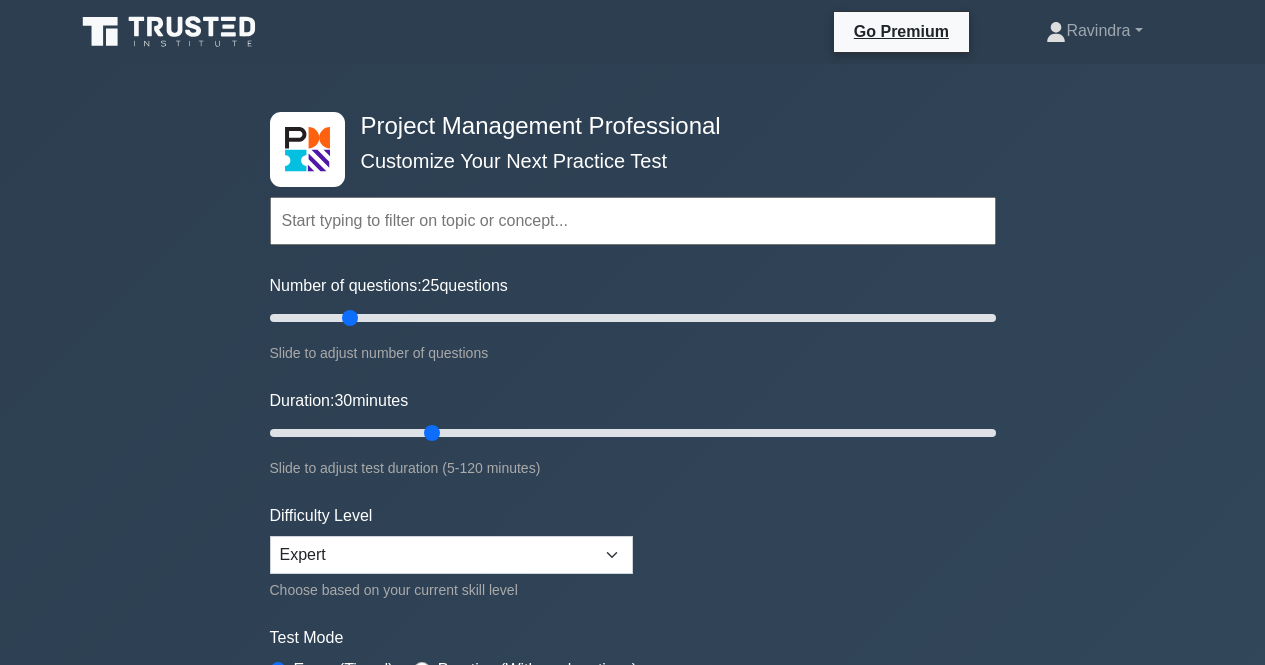 scroll, scrollTop: 0, scrollLeft: 0, axis: both 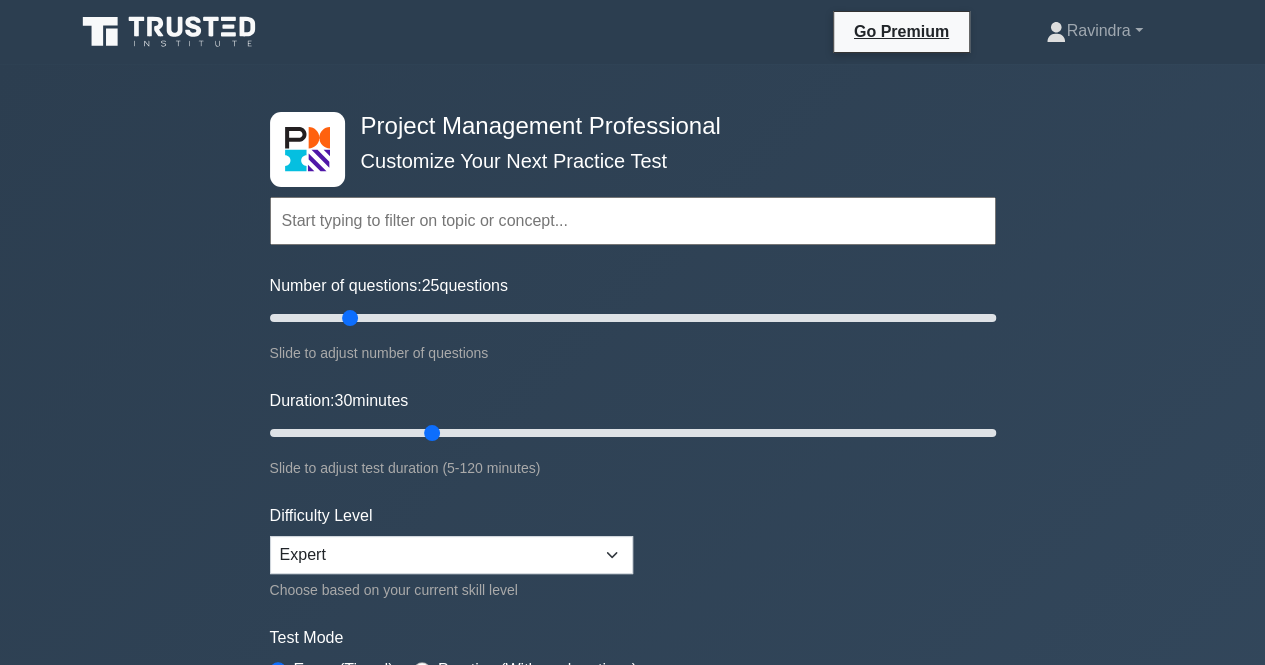 click at bounding box center (633, 221) 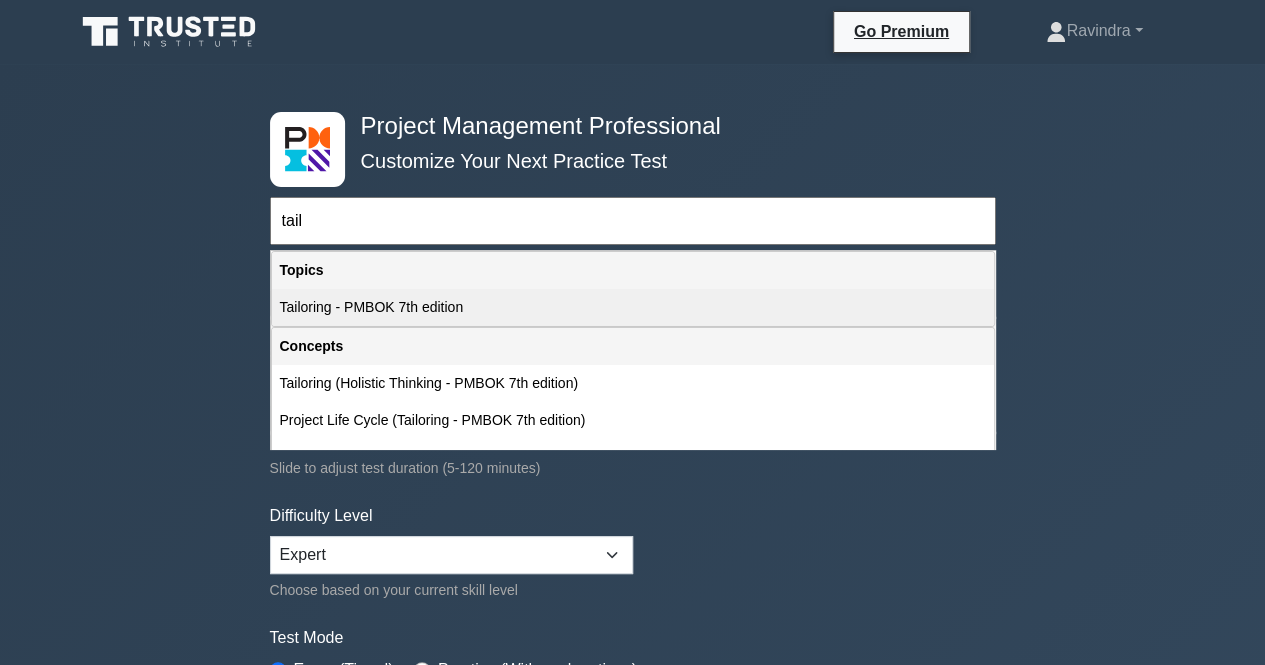 click on "Tailoring - PMBOK 7th edition" at bounding box center (633, 307) 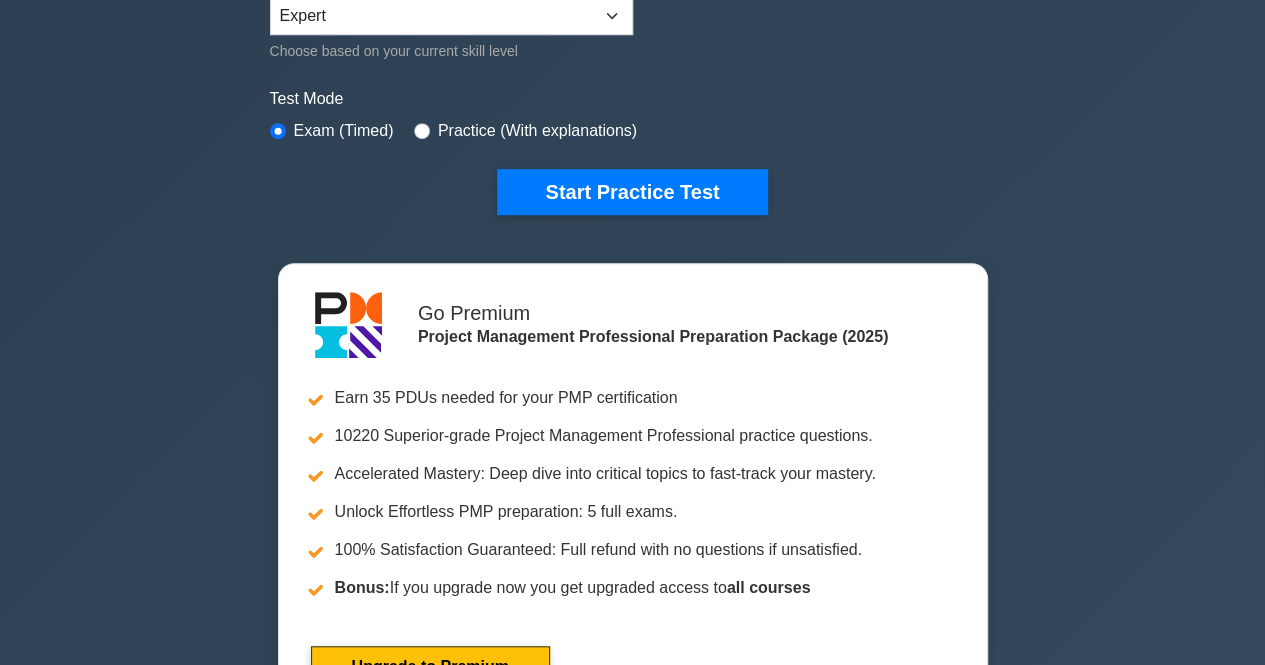 scroll, scrollTop: 549, scrollLeft: 0, axis: vertical 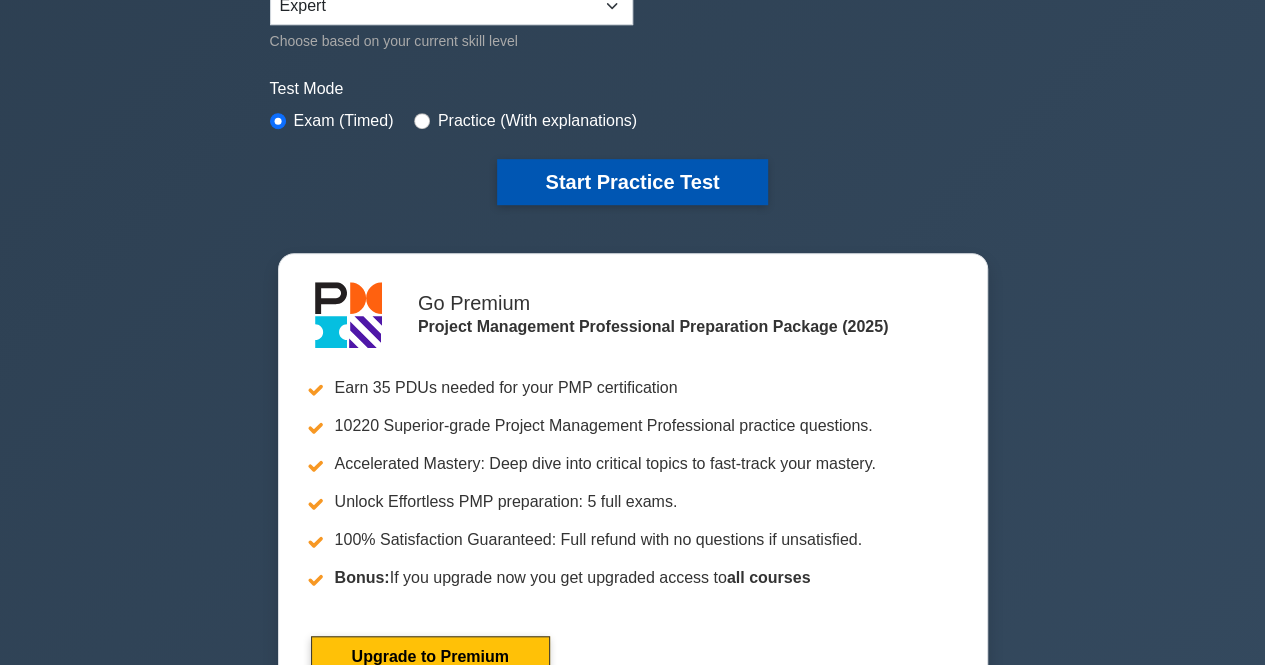 click on "Start Practice Test" at bounding box center [632, 182] 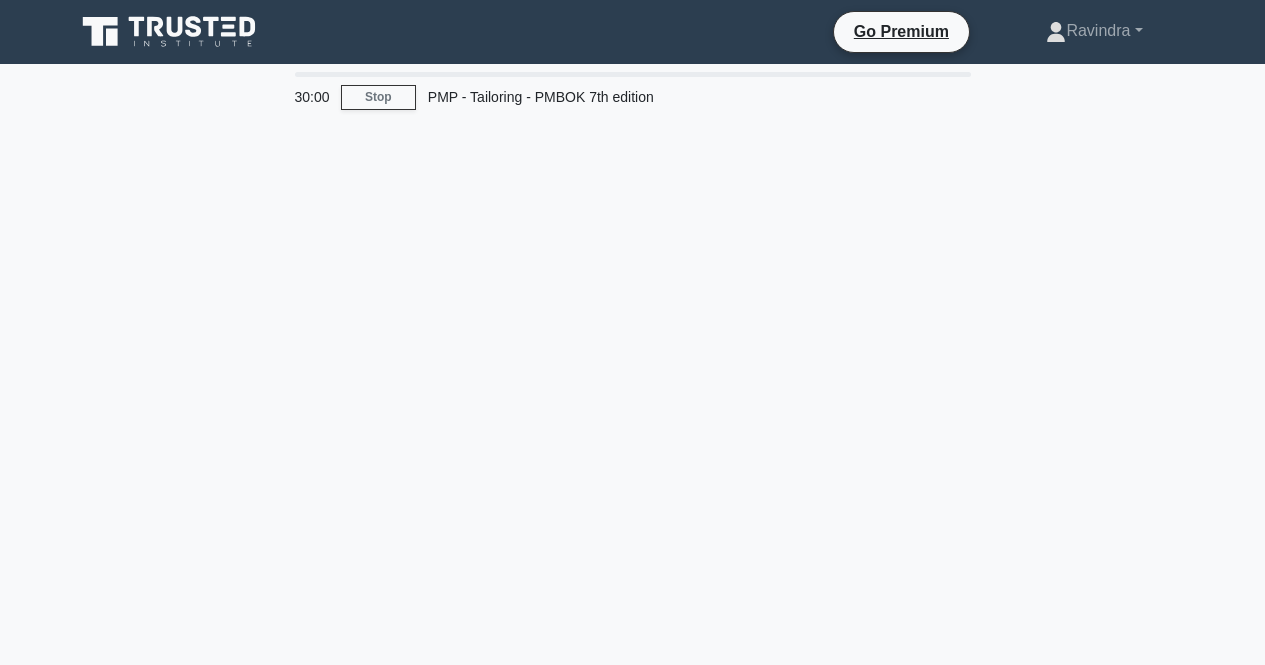 scroll, scrollTop: 0, scrollLeft: 0, axis: both 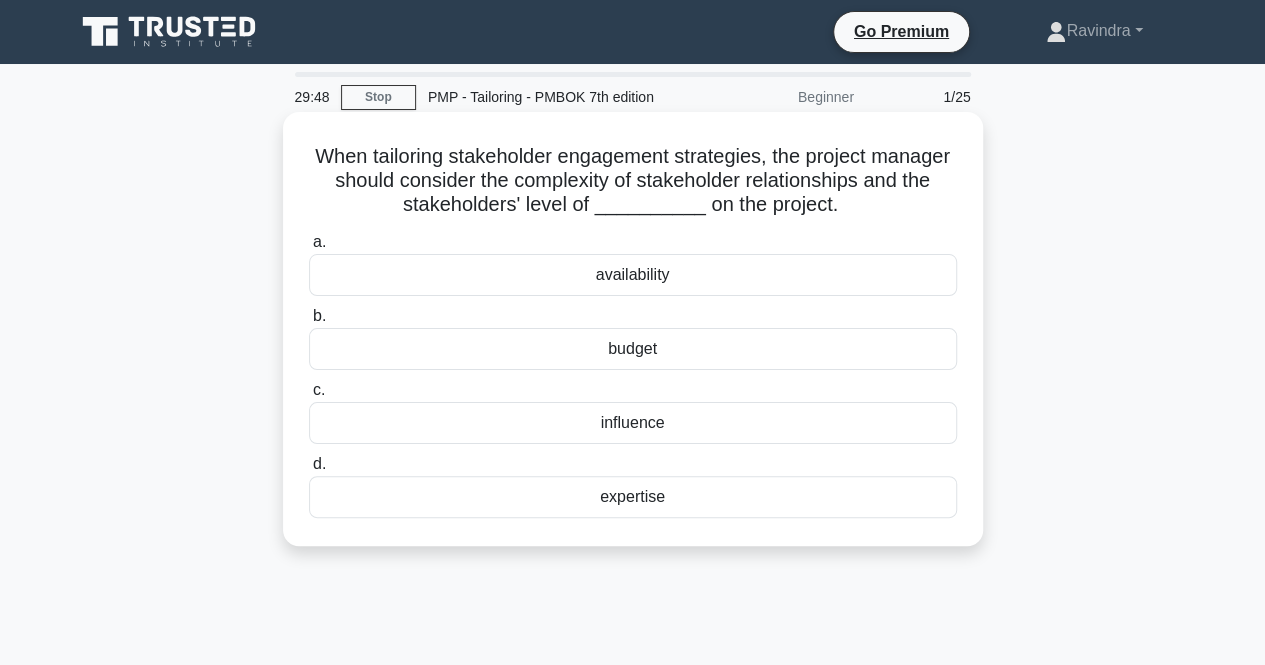 click on "influence" at bounding box center (633, 423) 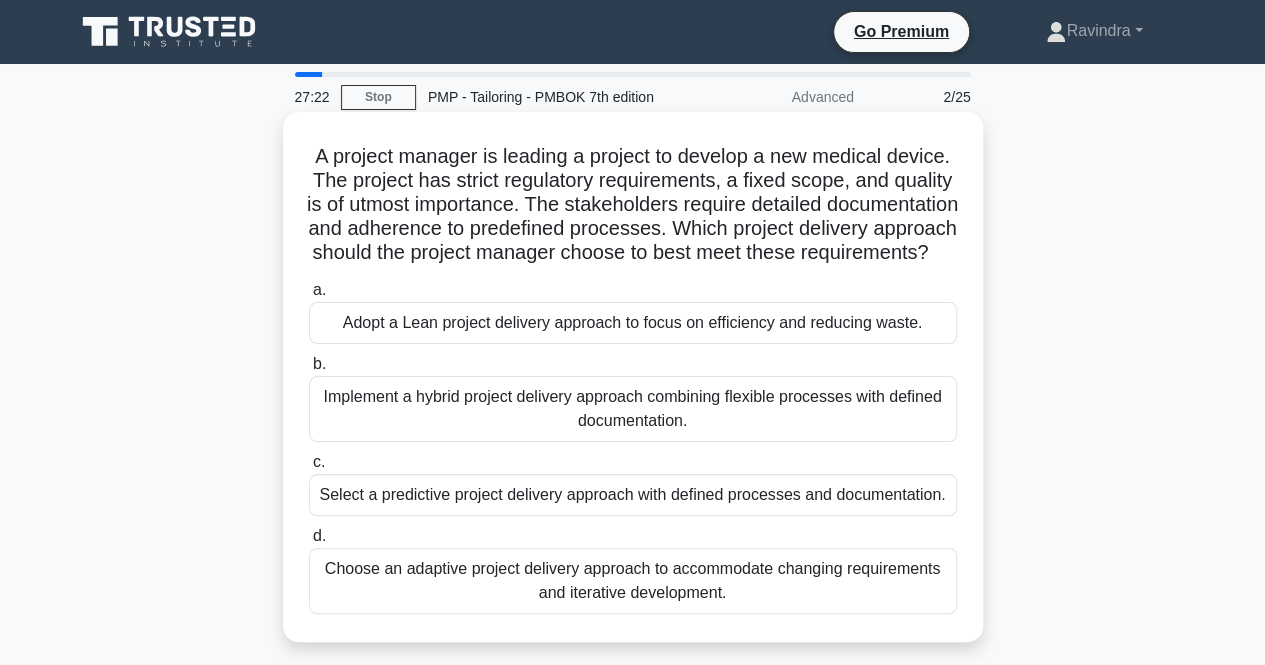 click on "Select a predictive project delivery approach with defined processes and documentation." at bounding box center [633, 495] 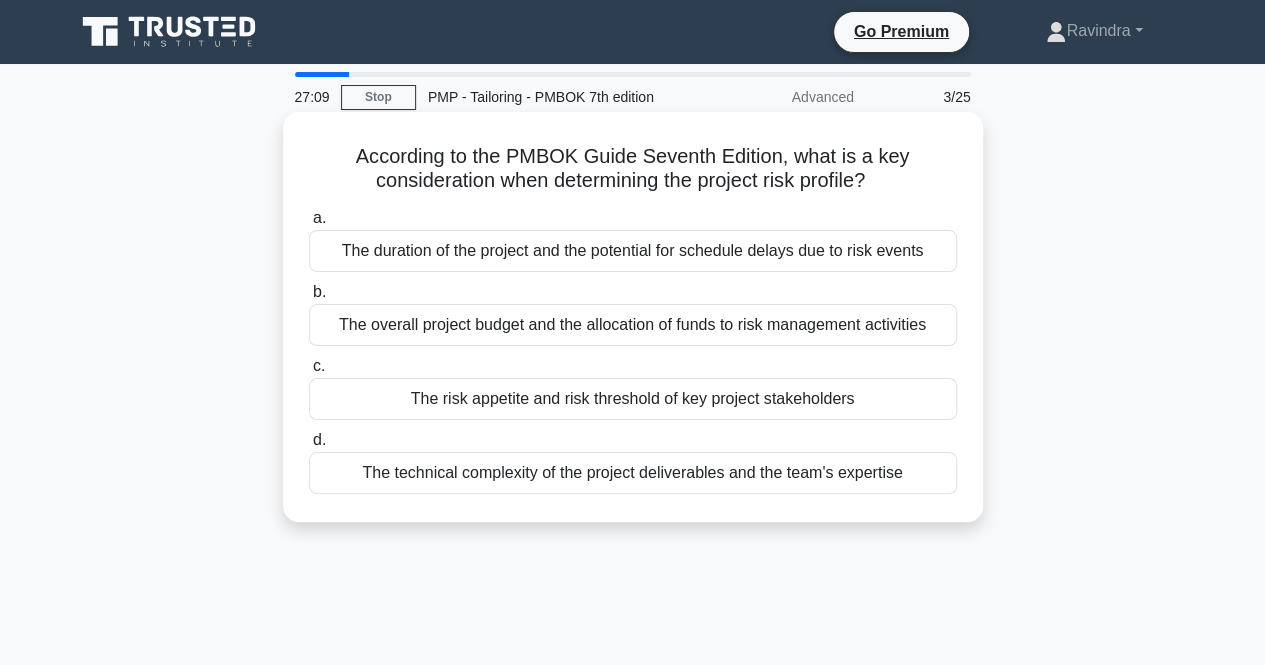 click on "The risk appetite and risk threshold of key project stakeholders" at bounding box center [633, 399] 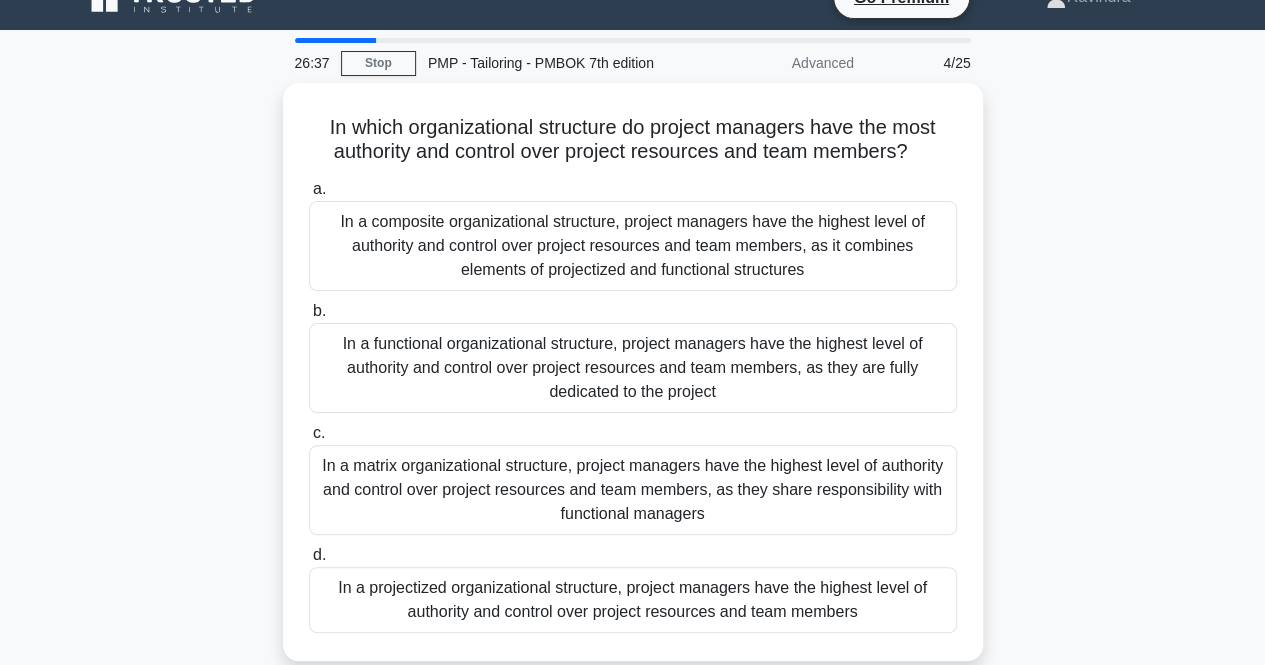 scroll, scrollTop: 34, scrollLeft: 0, axis: vertical 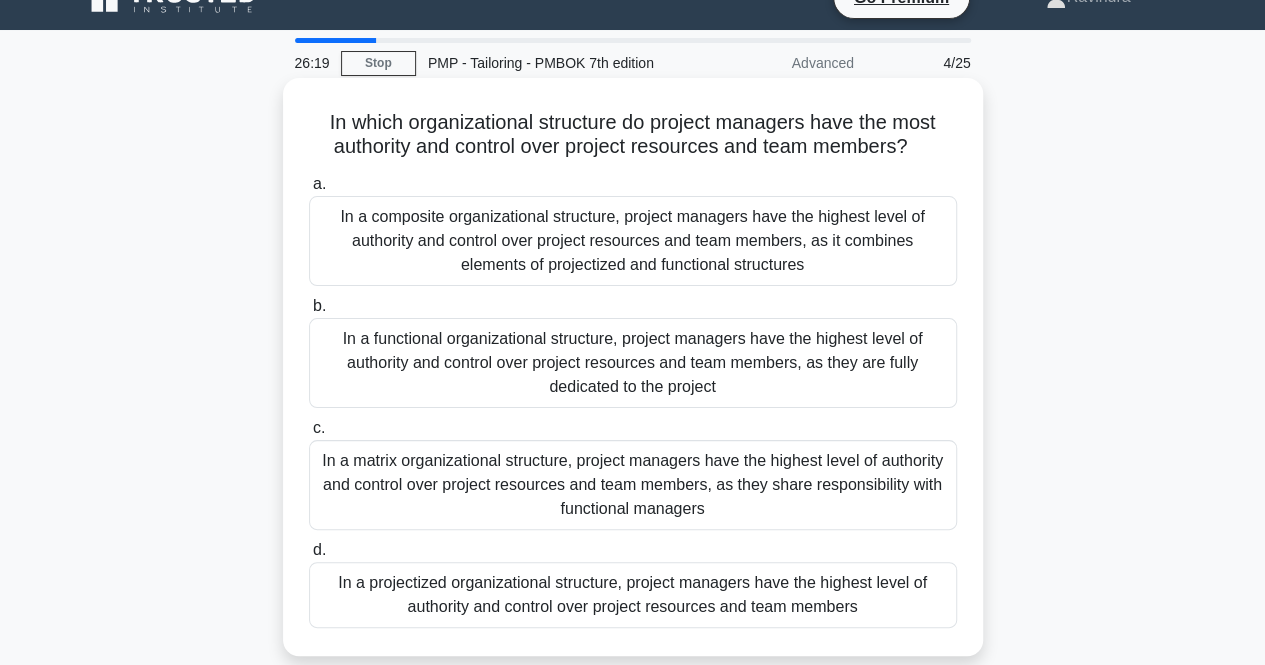 click on "In a projectized organizational structure, project managers have the highest level of authority and control over project resources and team members" at bounding box center [633, 595] 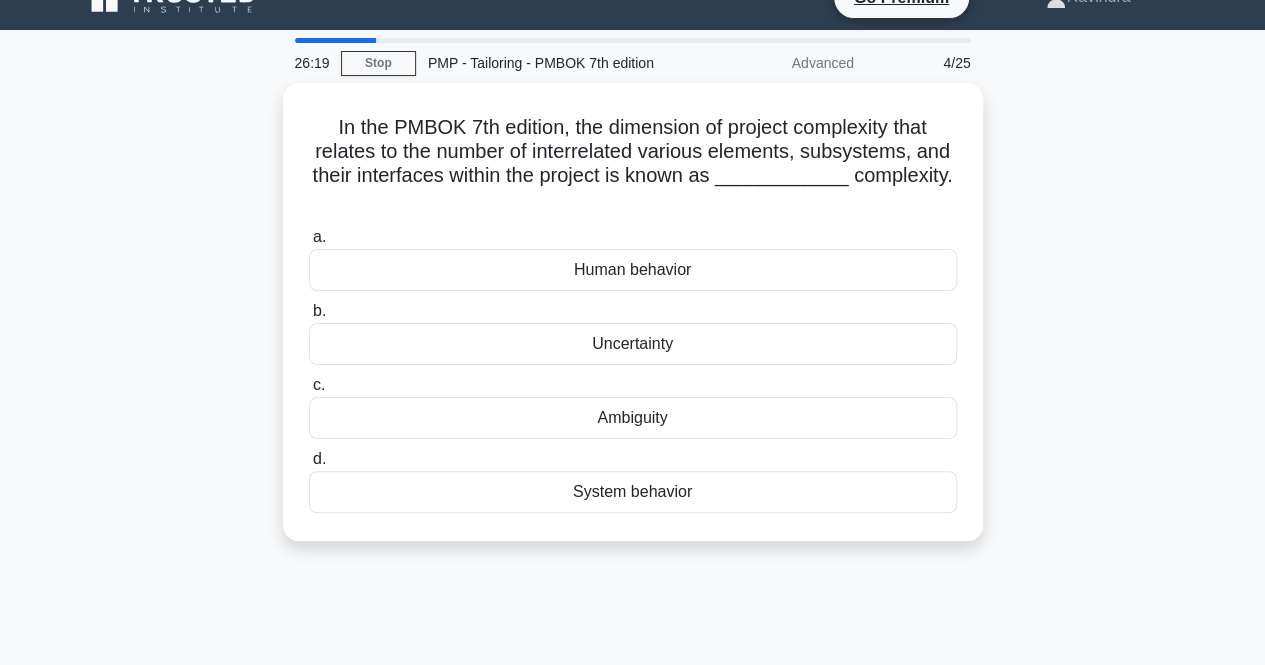 scroll, scrollTop: 0, scrollLeft: 0, axis: both 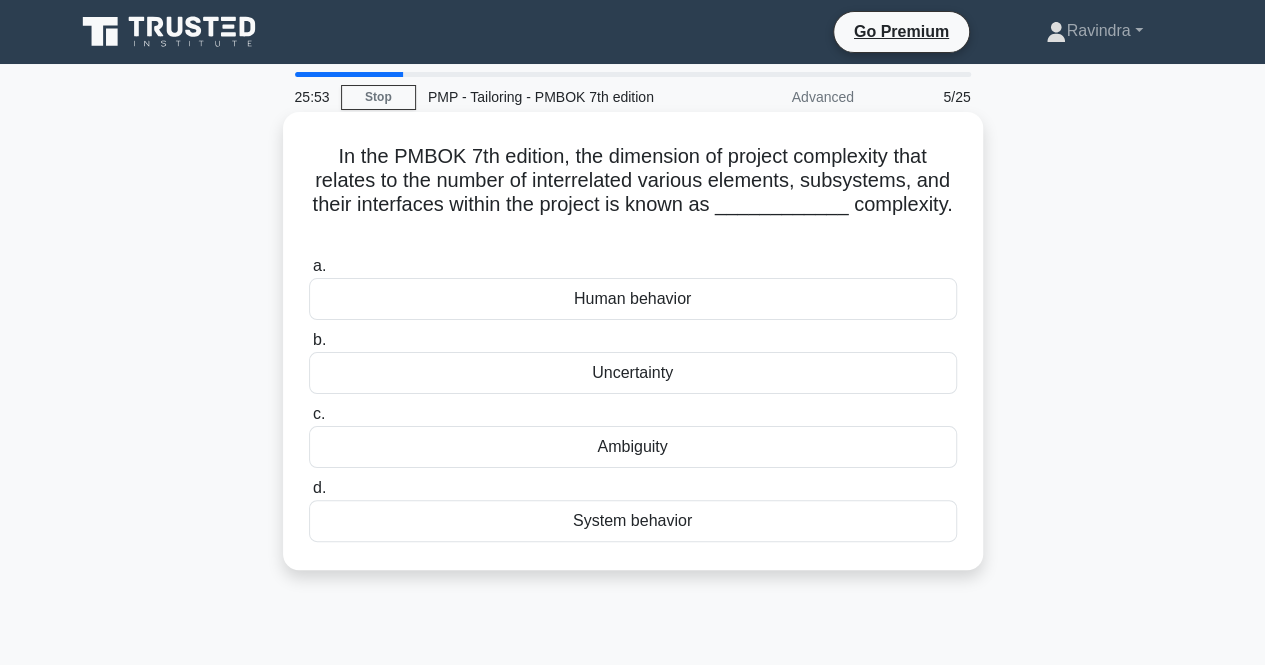 click on "System behavior" at bounding box center [633, 521] 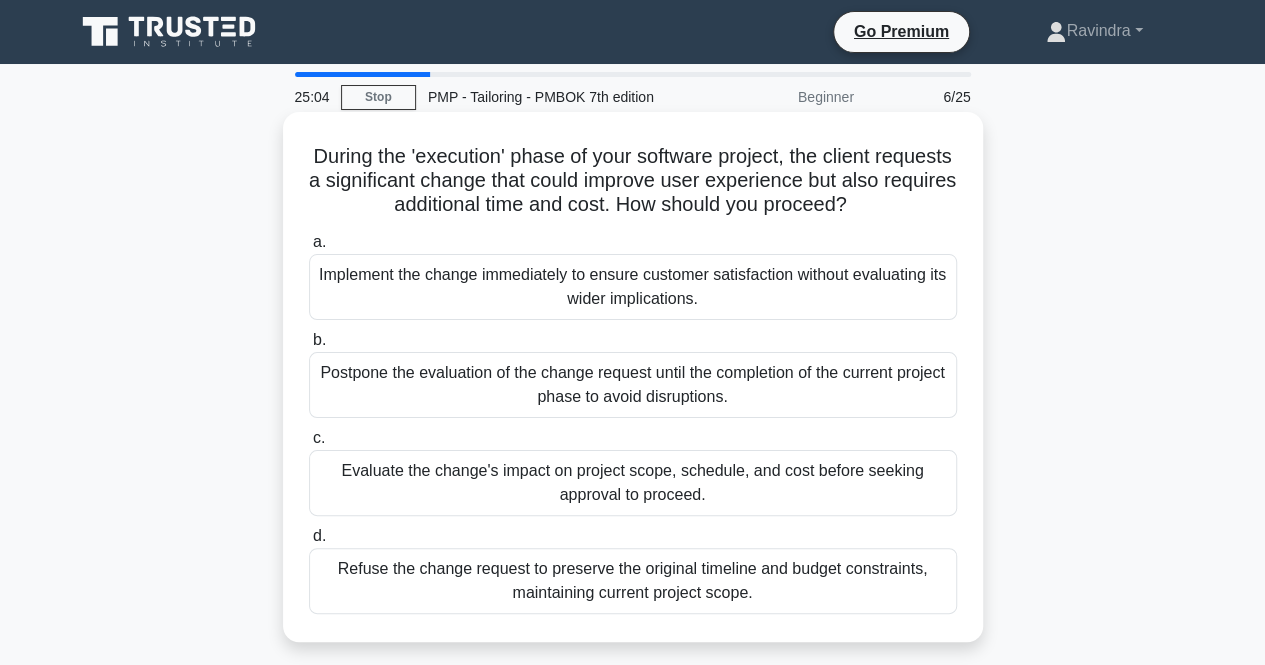 click on "Evaluate the change's impact on project scope, schedule, and cost before seeking approval to proceed." at bounding box center (633, 483) 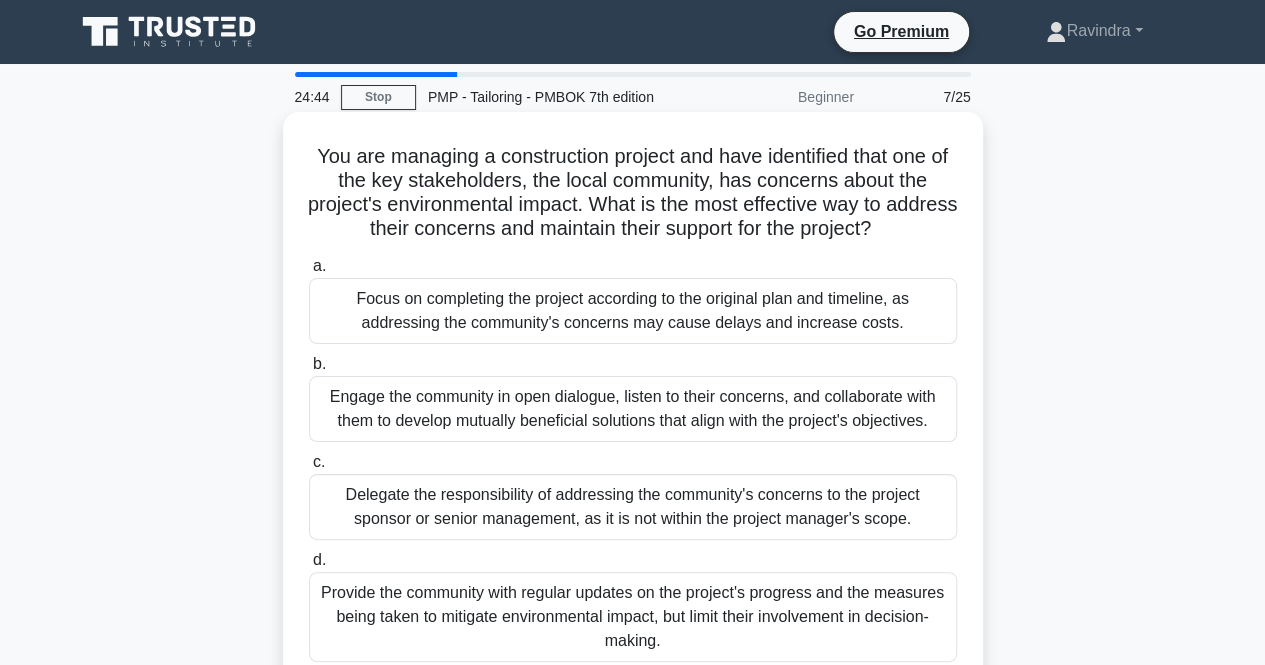click on "Engage the community in open dialogue, listen to their concerns, and collaborate with them to develop mutually beneficial solutions that align with the project's objectives." at bounding box center (633, 409) 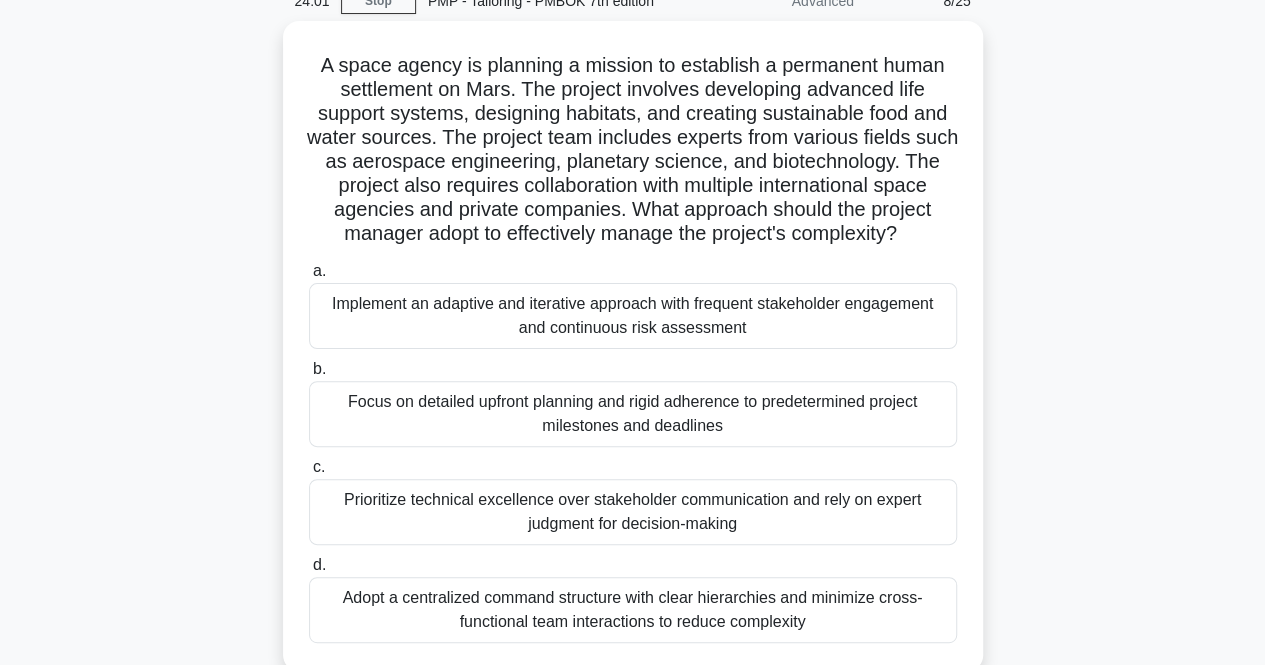 scroll, scrollTop: 95, scrollLeft: 0, axis: vertical 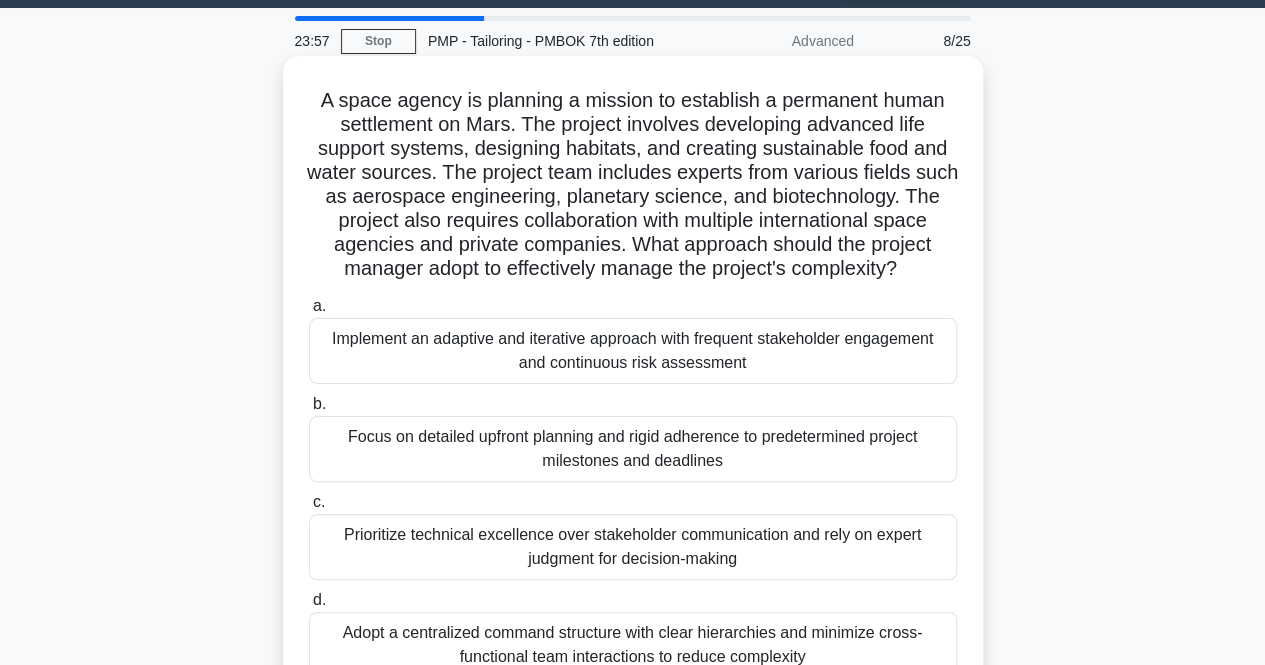 click on "Implement an adaptive and iterative approach with frequent stakeholder engagement and continuous risk assessment" at bounding box center (633, 351) 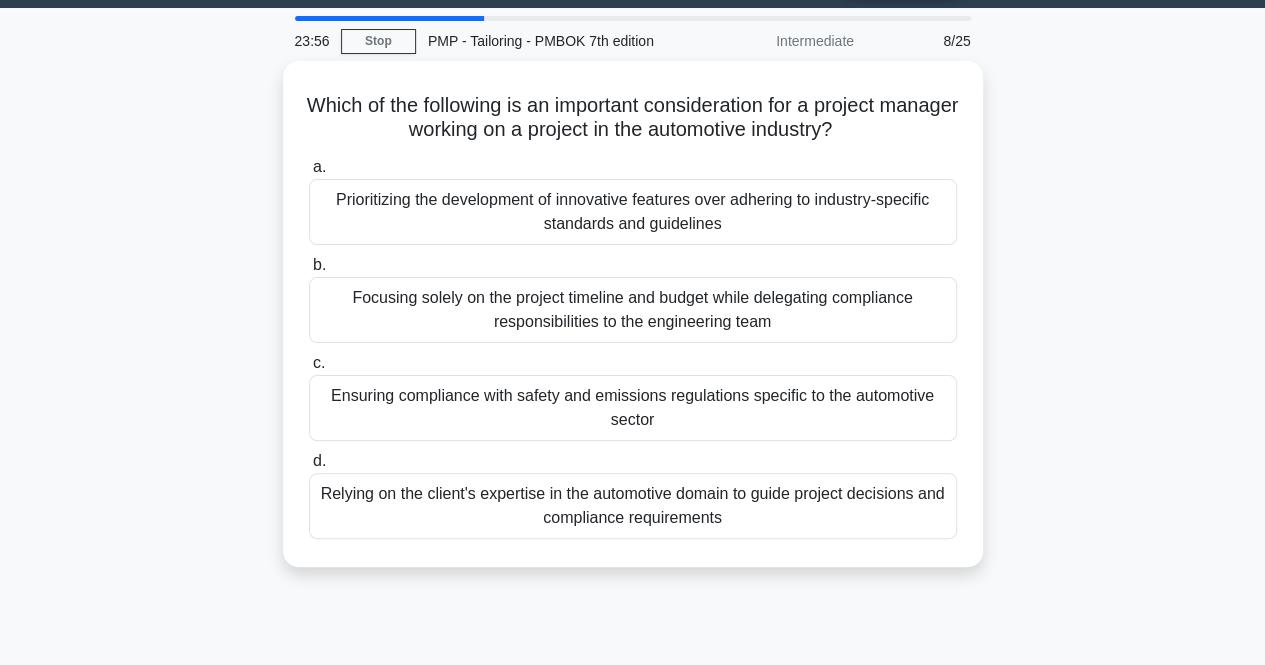 scroll, scrollTop: 0, scrollLeft: 0, axis: both 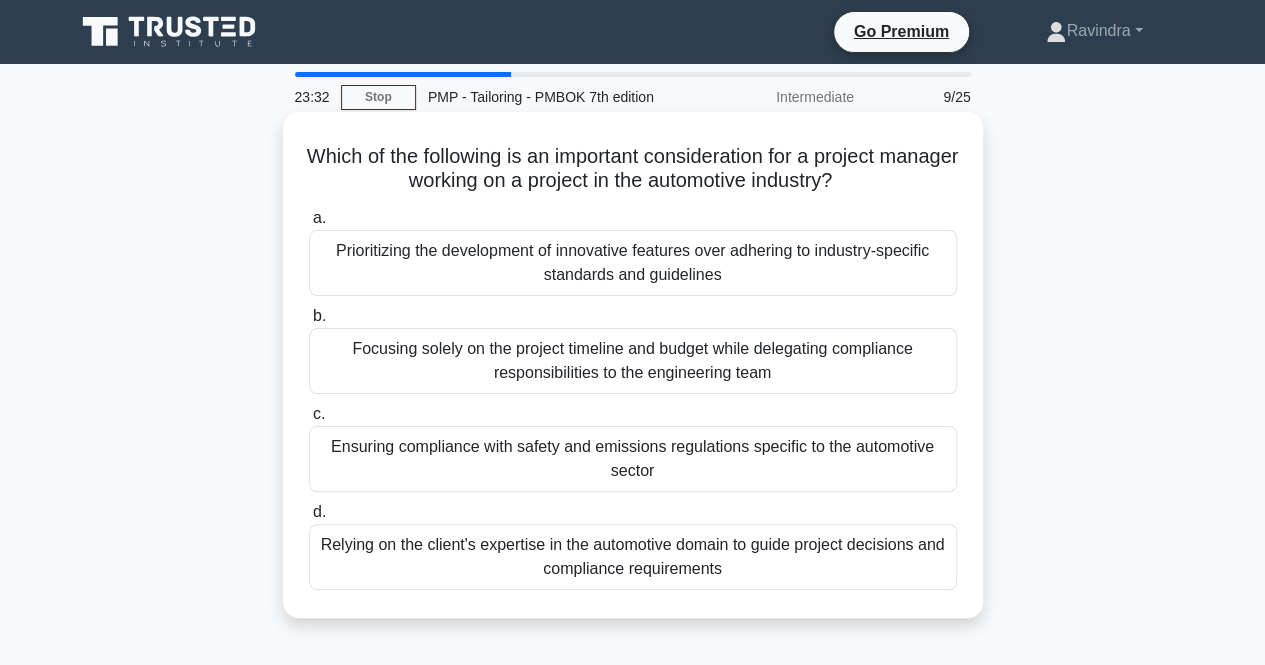 click on "c.
Ensuring compliance with safety and emissions regulations specific to the automotive sector" at bounding box center (633, 447) 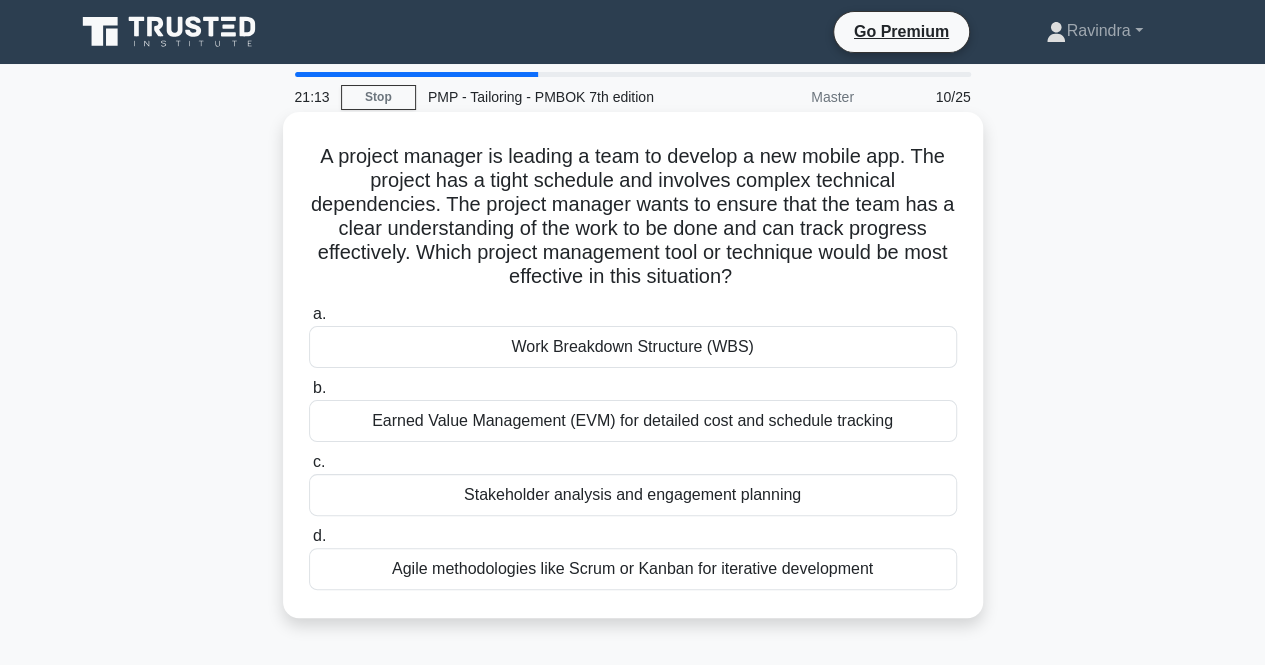 click on "Agile methodologies like Scrum or Kanban for iterative development" at bounding box center (633, 569) 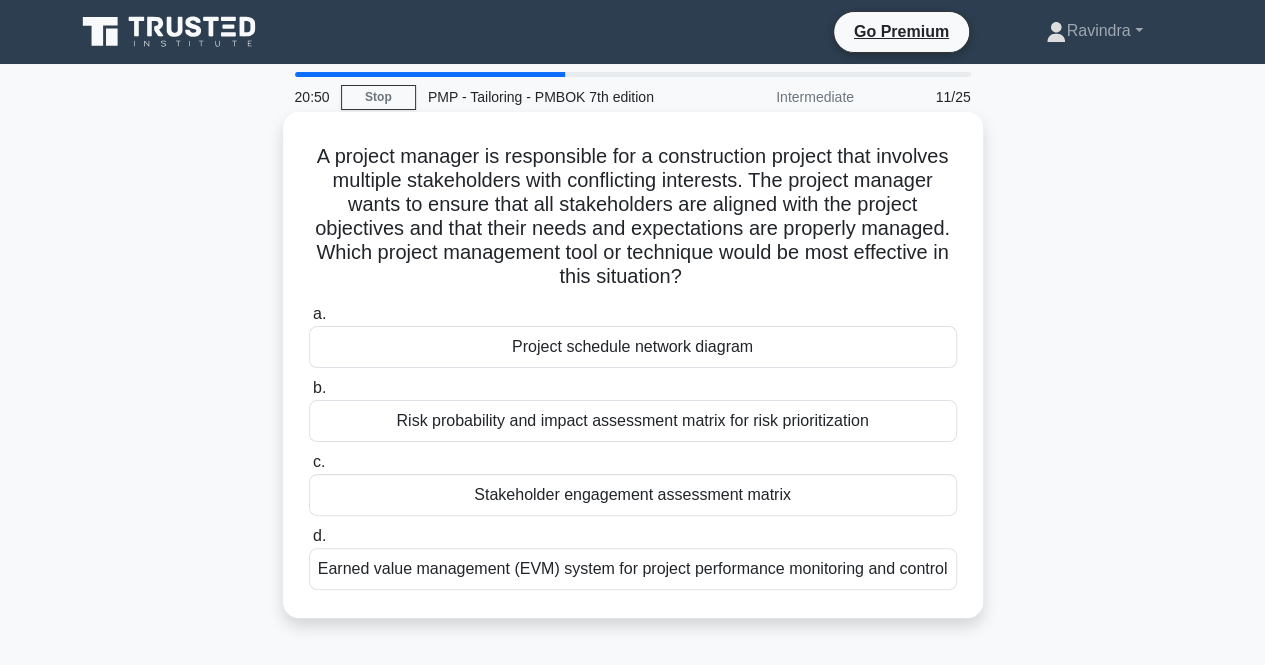 click on "Stakeholder engagement assessment matrix" at bounding box center [633, 495] 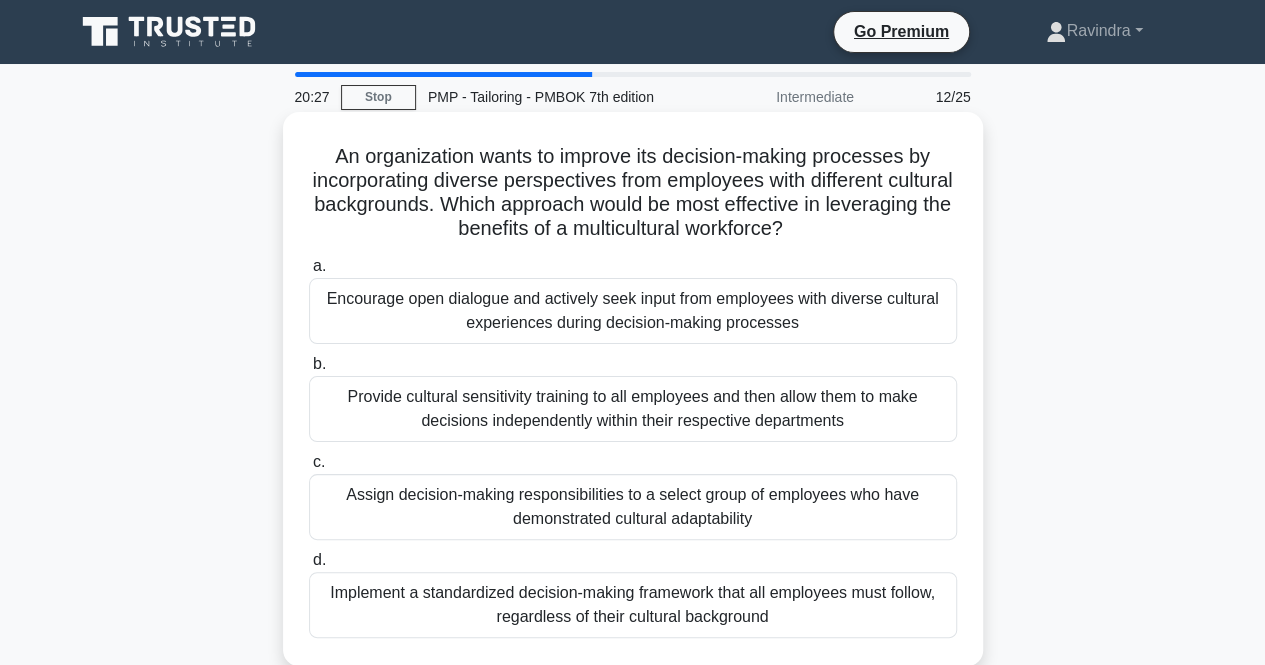 click on "Encourage open dialogue and actively seek input from employees with diverse cultural experiences during decision-making processes" at bounding box center (633, 311) 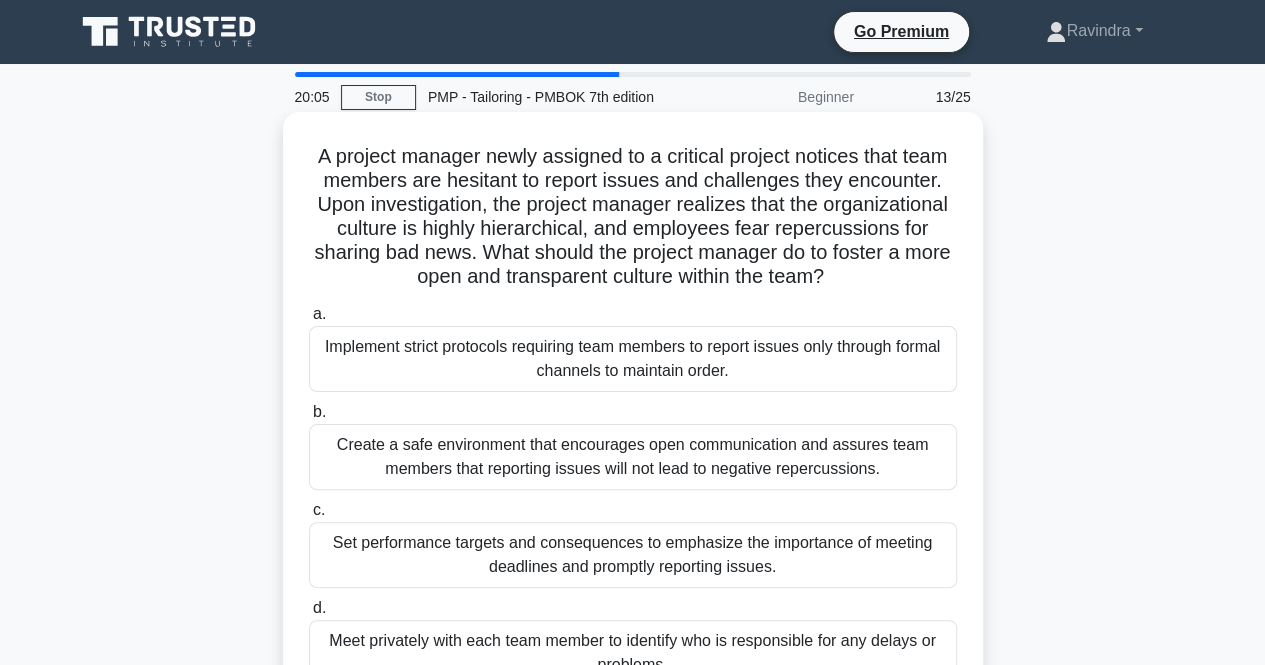 click on "Create a safe environment that encourages open communication and assures team members that reporting issues will not lead to negative repercussions." at bounding box center (633, 457) 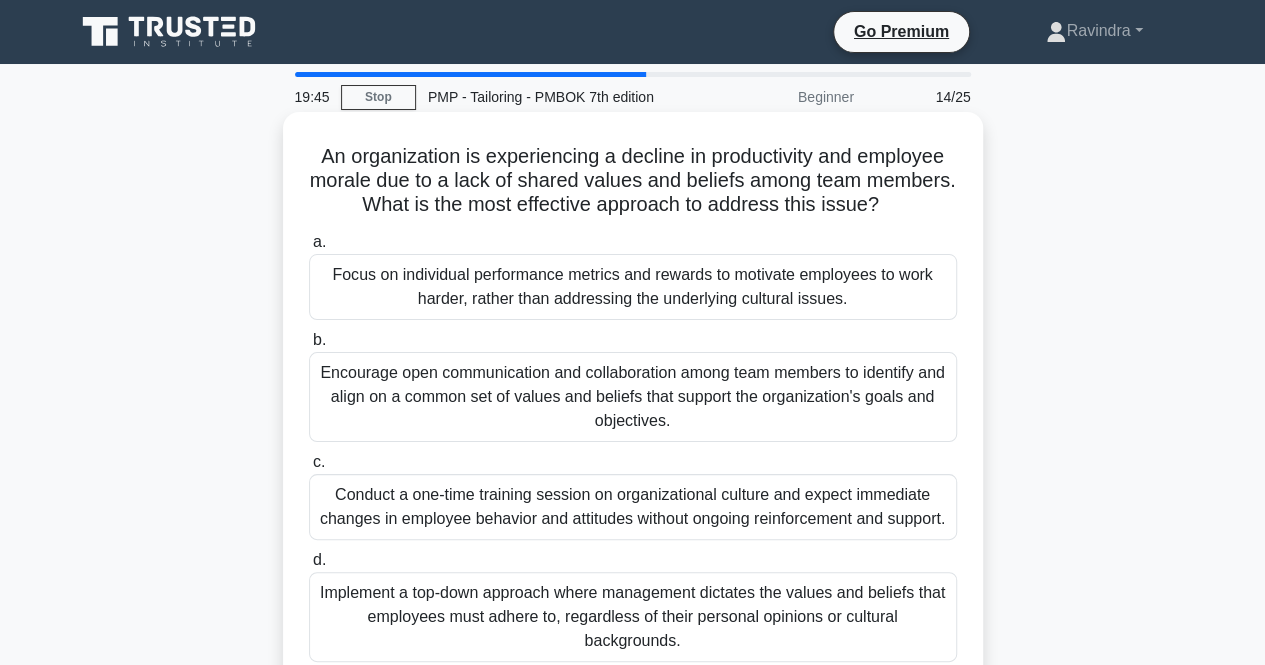 click on "Encourage open communication and collaboration among team members to identify and align on a common set of values and beliefs that support the organization's goals and objectives." at bounding box center [633, 397] 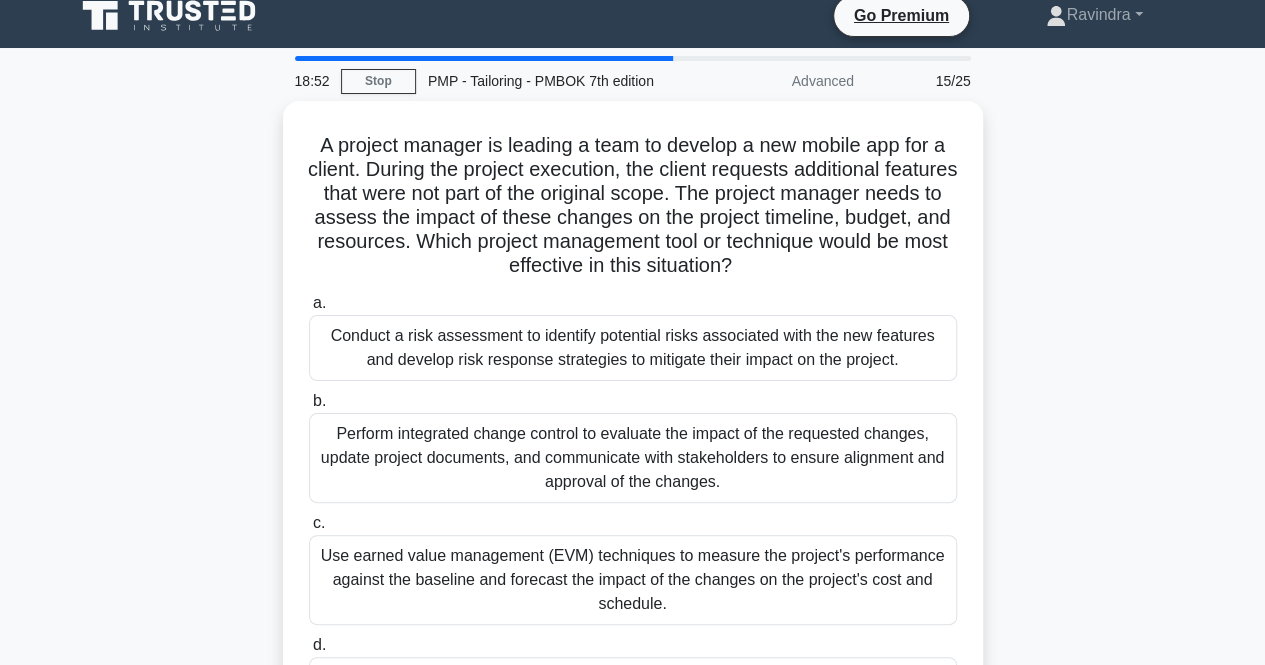 scroll, scrollTop: 15, scrollLeft: 0, axis: vertical 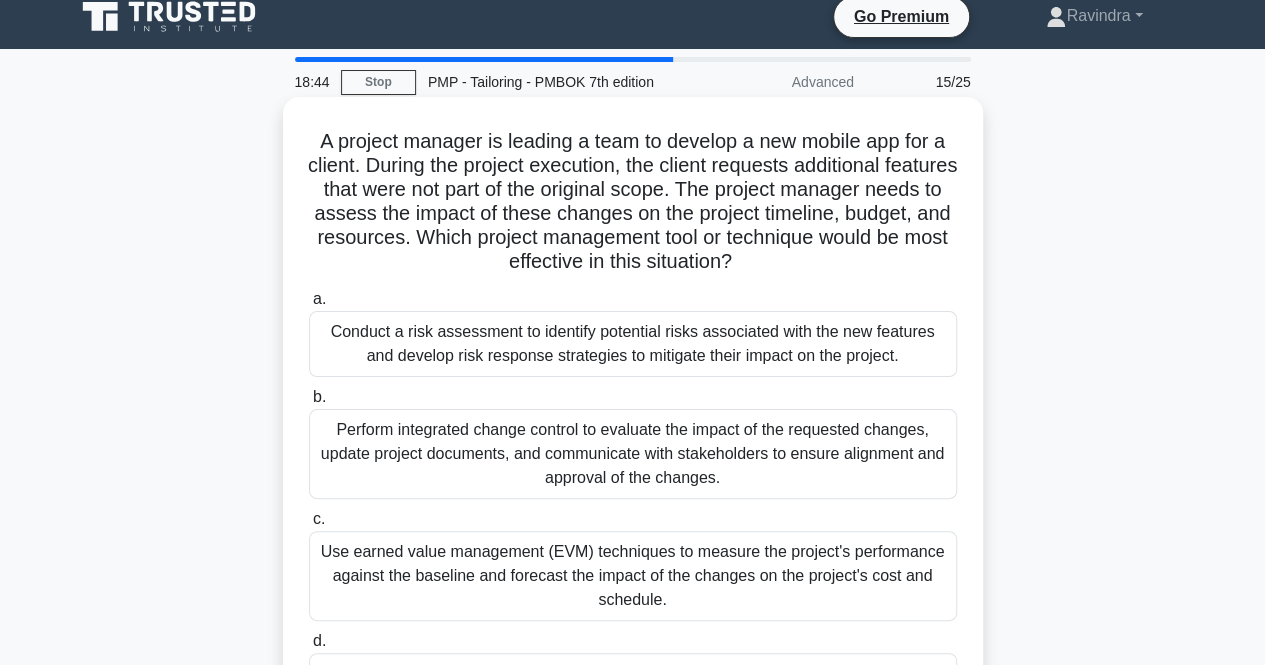 click on "Perform integrated change control to evaluate the impact of the requested changes, update project documents, and communicate with stakeholders to ensure alignment and approval of the changes." at bounding box center (633, 454) 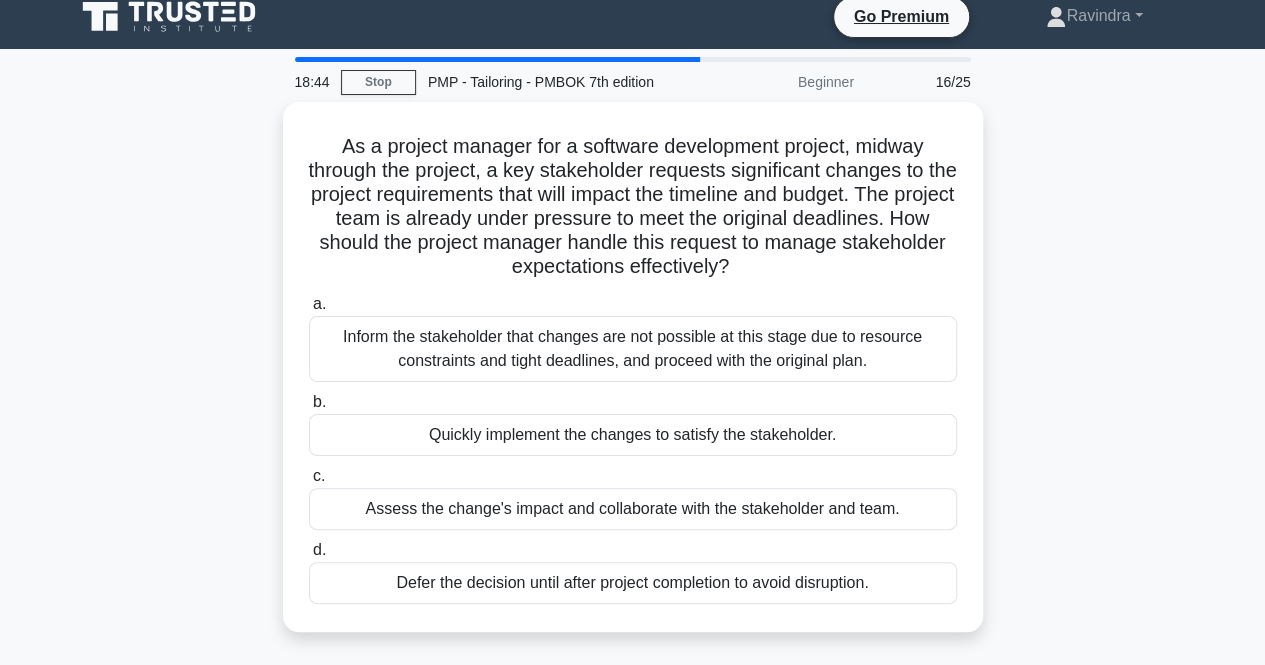 scroll, scrollTop: 0, scrollLeft: 0, axis: both 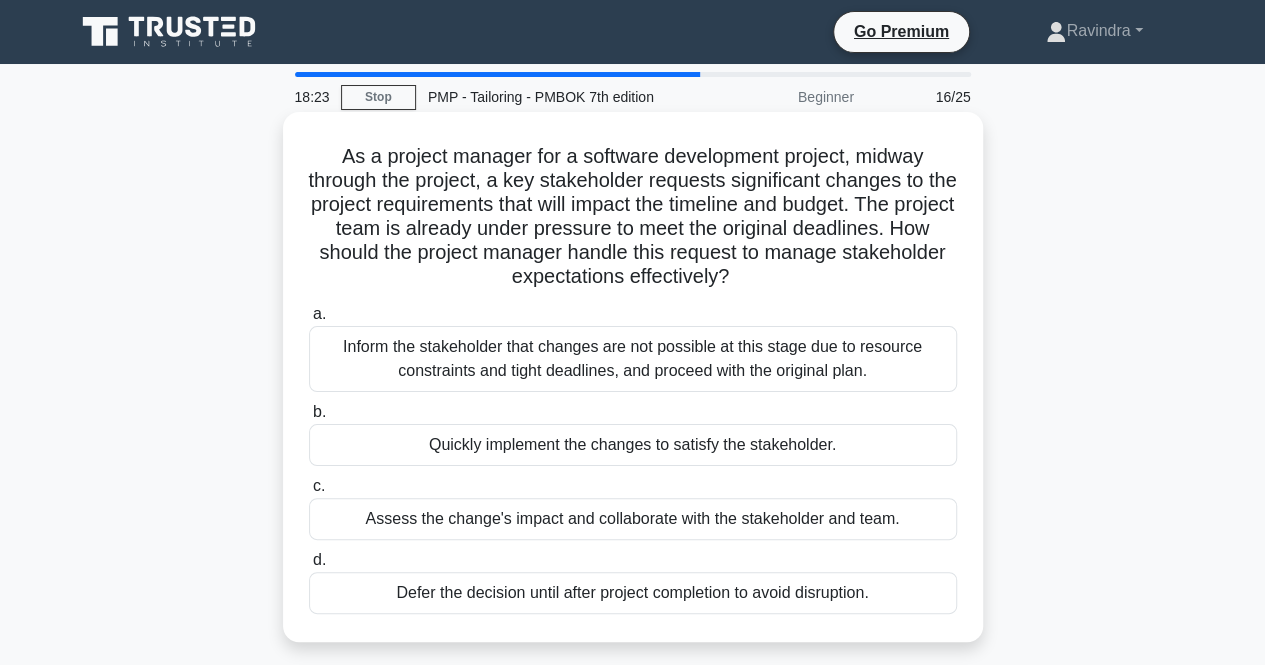 click on "Assess the change's impact and collaborate with the stakeholder and team." at bounding box center [633, 519] 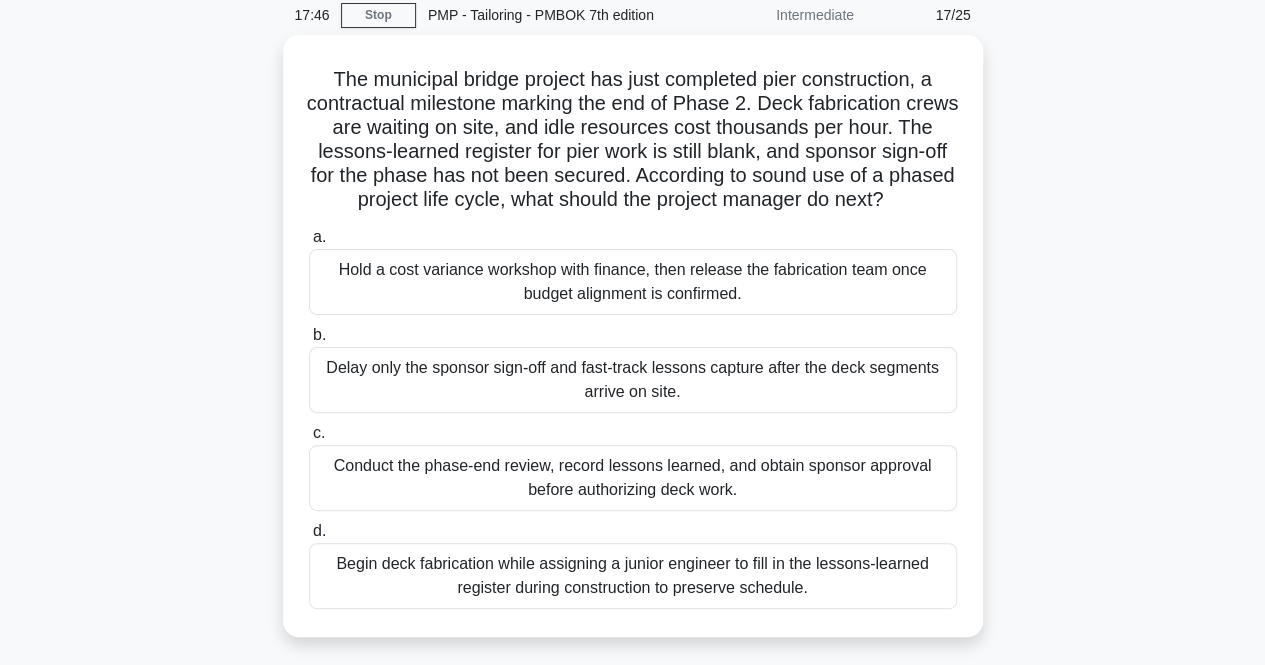 scroll, scrollTop: 82, scrollLeft: 0, axis: vertical 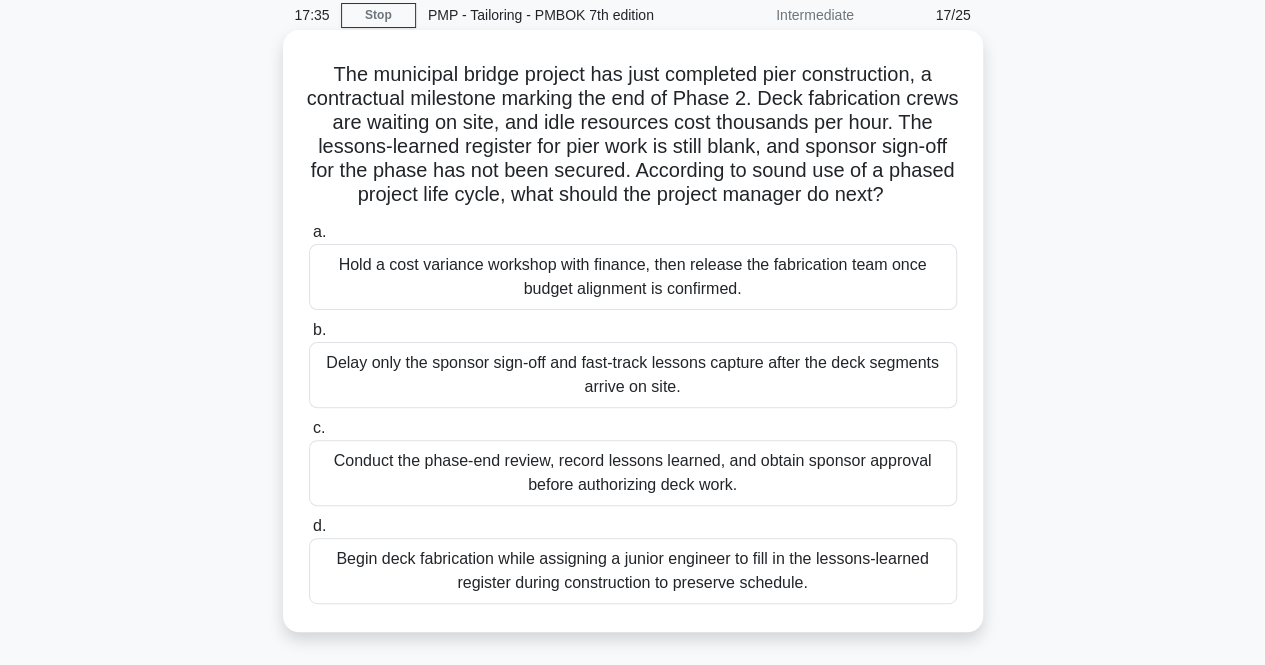 click on "Begin deck fabrication while assigning a junior engineer to fill in the lessons-learned register during construction to preserve schedule." at bounding box center (633, 571) 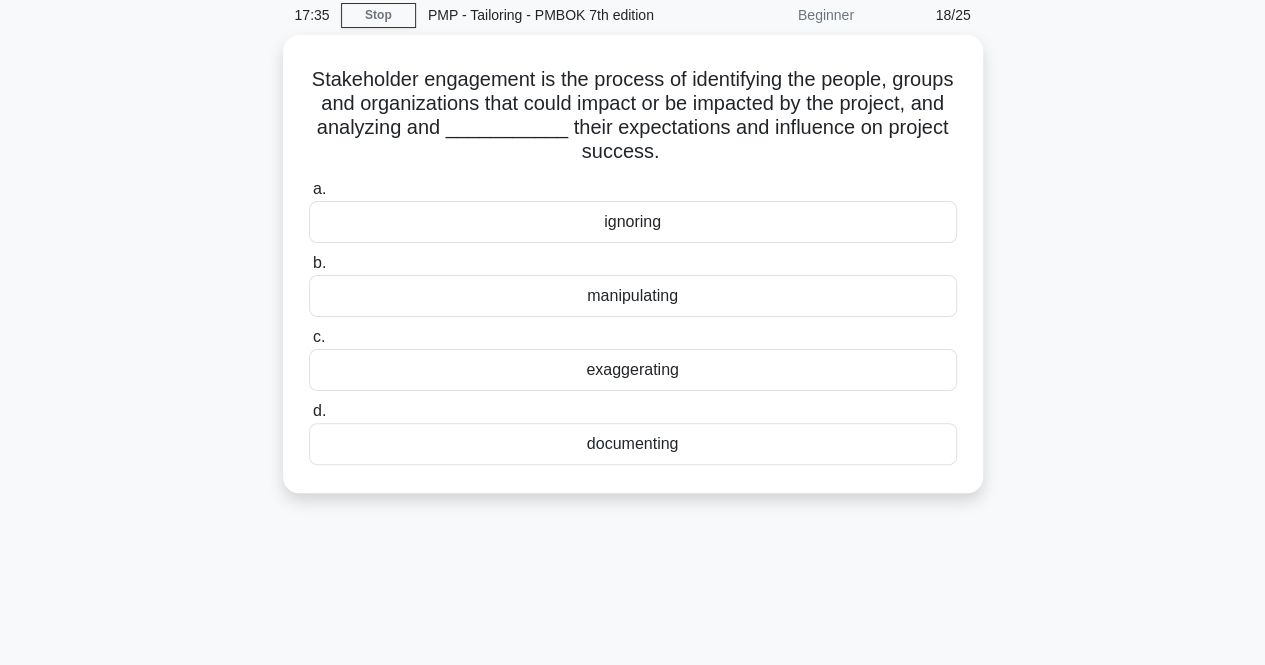 scroll, scrollTop: 0, scrollLeft: 0, axis: both 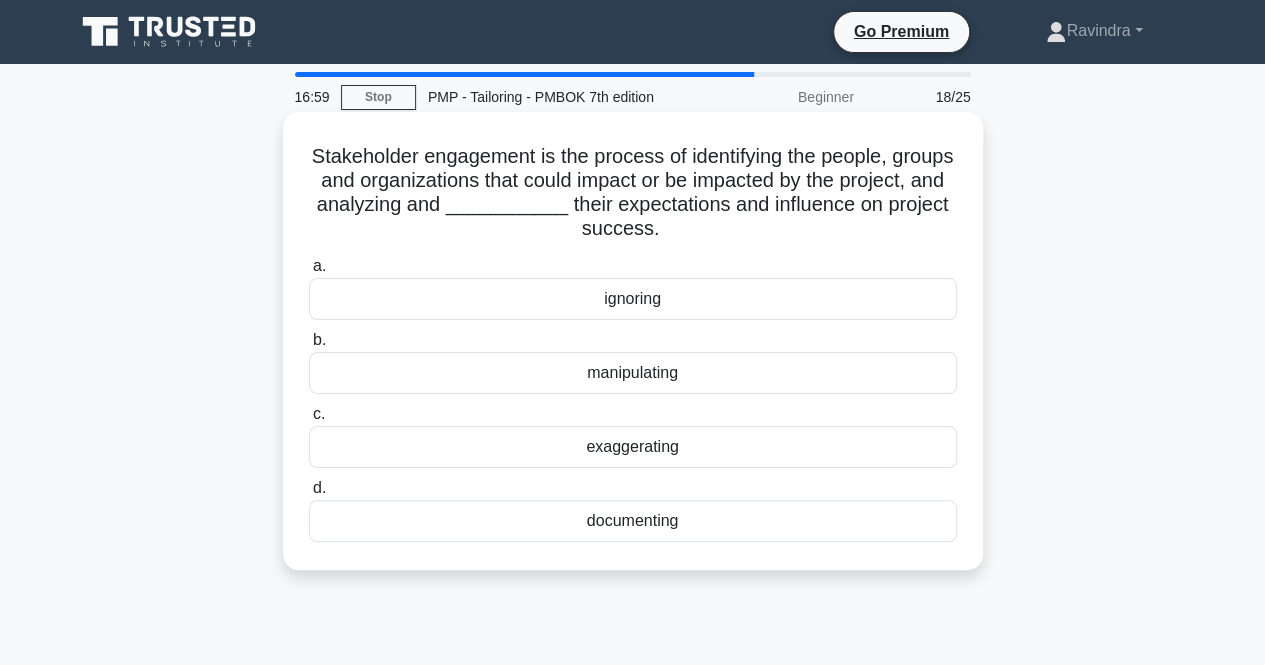 click on "documenting" at bounding box center [633, 521] 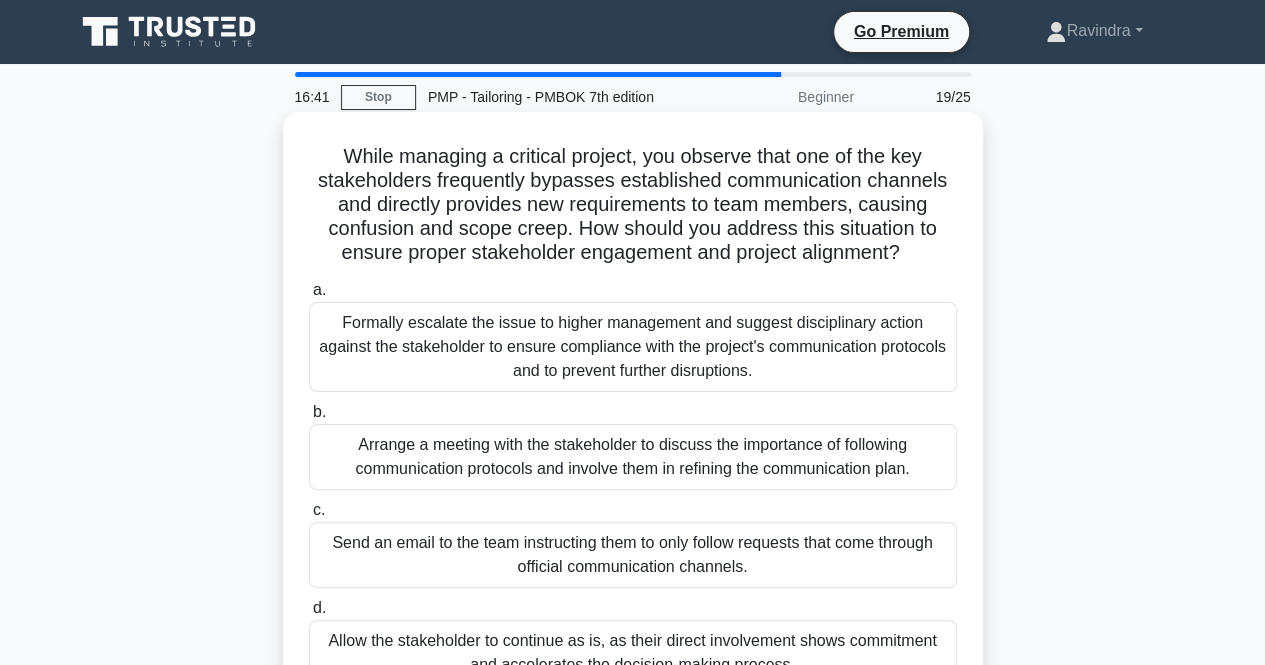click on "Arrange a meeting with the stakeholder to discuss the importance of following communication protocols and involve them in refining the communication plan." at bounding box center [633, 457] 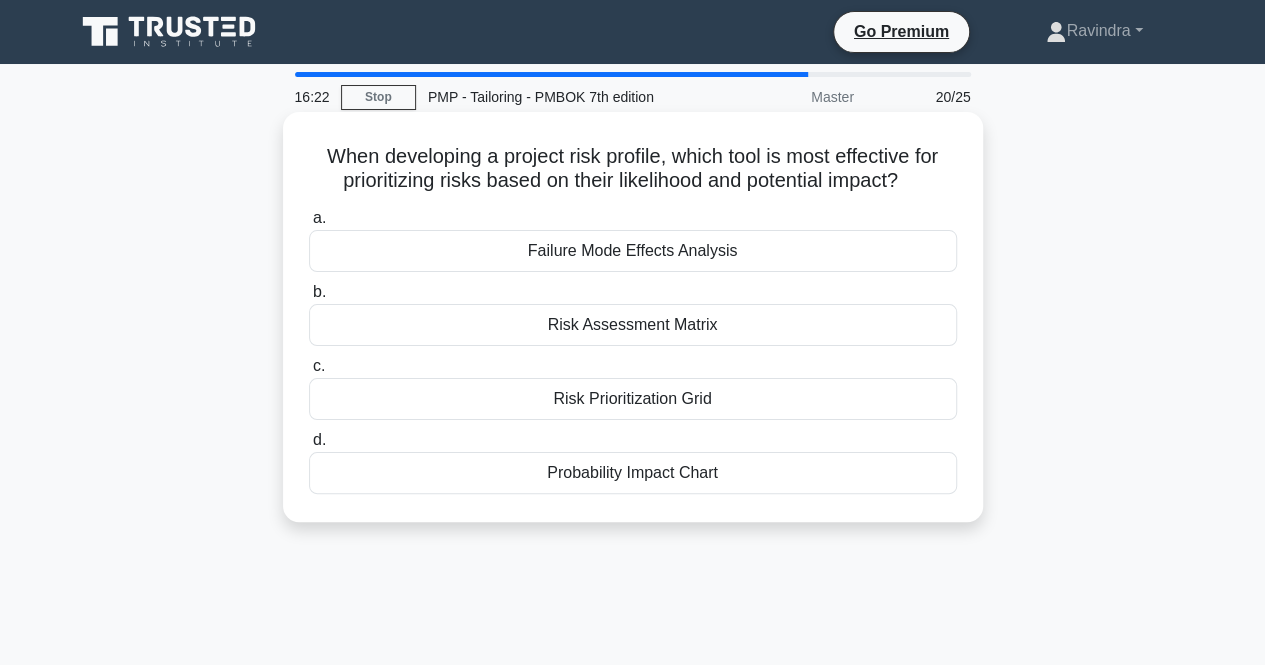 click on "Probability Impact Chart" at bounding box center [633, 473] 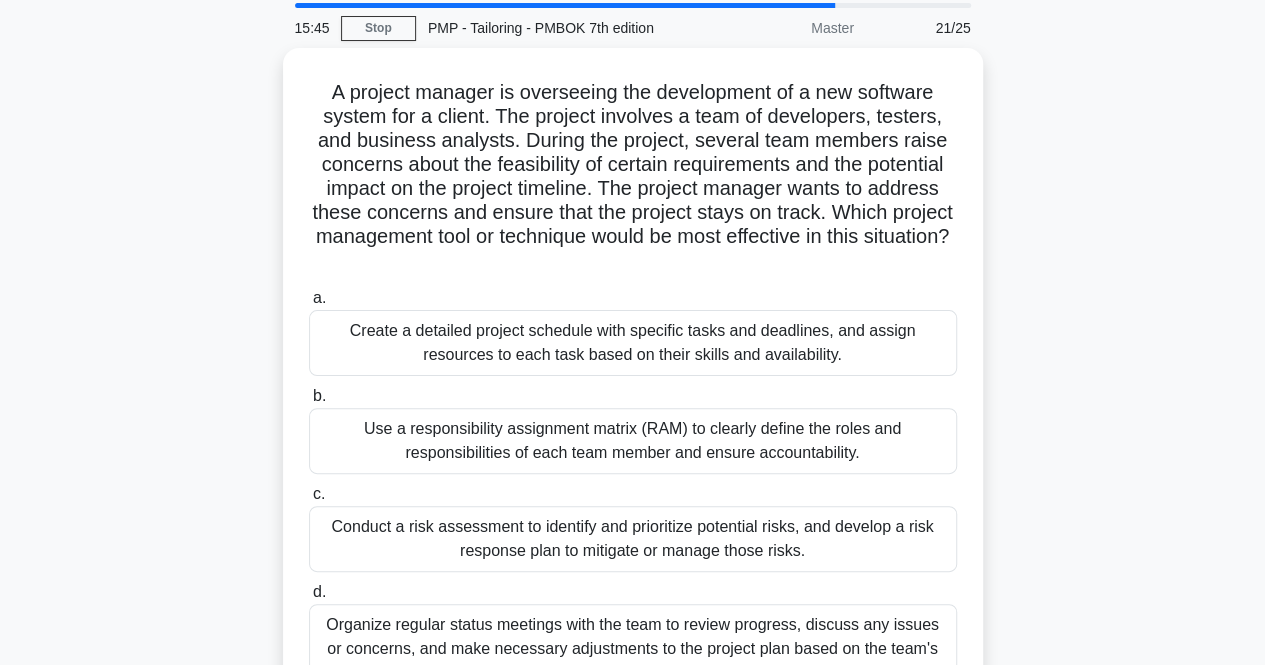 scroll, scrollTop: 66, scrollLeft: 0, axis: vertical 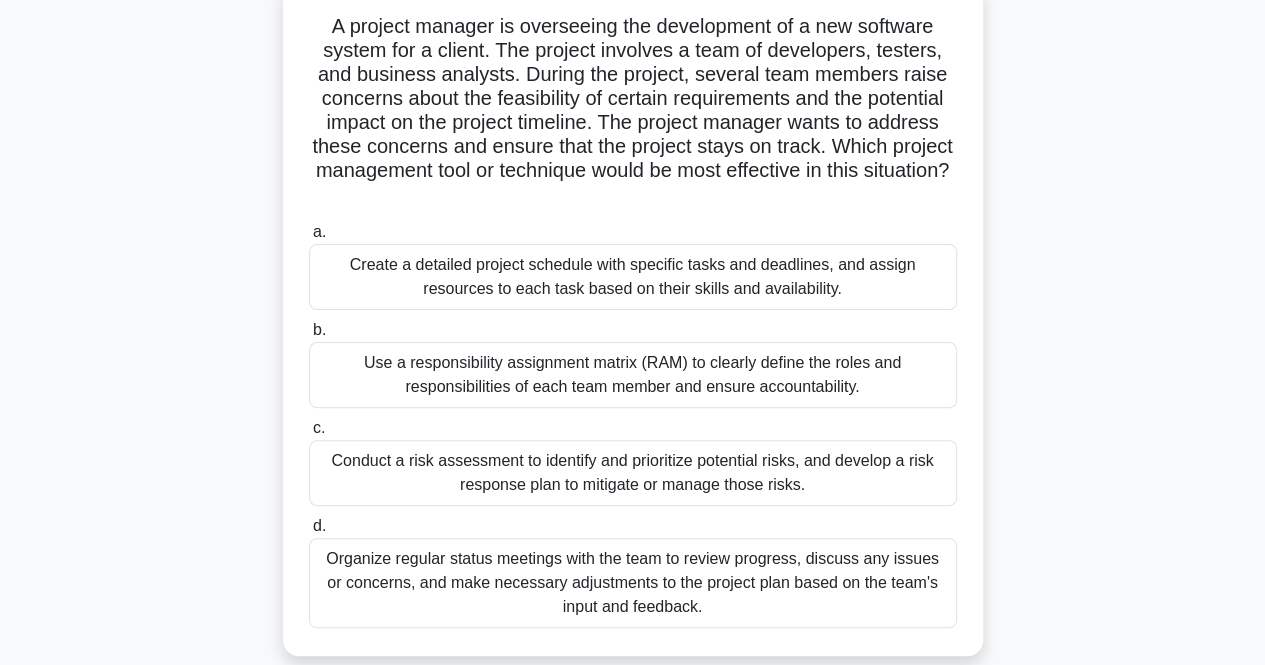 click on "Organize regular status meetings with the team to review progress, discuss any issues or concerns, and make necessary adjustments to the project plan based on the team's input and feedback." at bounding box center (633, 583) 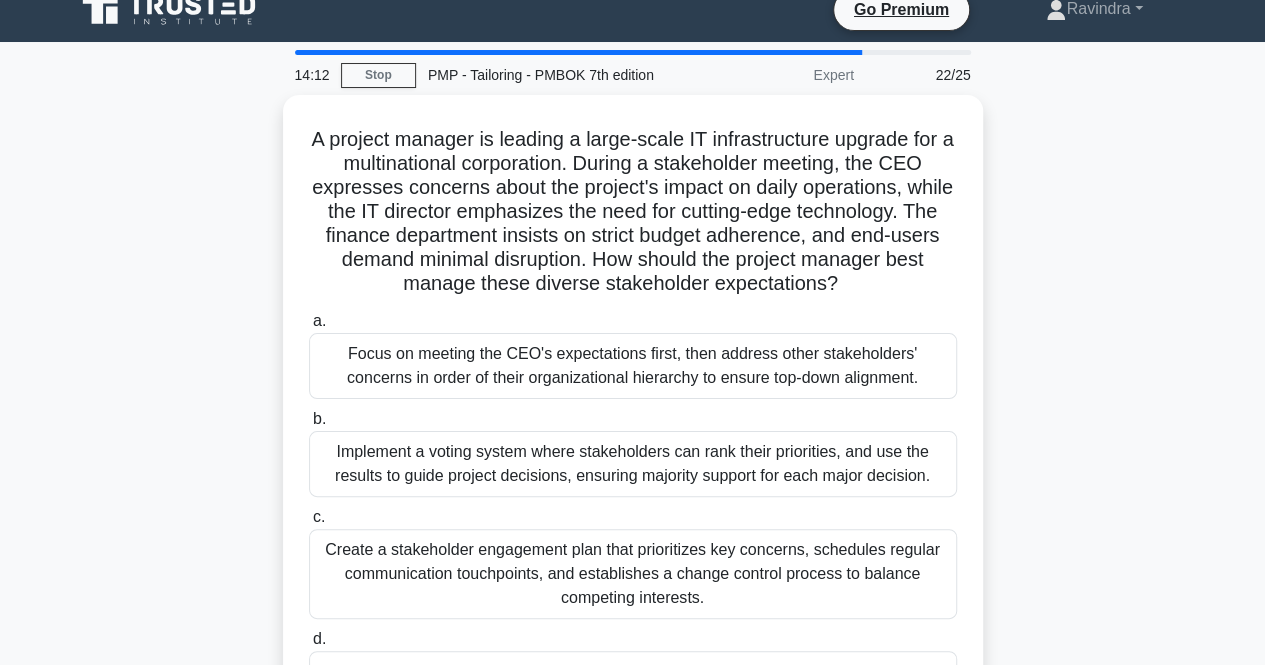 scroll, scrollTop: 0, scrollLeft: 0, axis: both 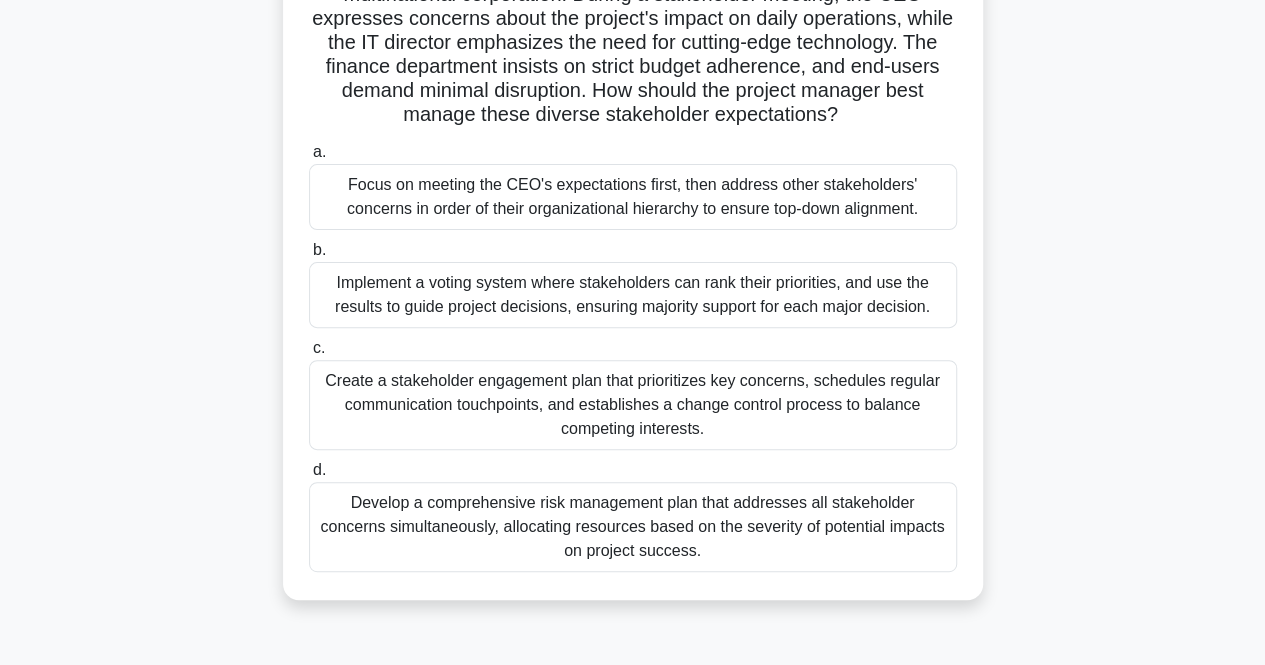 click on "Develop a comprehensive risk management plan that addresses all stakeholder concerns simultaneously, allocating resources based on the severity of potential impacts on project success." at bounding box center (633, 527) 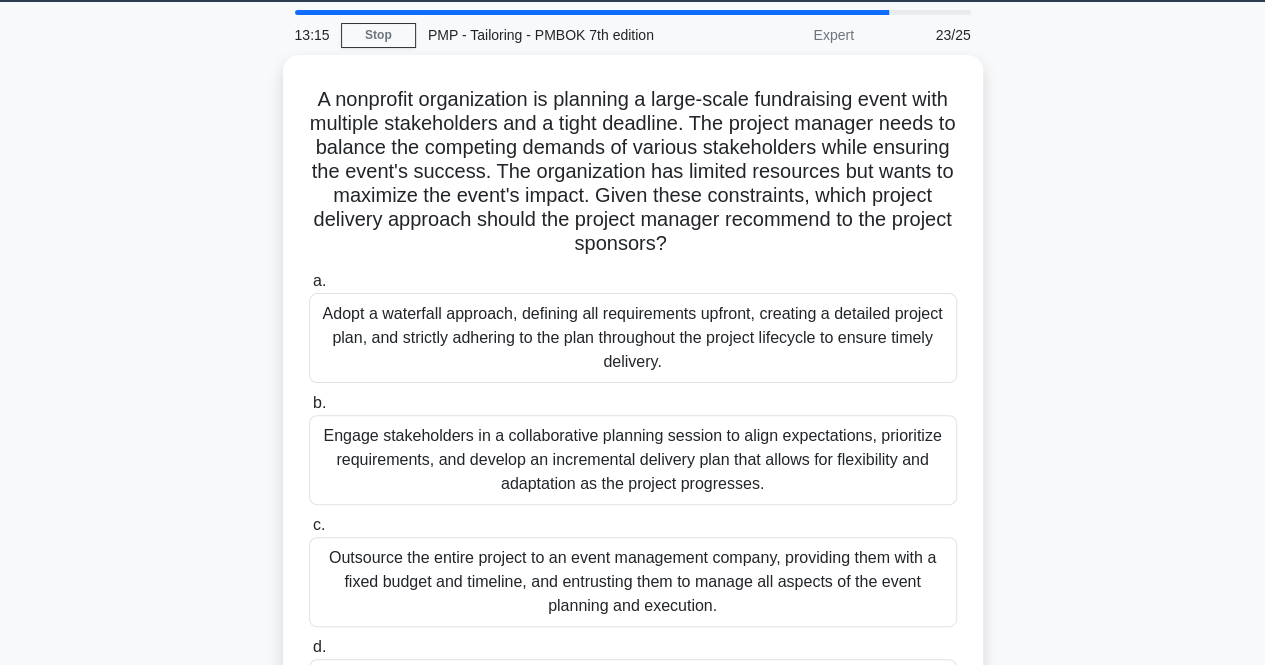 scroll, scrollTop: 0, scrollLeft: 0, axis: both 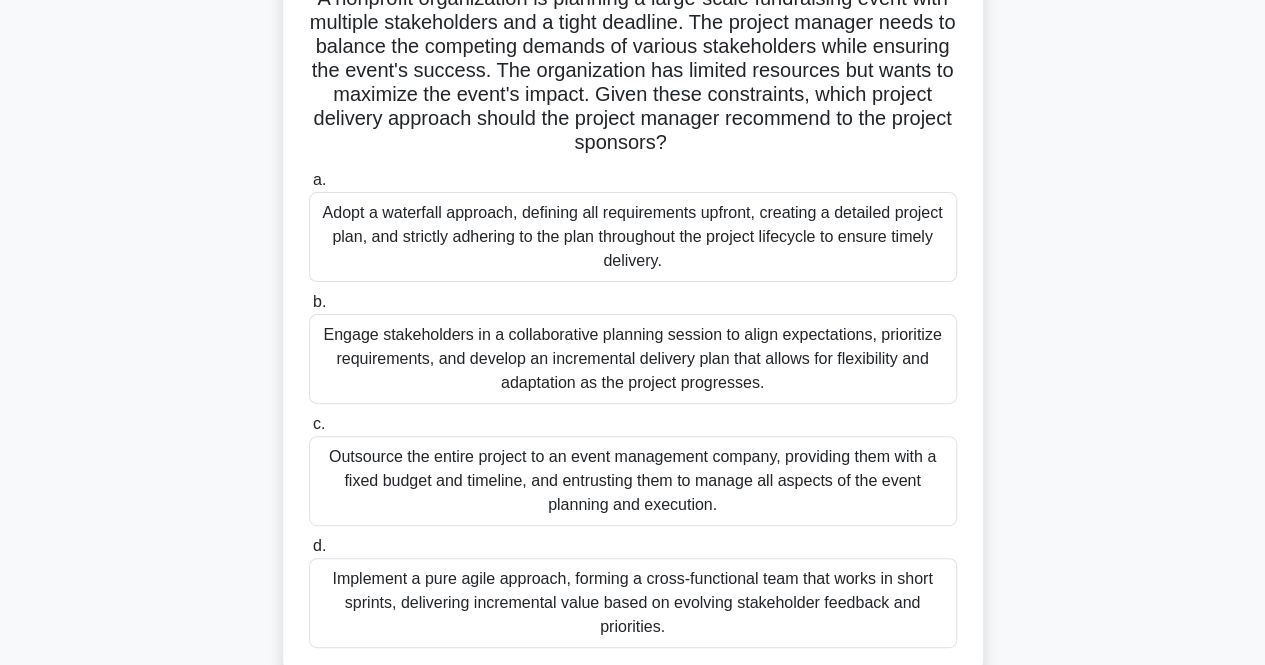 click on "Engage stakeholders in a collaborative planning session to align expectations, prioritize requirements, and develop an incremental delivery plan that allows for flexibility and adaptation as the project progresses." at bounding box center (633, 359) 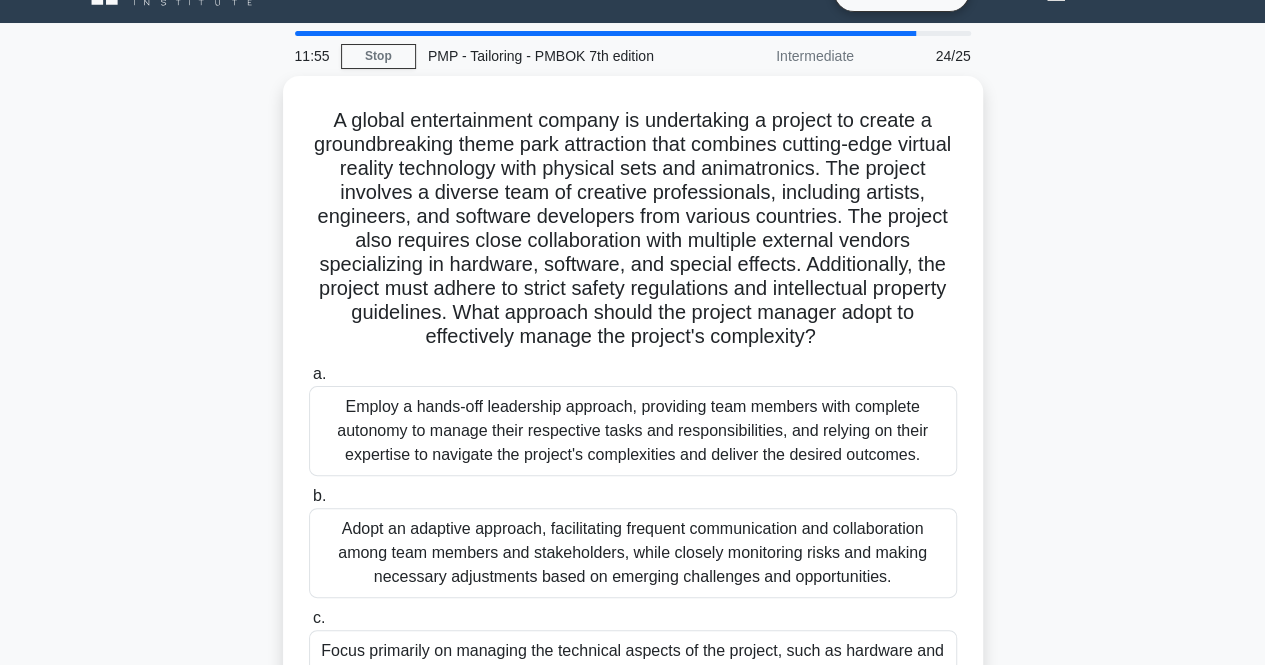 scroll, scrollTop: 415, scrollLeft: 0, axis: vertical 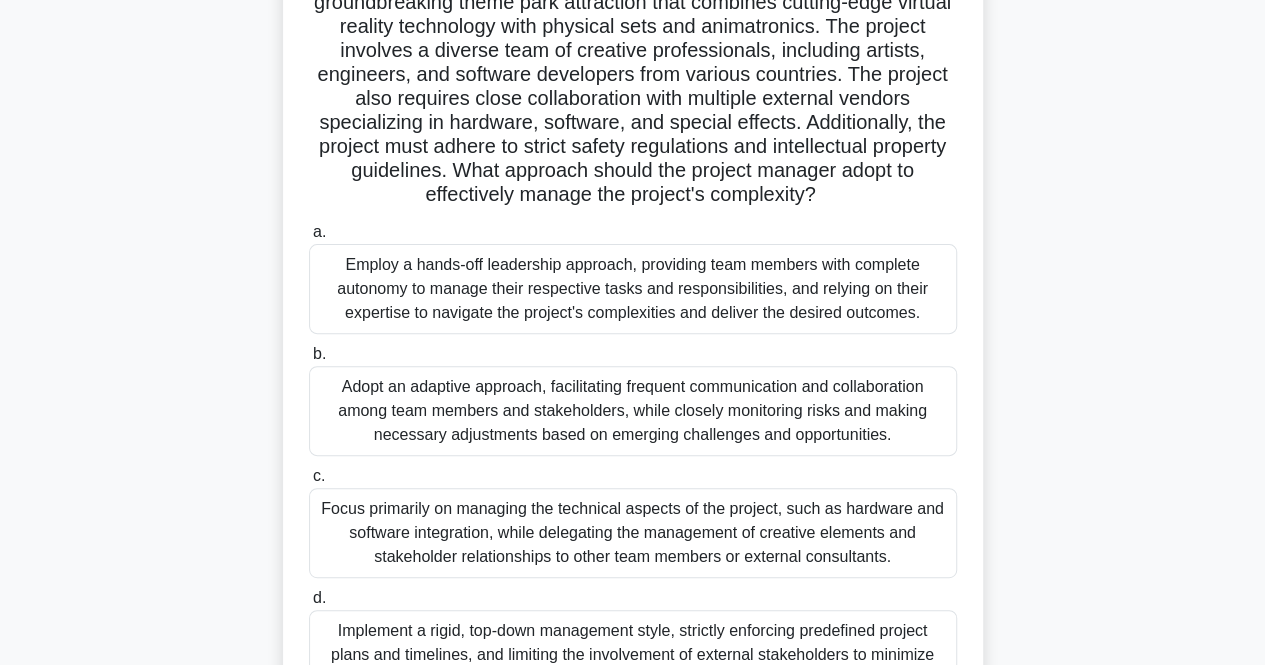 click on "Adopt an adaptive approach, facilitating frequent communication and collaboration among team members and stakeholders, while closely monitoring risks and making necessary adjustments based on emerging challenges and opportunities." at bounding box center (633, 411) 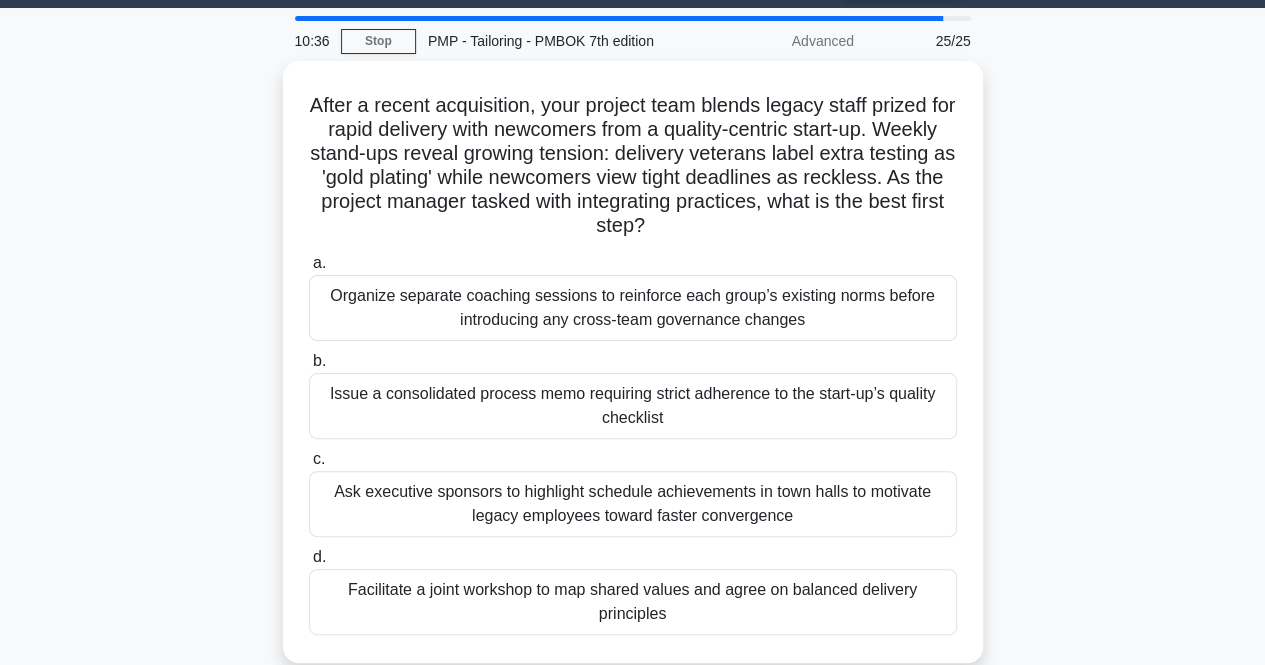 scroll, scrollTop: 0, scrollLeft: 0, axis: both 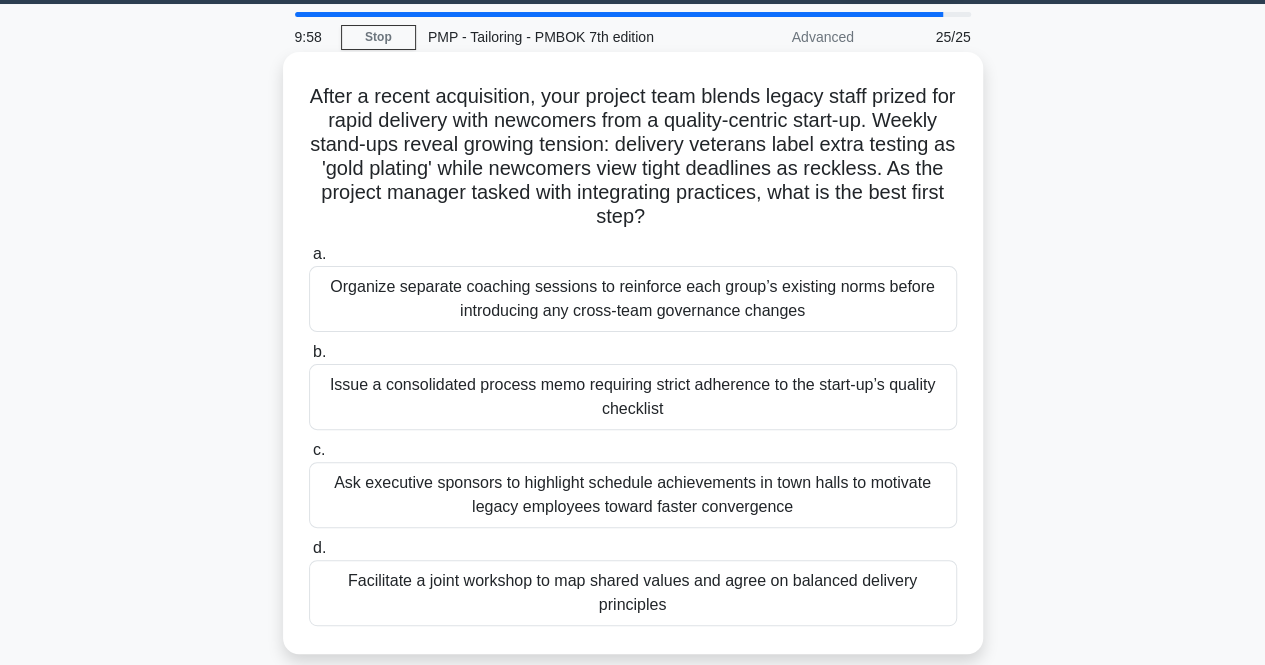 click on "Facilitate a joint workshop to map shared values and agree on balanced delivery principles" at bounding box center (633, 593) 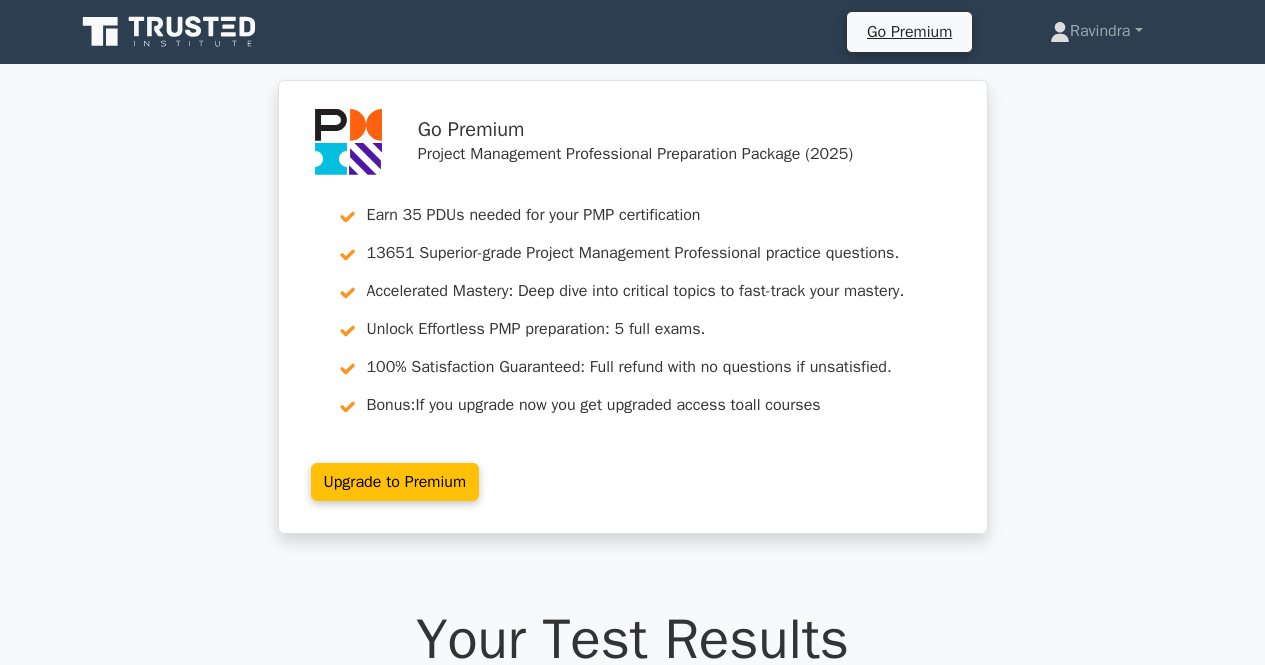 scroll, scrollTop: 0, scrollLeft: 0, axis: both 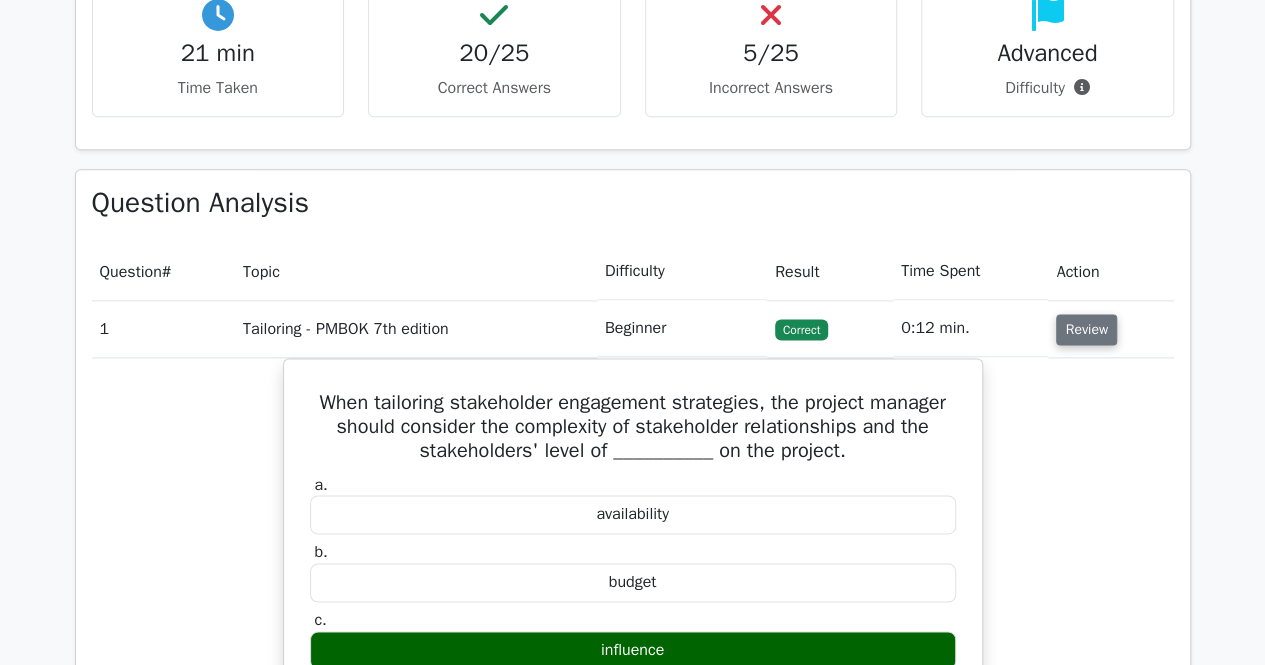 click on "Review" at bounding box center [1086, 329] 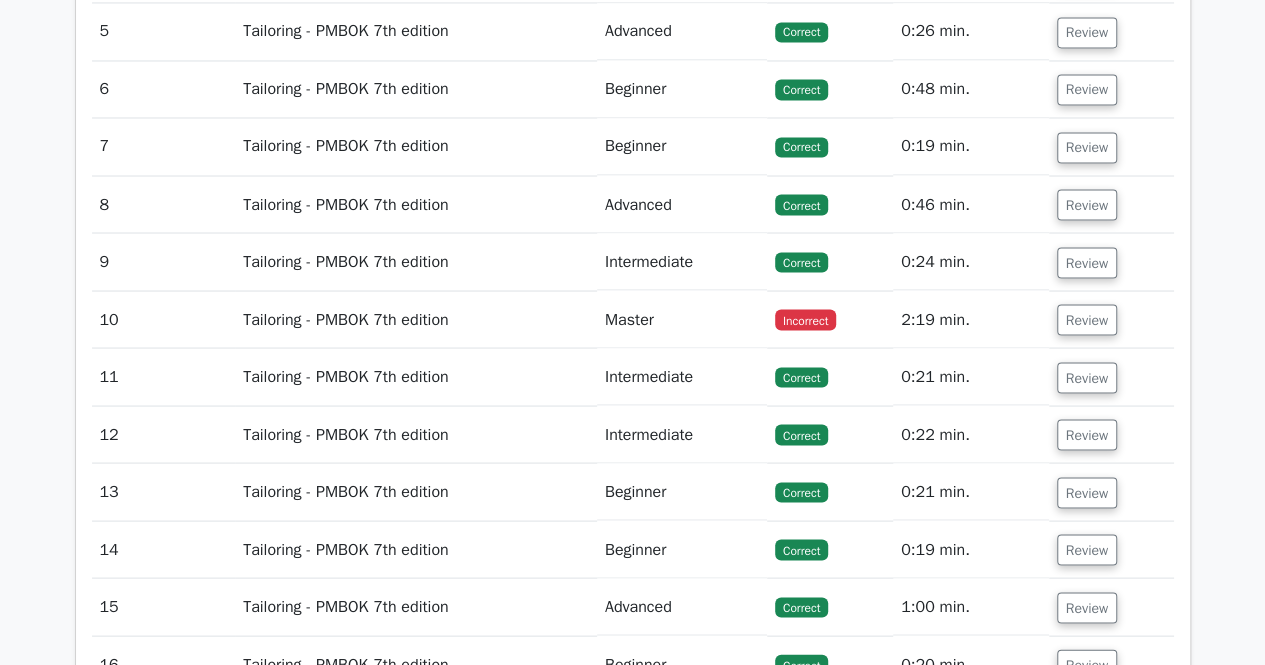 scroll, scrollTop: 1748, scrollLeft: 0, axis: vertical 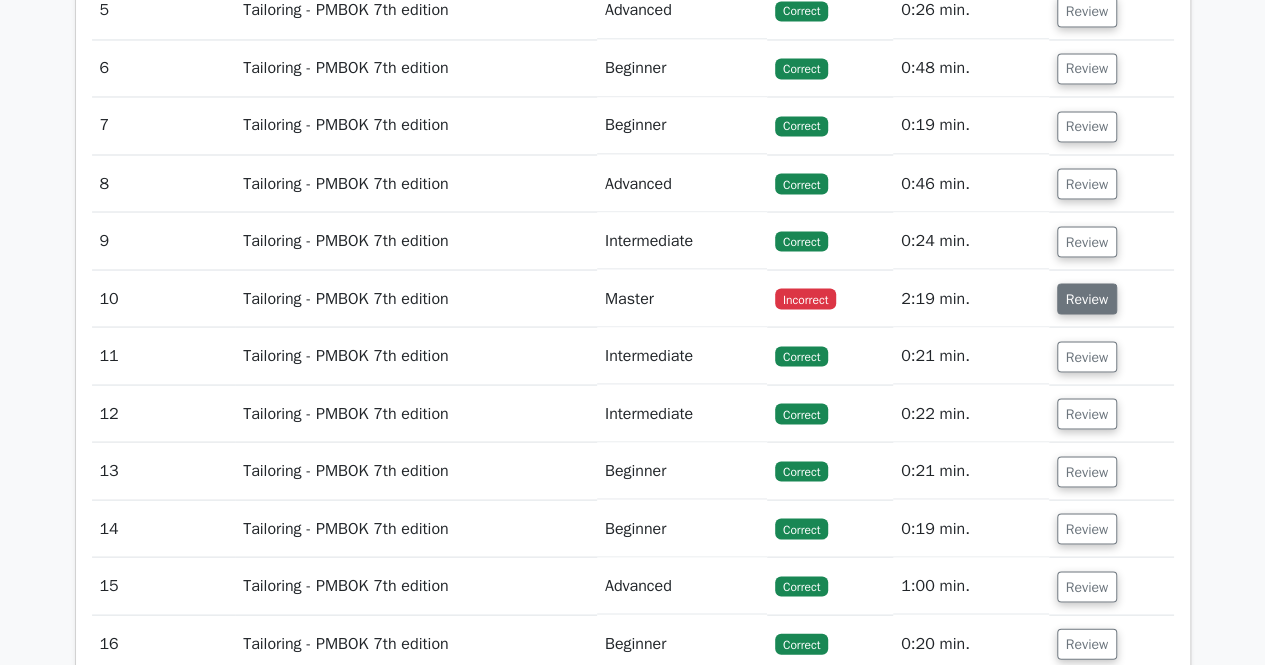 click on "Review" at bounding box center (1087, 298) 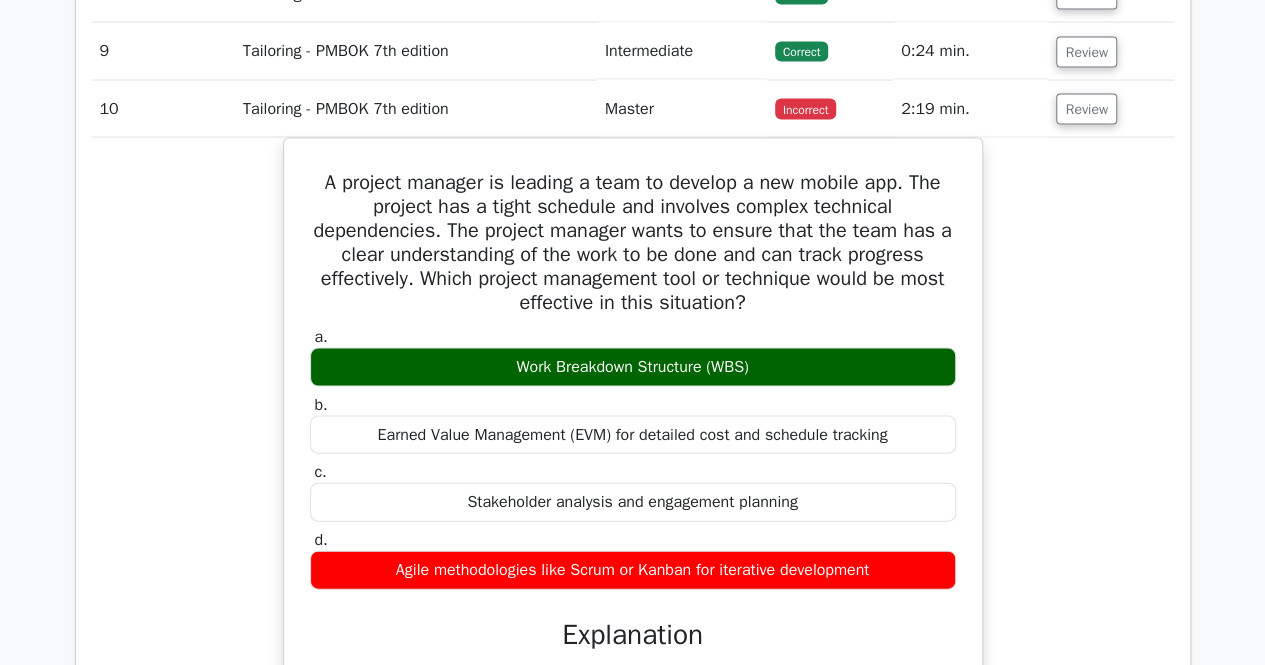 scroll, scrollTop: 1932, scrollLeft: 0, axis: vertical 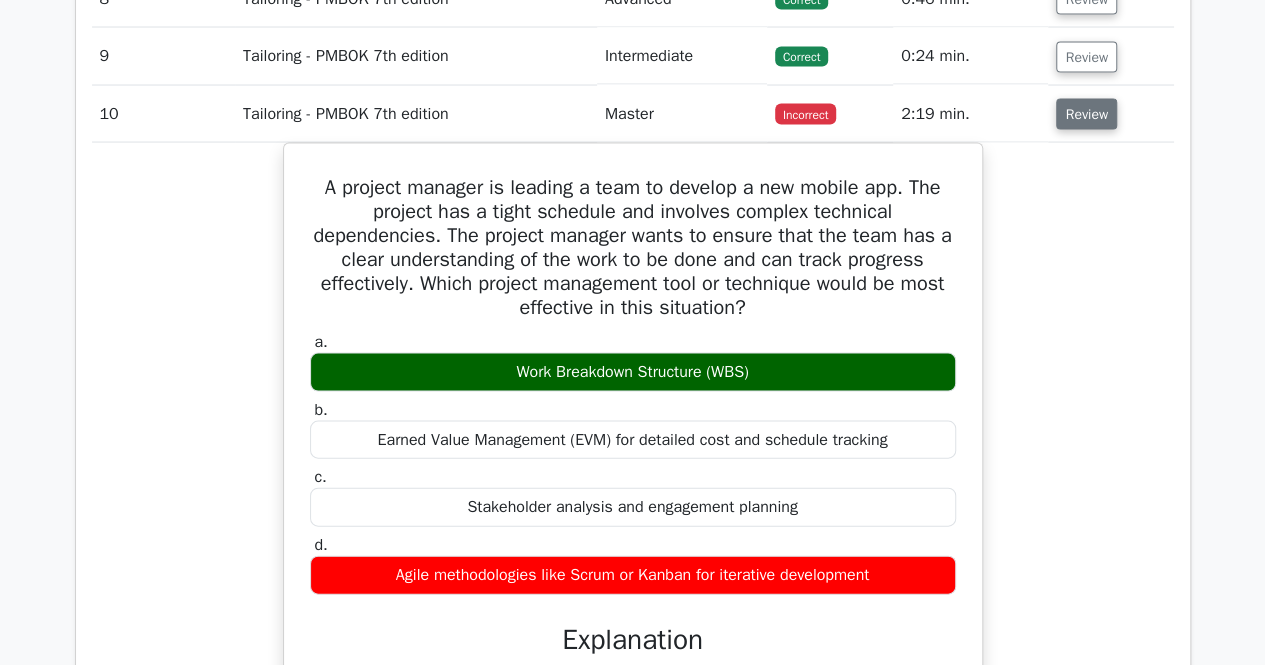 click on "Review" at bounding box center [1086, 114] 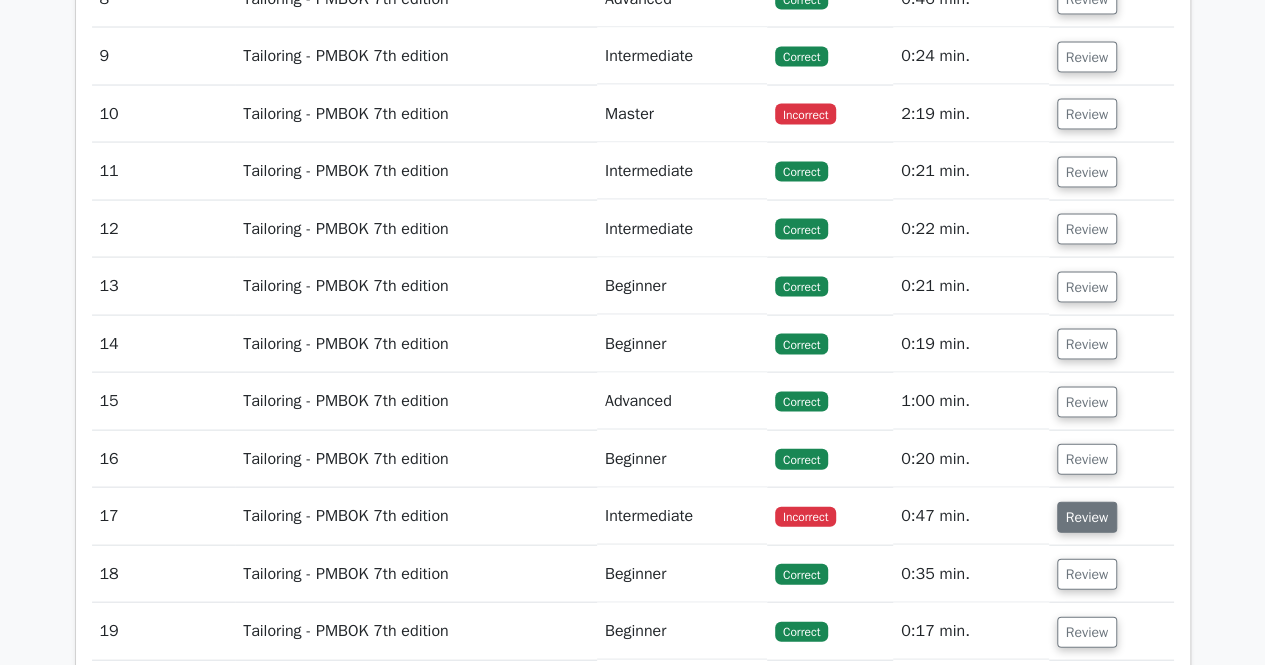 click on "Review" at bounding box center (1087, 517) 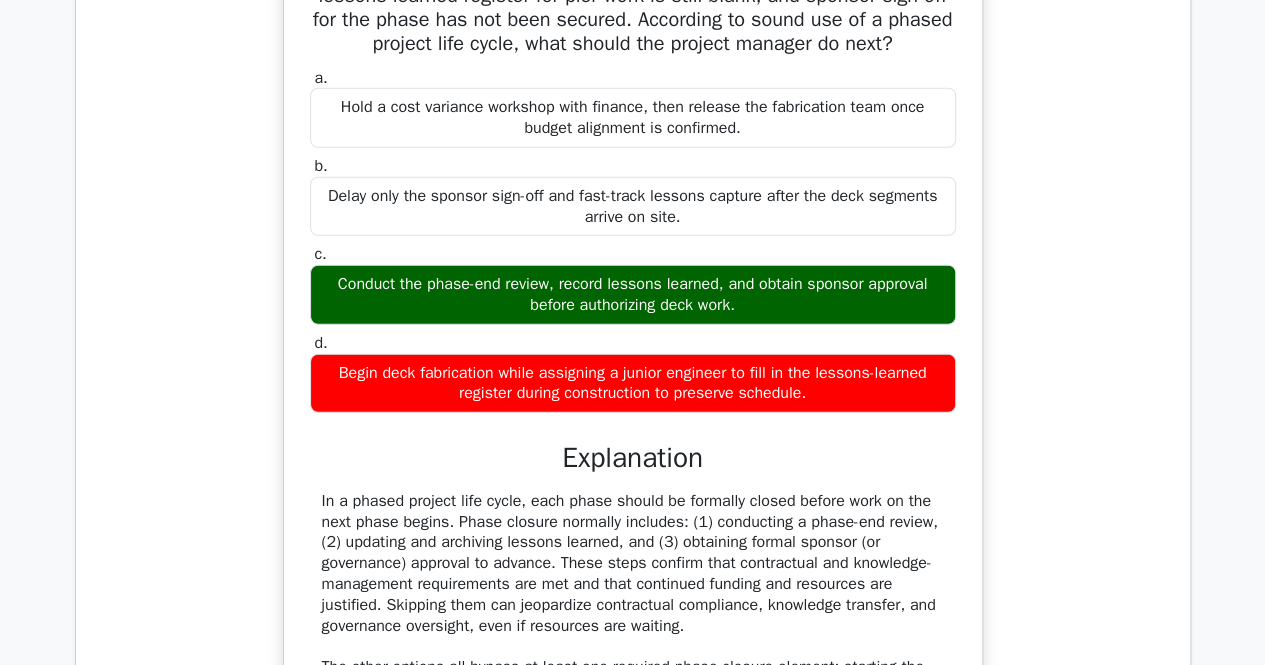 scroll, scrollTop: 2615, scrollLeft: 0, axis: vertical 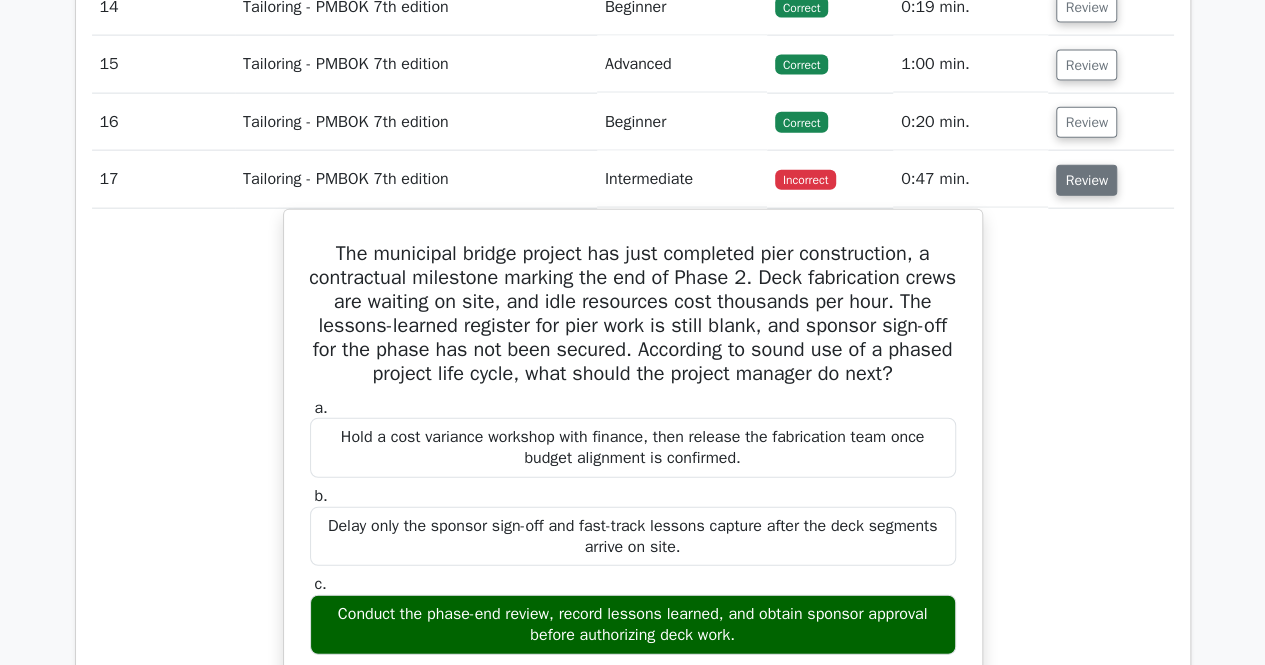 click on "Review" at bounding box center [1086, 180] 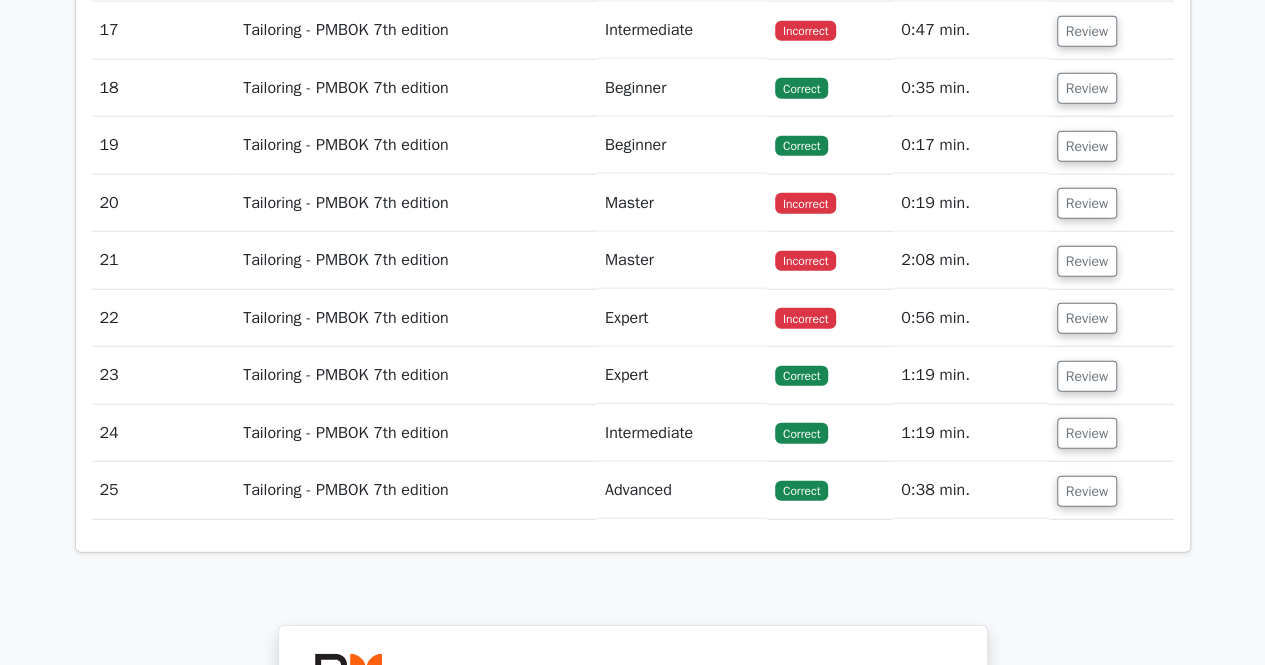 scroll, scrollTop: 2428, scrollLeft: 0, axis: vertical 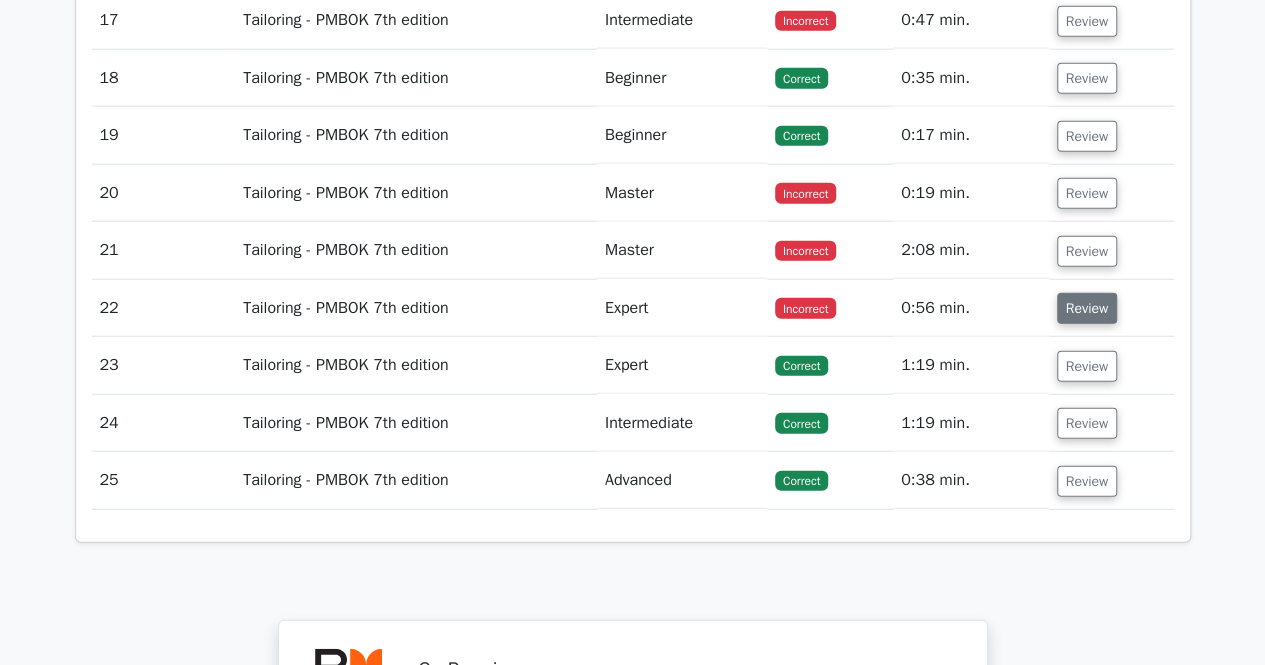click on "Review" at bounding box center (1087, 308) 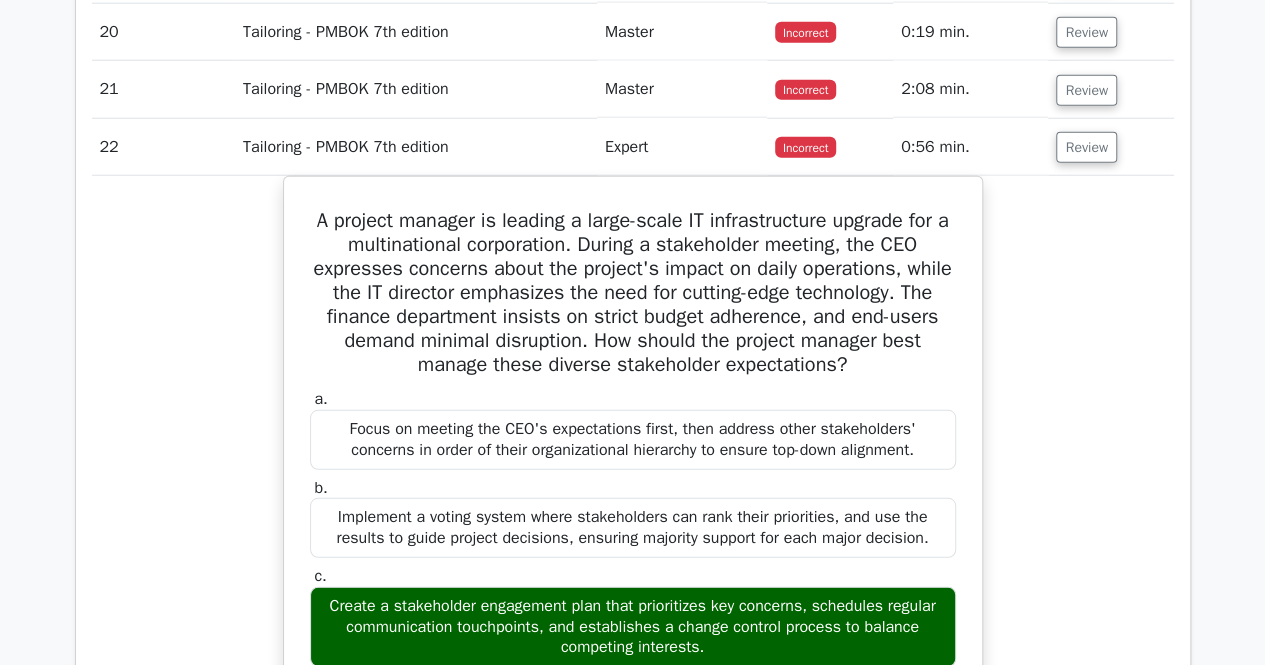 scroll, scrollTop: 2600, scrollLeft: 0, axis: vertical 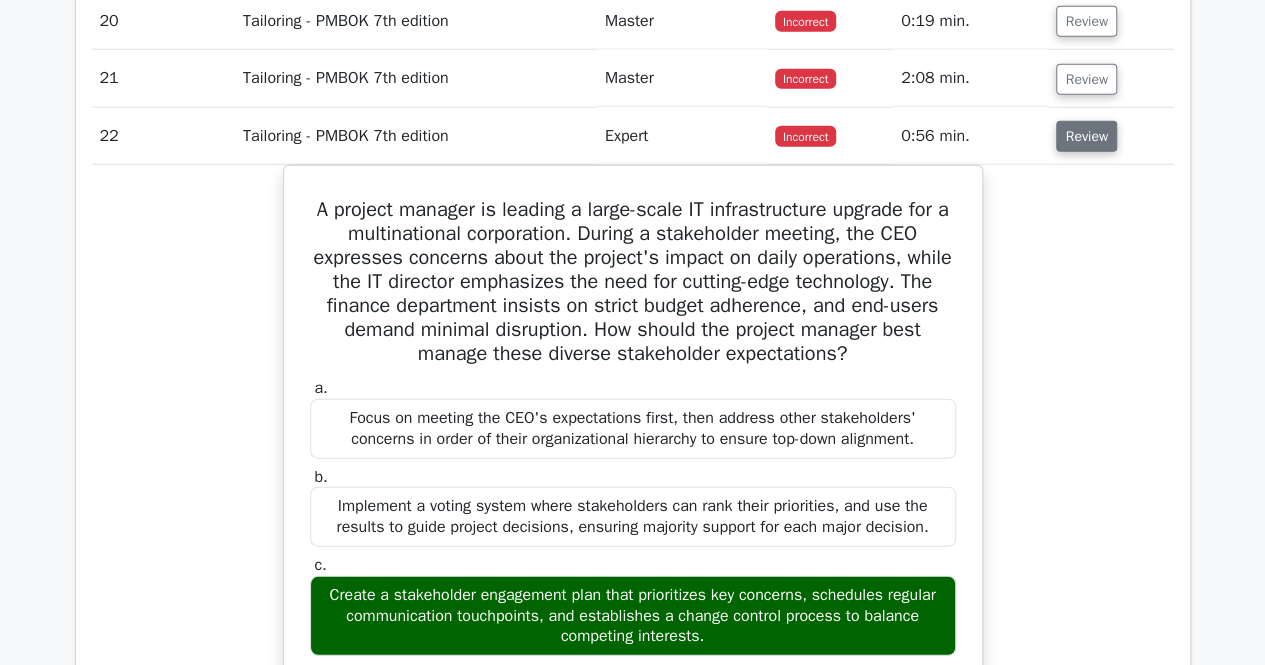 click on "Review" at bounding box center (1086, 136) 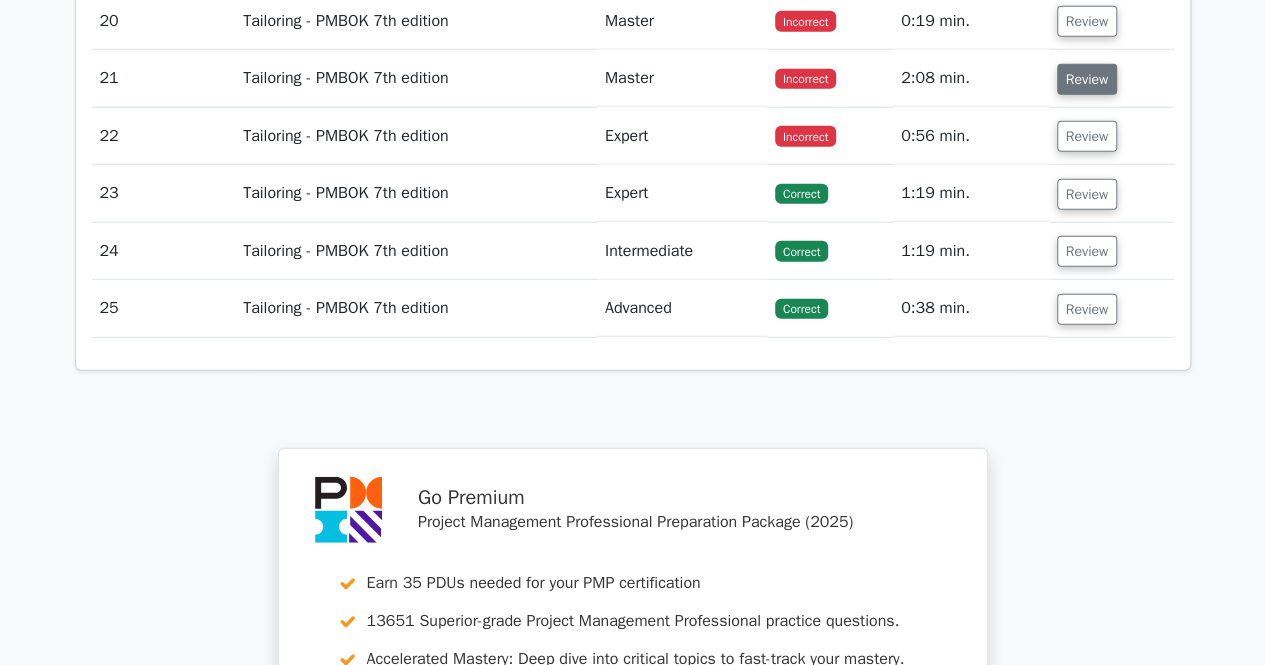 click on "Review" at bounding box center [1087, 79] 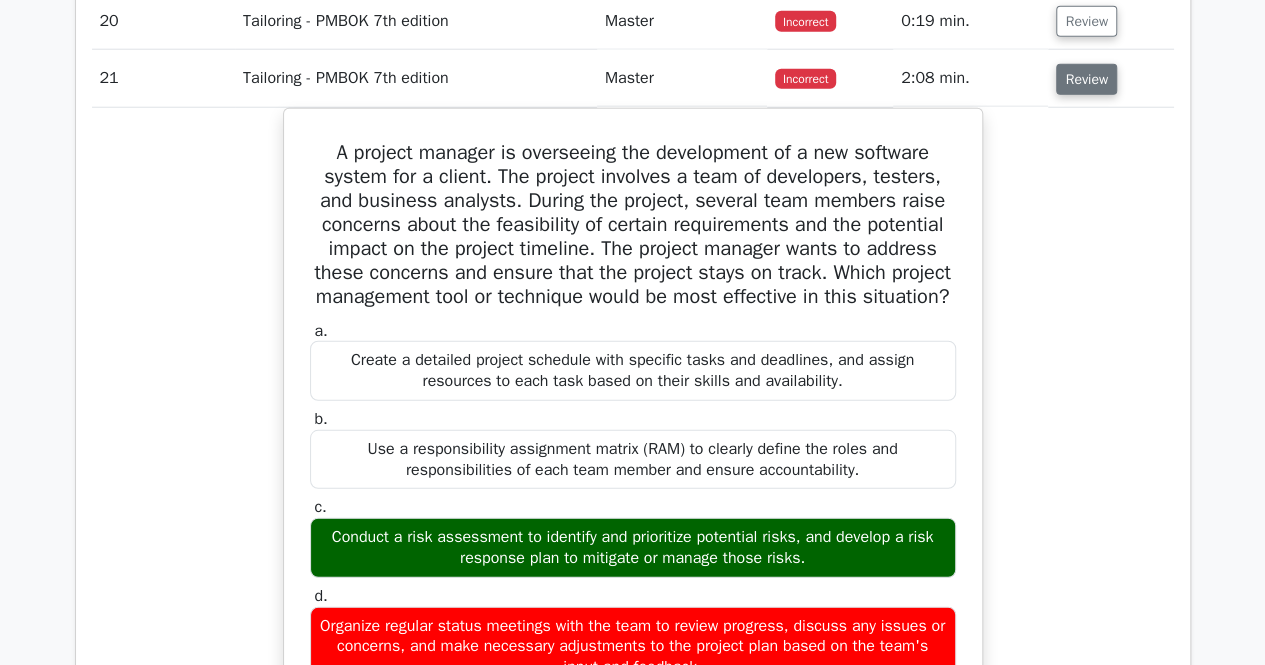 click on "Review" at bounding box center [1086, 79] 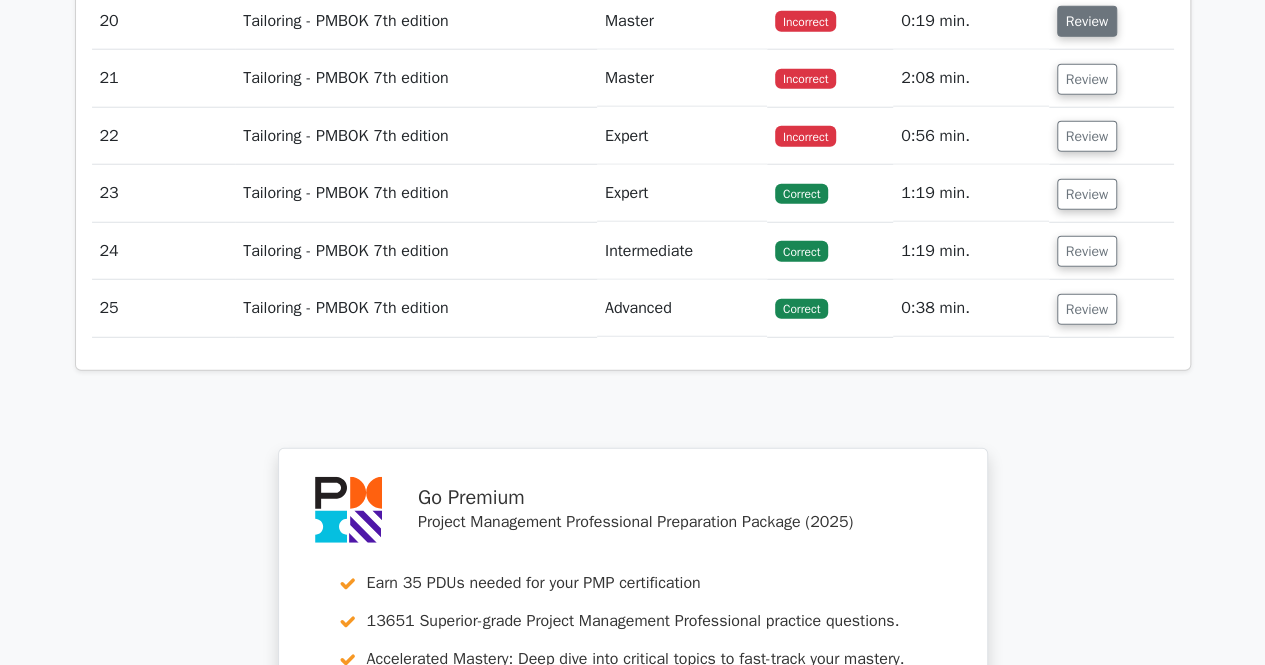 click on "Review" at bounding box center [1087, 21] 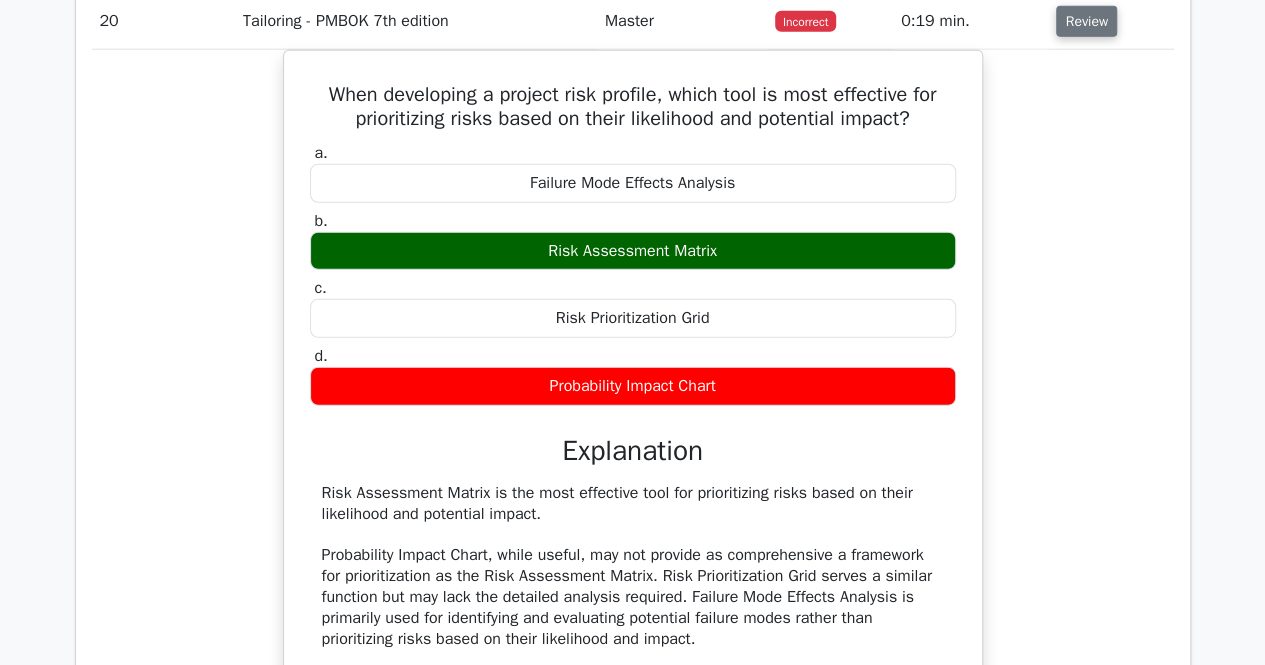 click on "Review" at bounding box center [1086, 21] 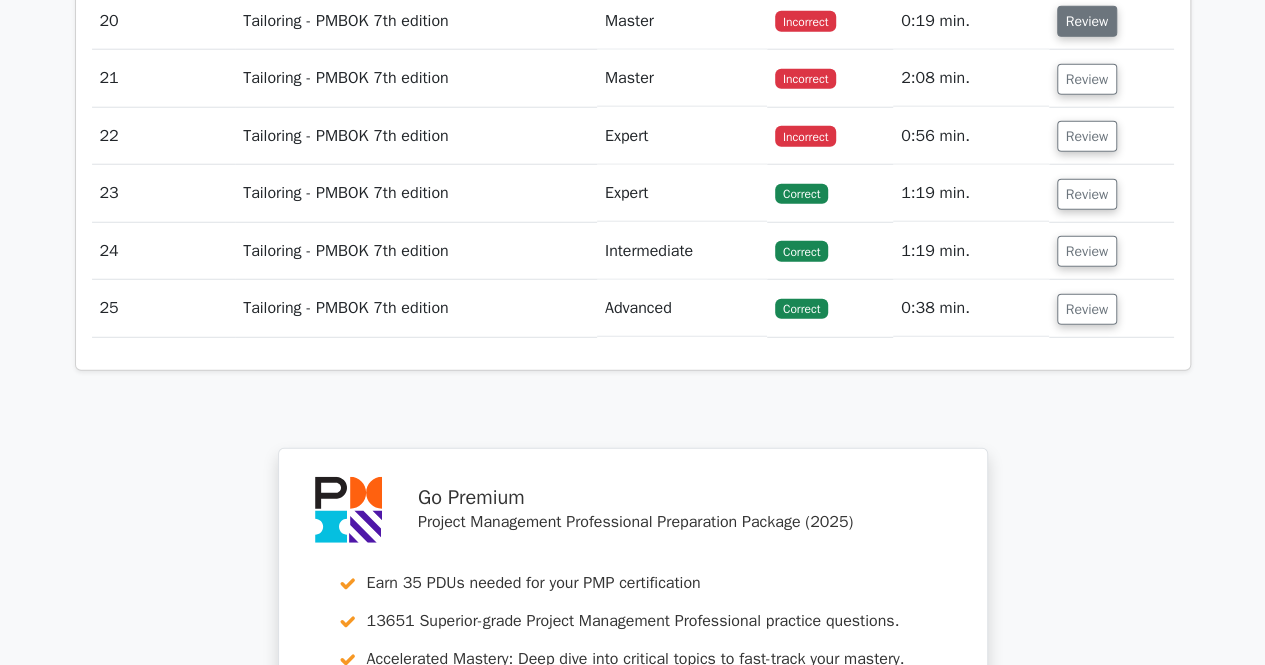 click on "Review" at bounding box center [1087, 21] 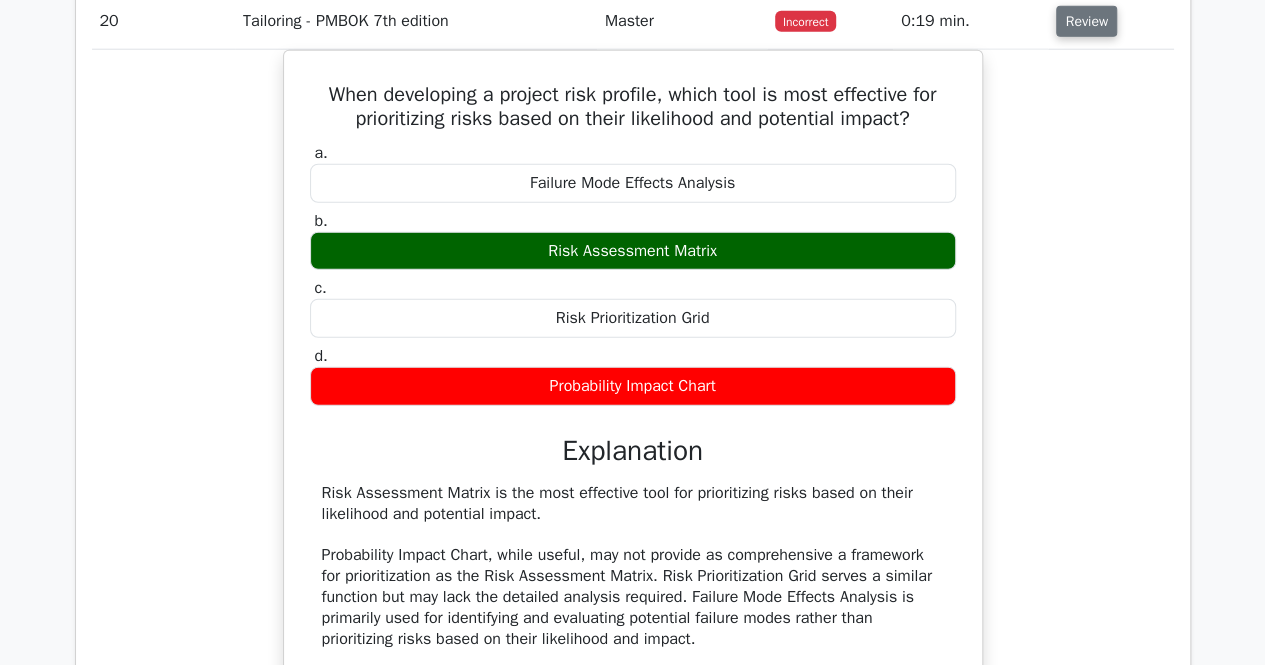 click on "Review" at bounding box center (1086, 21) 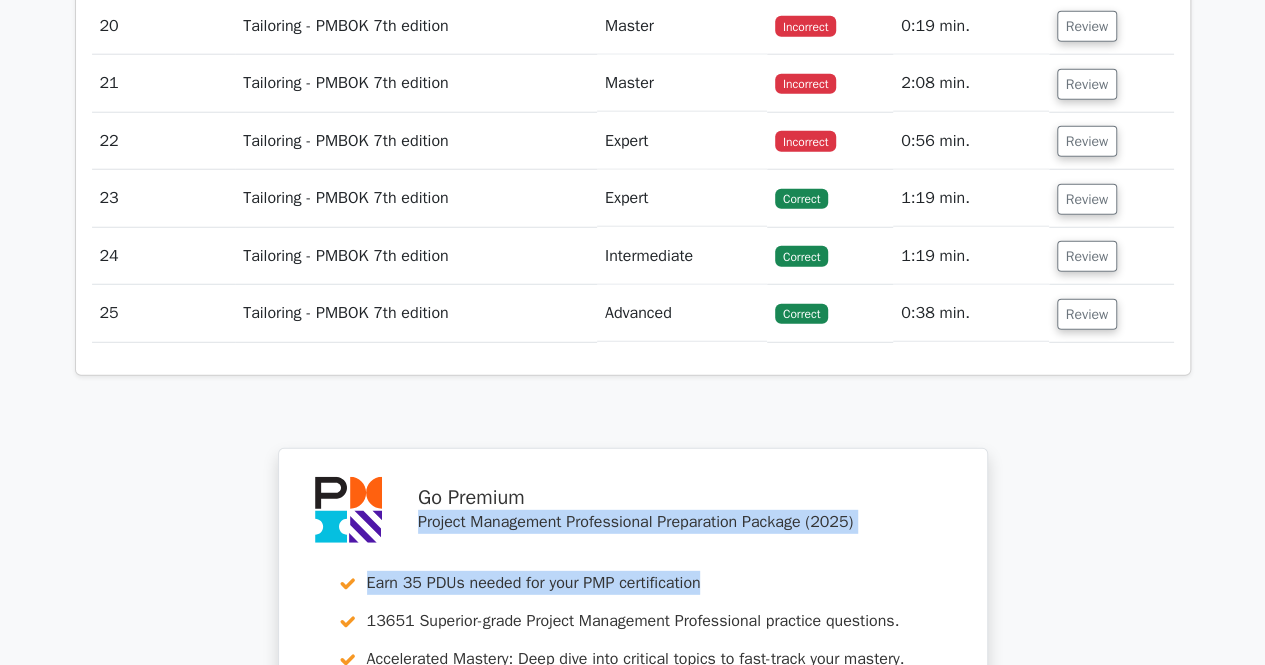 drag, startPoint x: 1261, startPoint y: 483, endPoint x: 1279, endPoint y: 423, distance: 62.641838 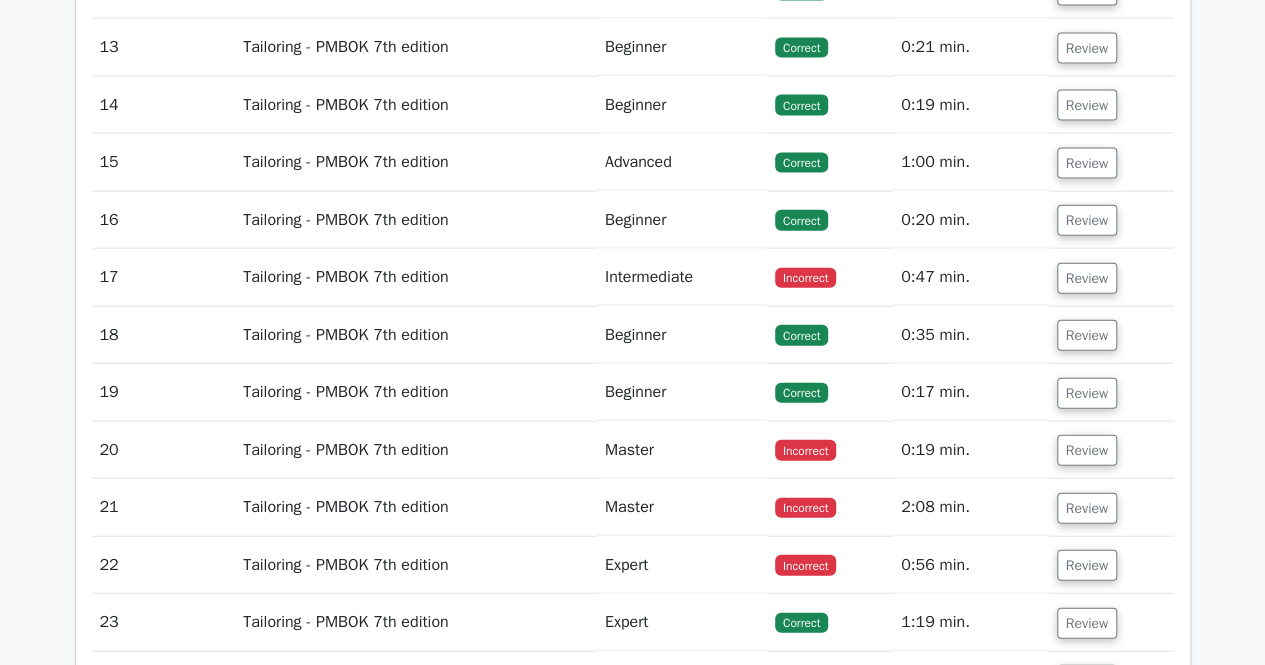 scroll, scrollTop: 2118, scrollLeft: 0, axis: vertical 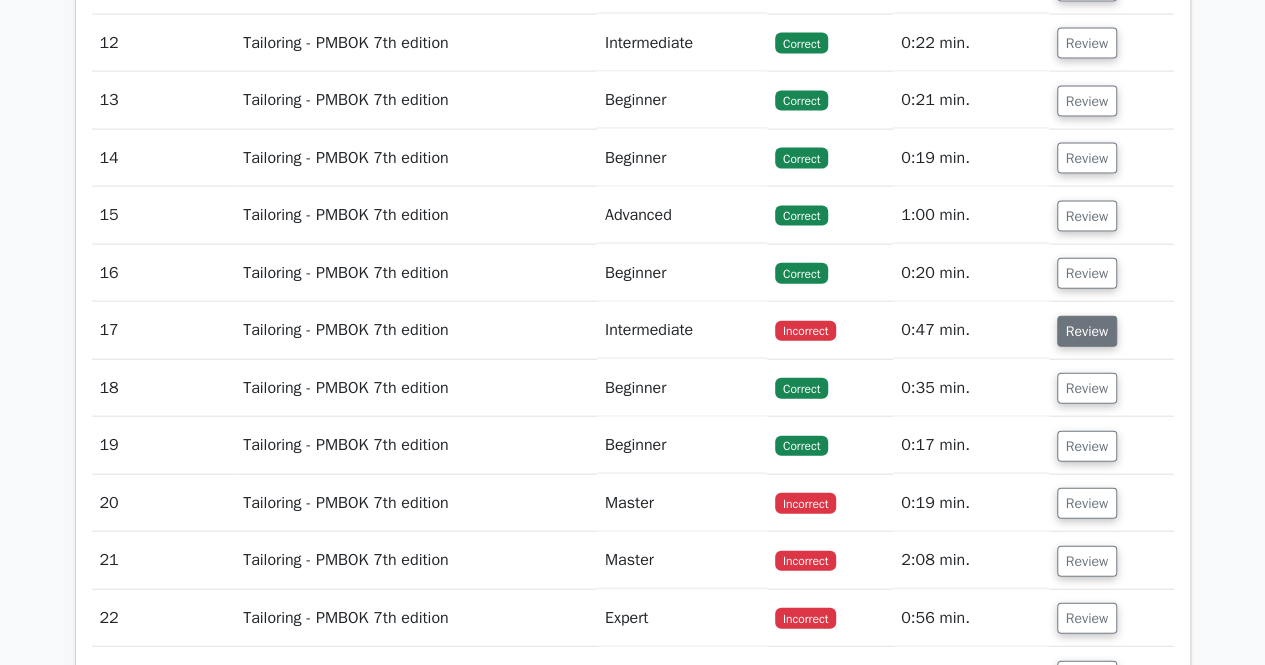 click on "Review" at bounding box center [1087, 331] 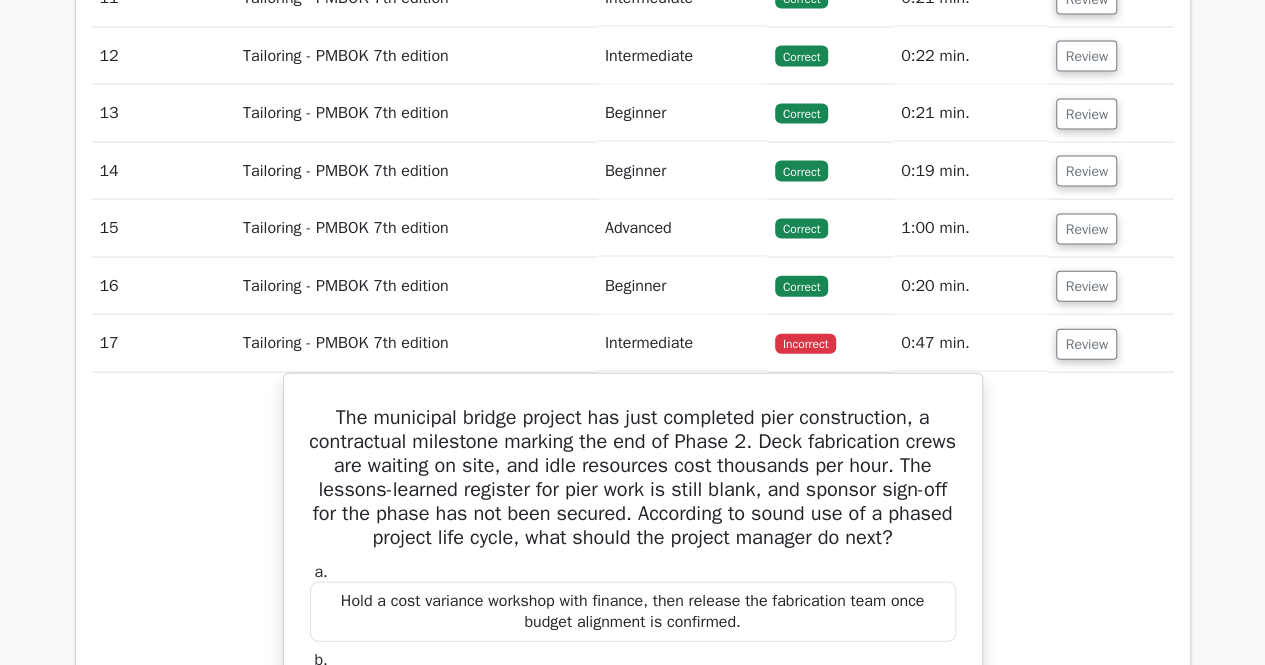 scroll, scrollTop: 2100, scrollLeft: 0, axis: vertical 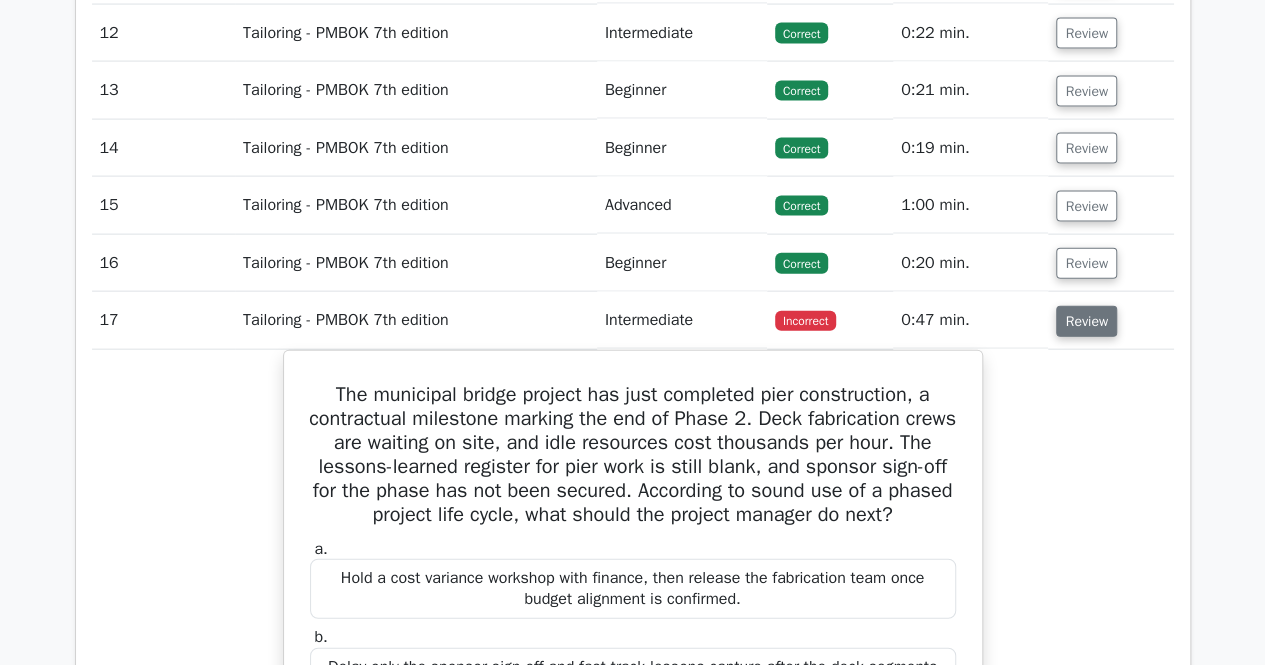 click on "Review" at bounding box center [1086, 321] 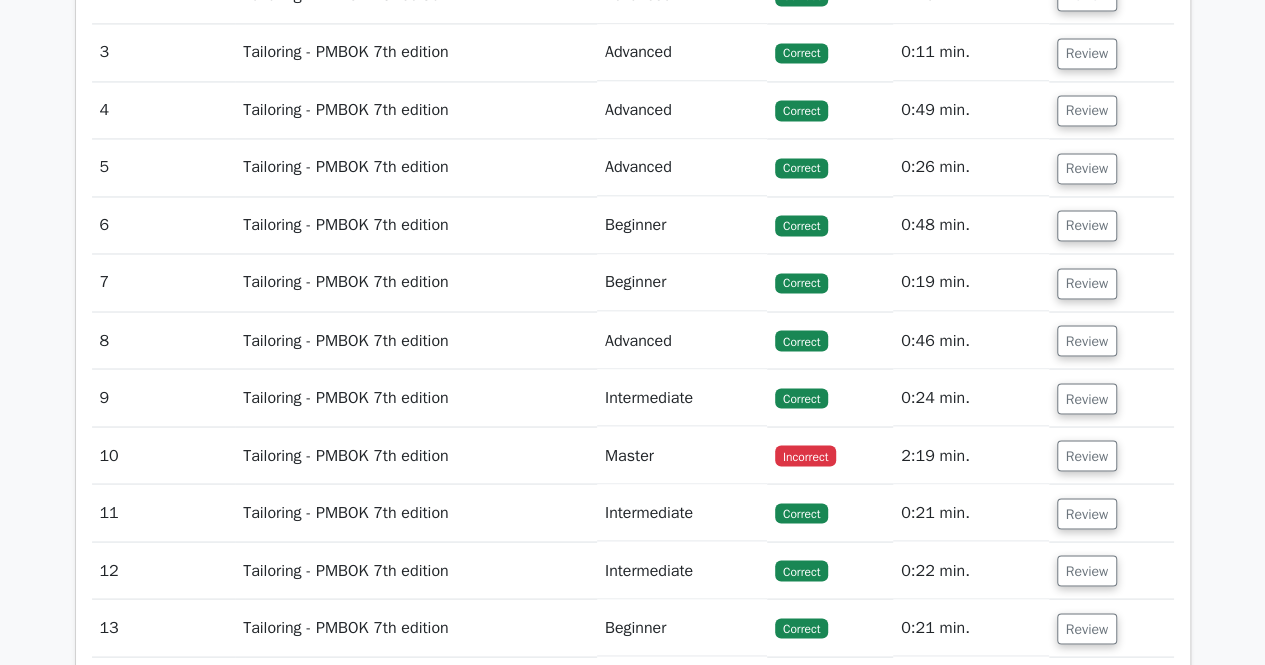 scroll, scrollTop: 1547, scrollLeft: 0, axis: vertical 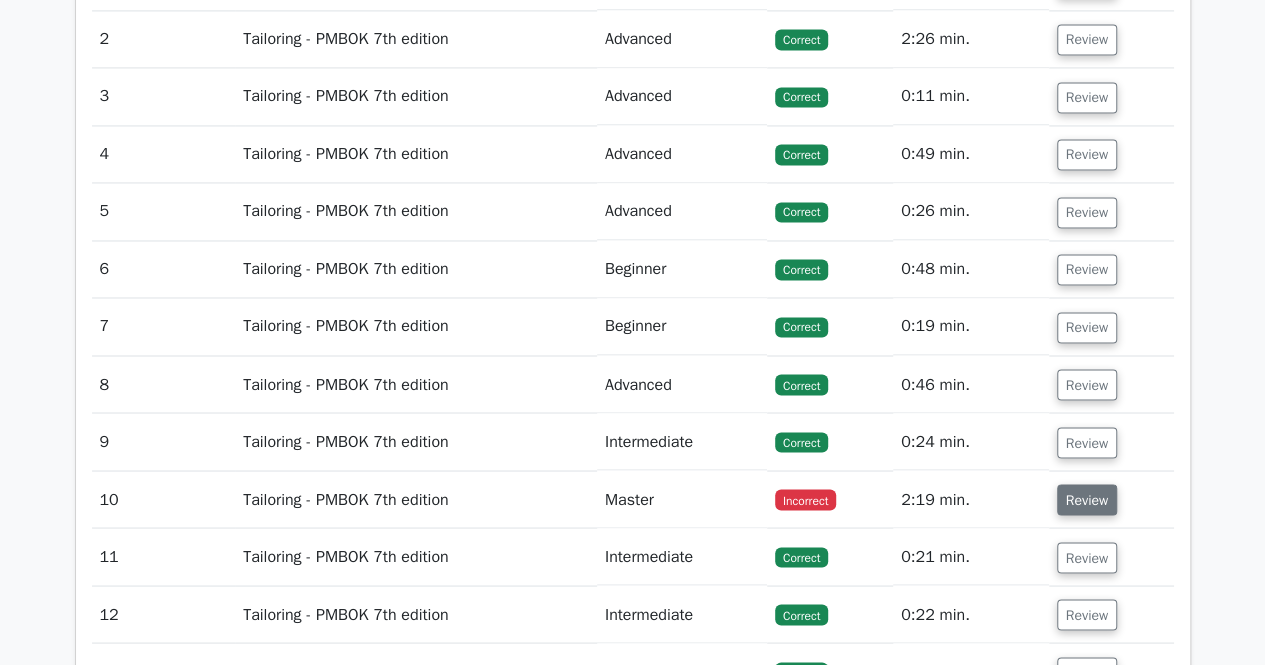 click on "Review" at bounding box center [1087, 499] 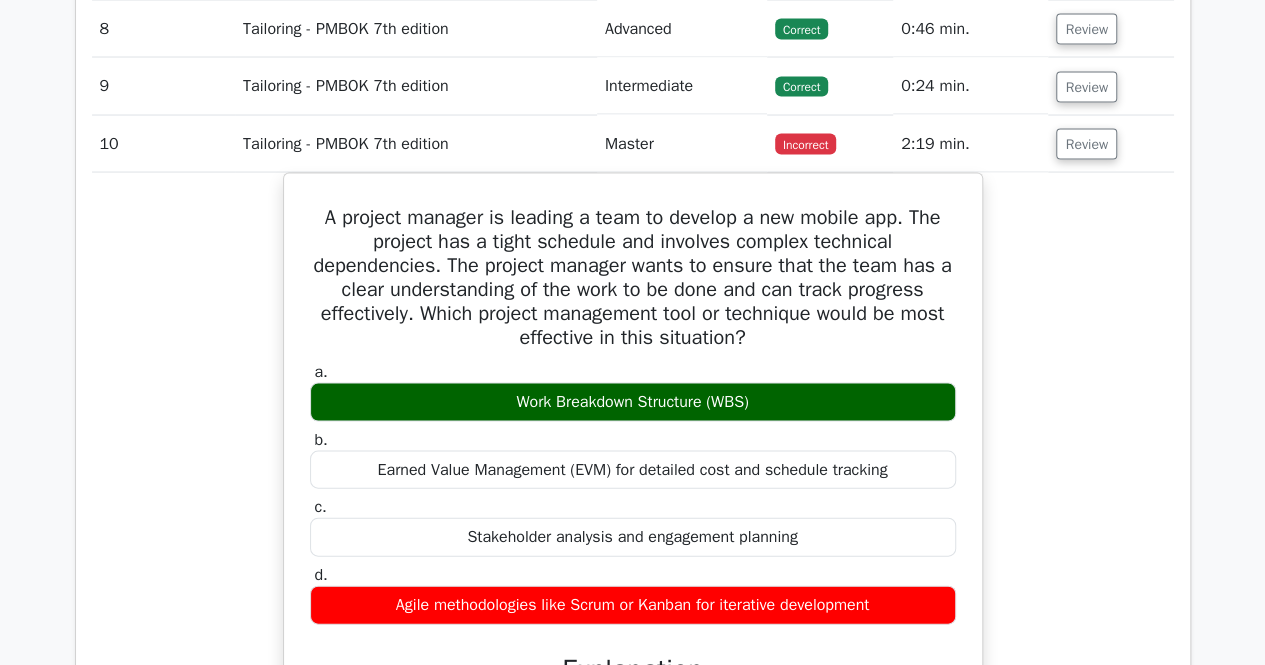 scroll, scrollTop: 1922, scrollLeft: 0, axis: vertical 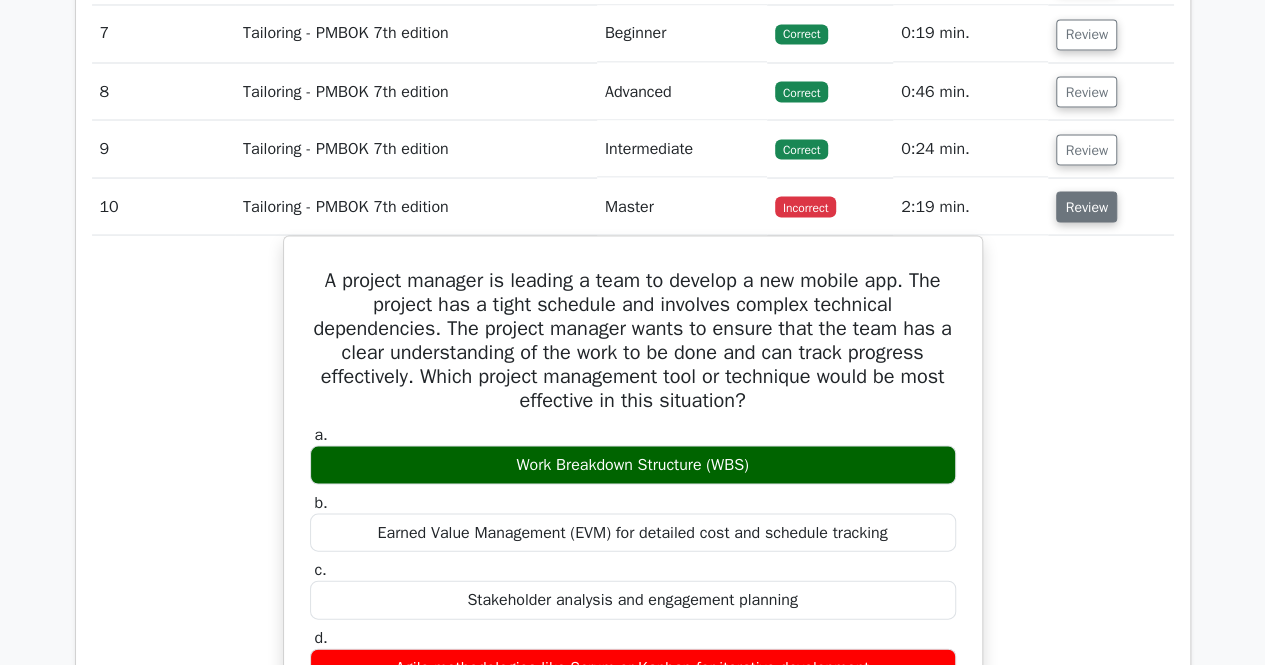 click on "Review" at bounding box center (1086, 206) 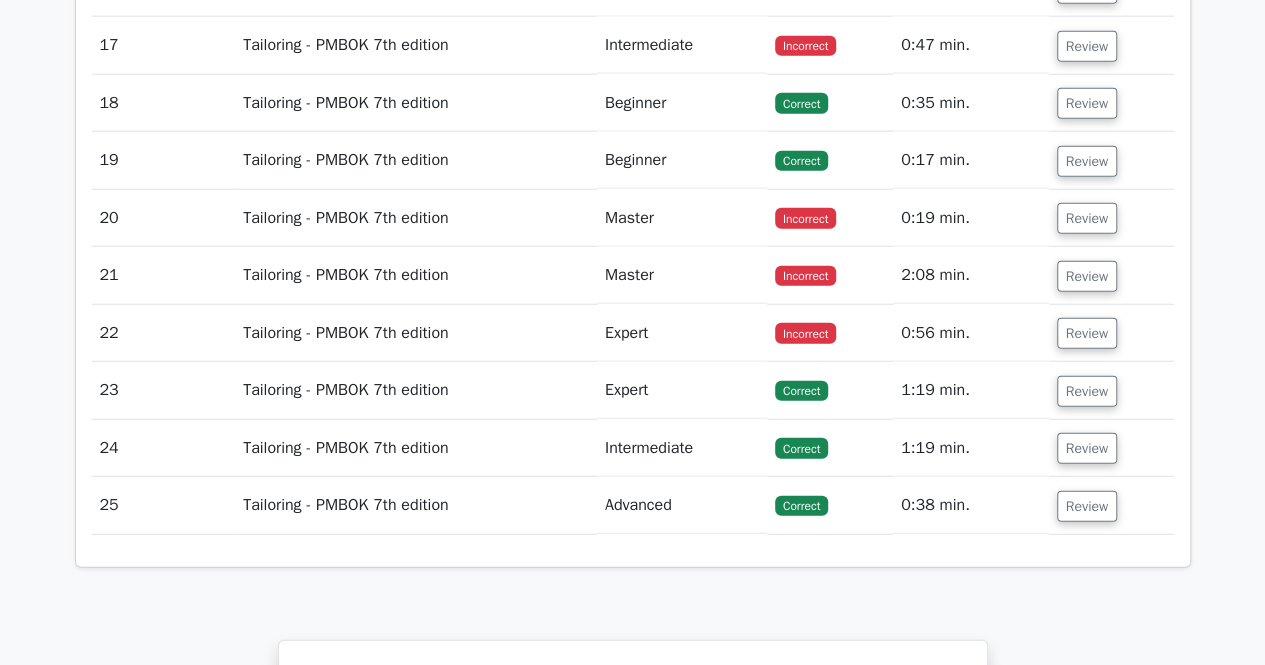 scroll, scrollTop: 2433, scrollLeft: 0, axis: vertical 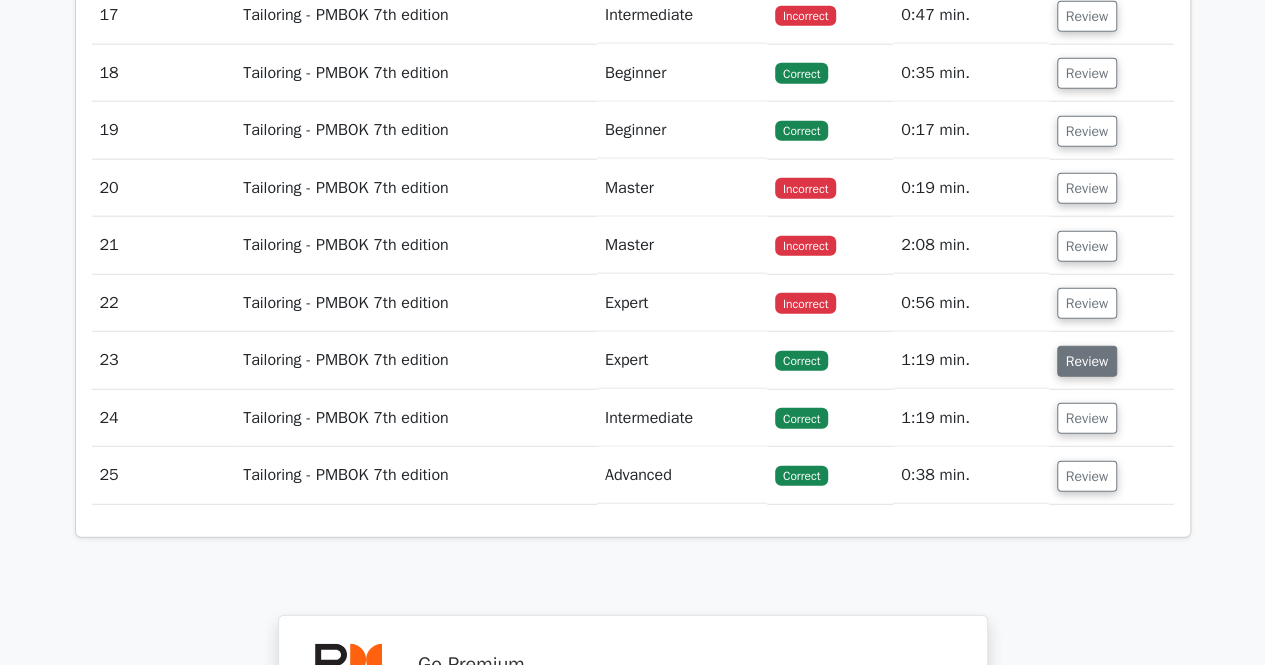 click on "Review" at bounding box center [1087, 361] 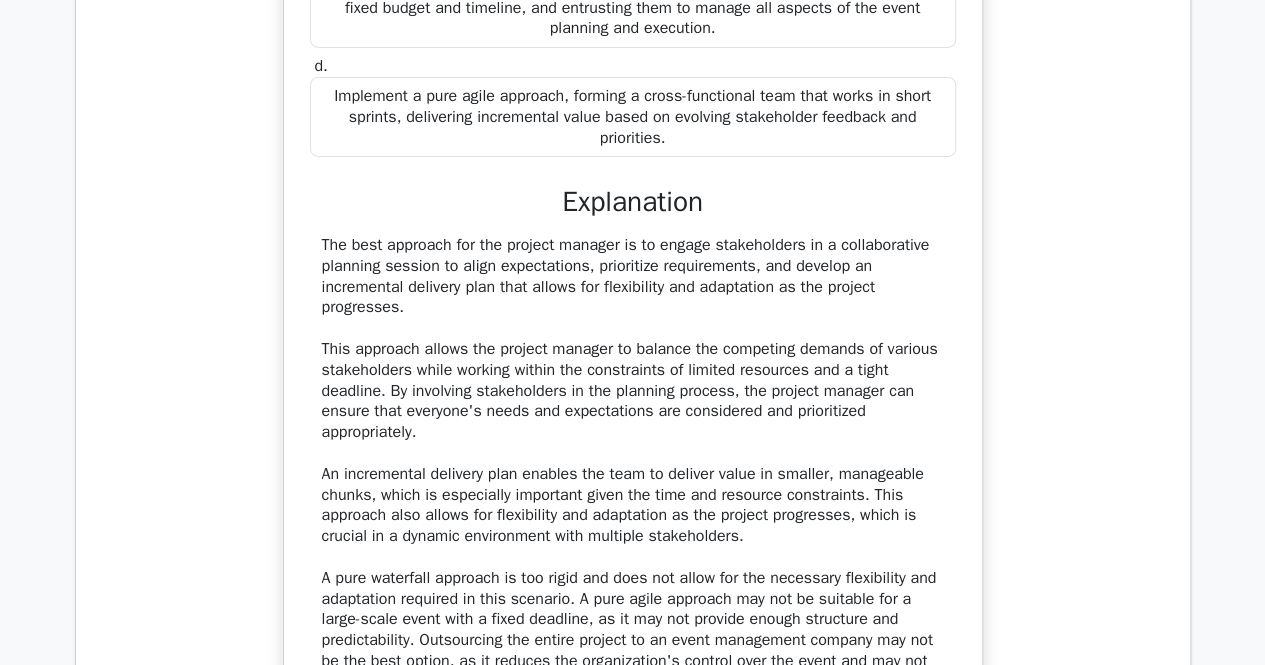 scroll, scrollTop: 3324, scrollLeft: 0, axis: vertical 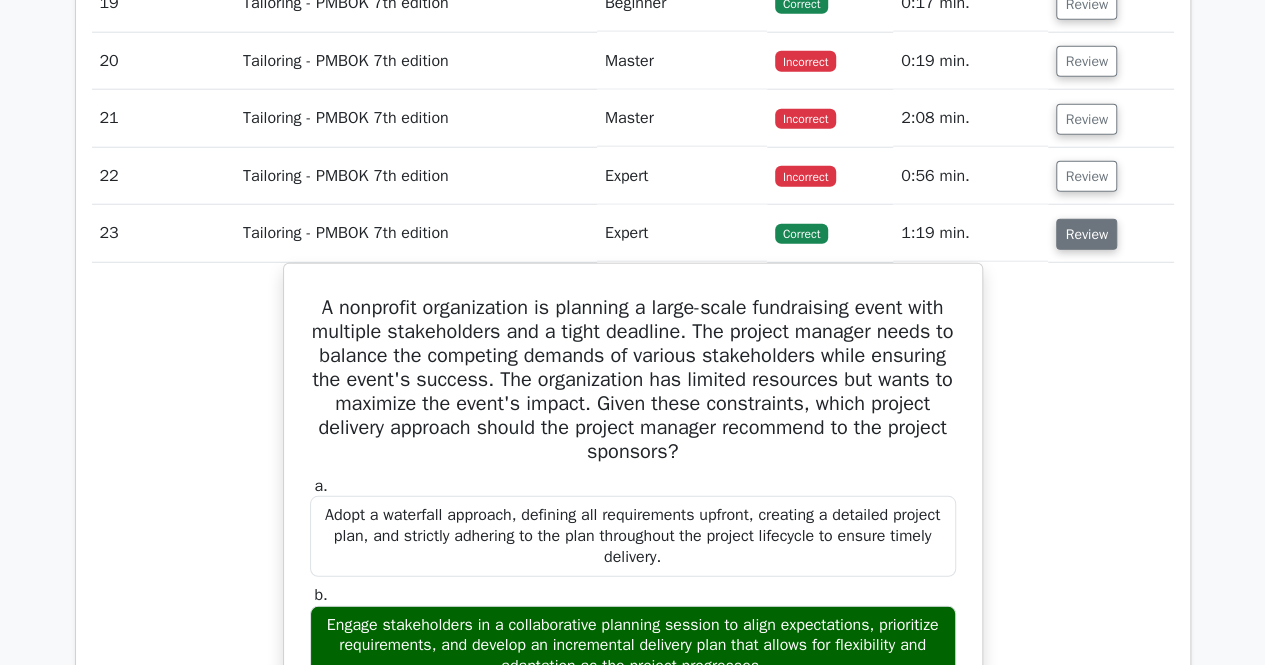 click on "Review" at bounding box center [1086, 234] 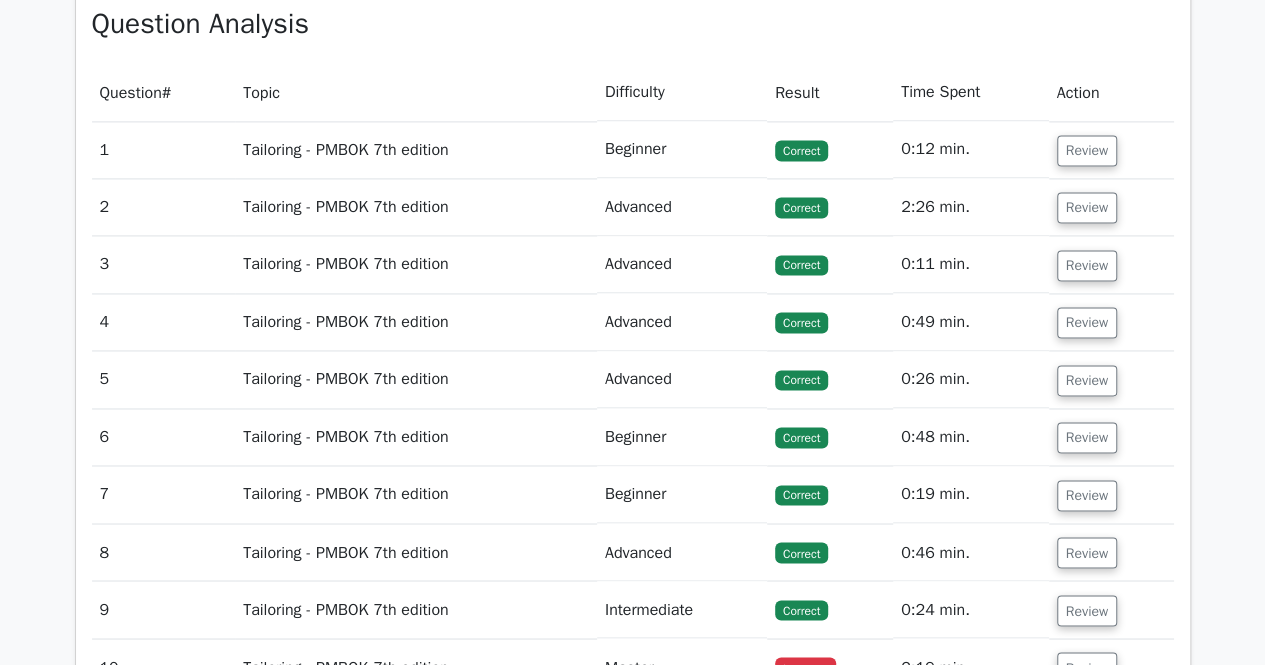 scroll, scrollTop: 1380, scrollLeft: 0, axis: vertical 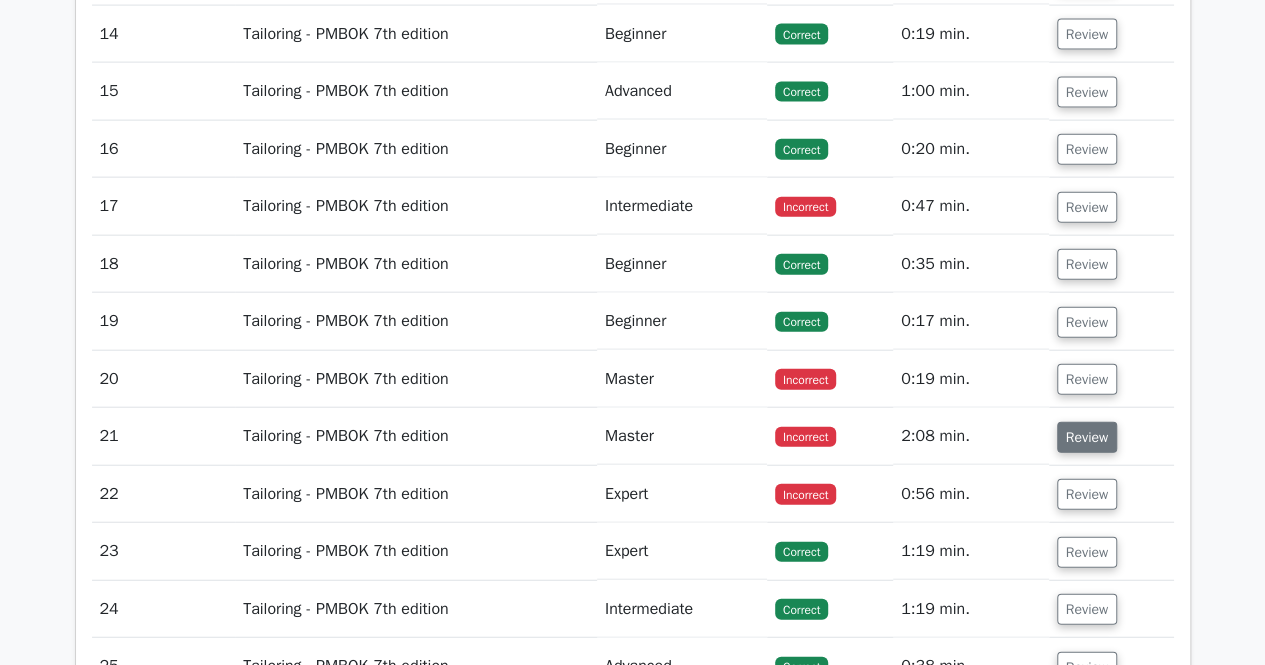 click on "Review" at bounding box center [1087, 437] 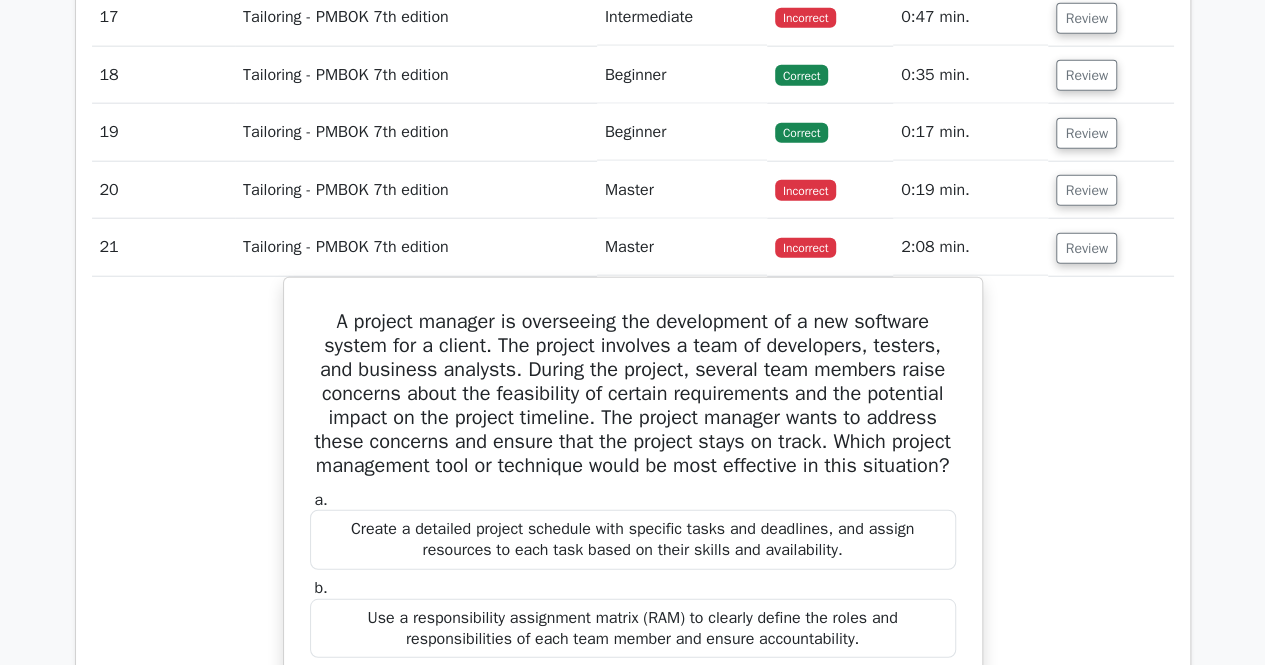 scroll, scrollTop: 2386, scrollLeft: 0, axis: vertical 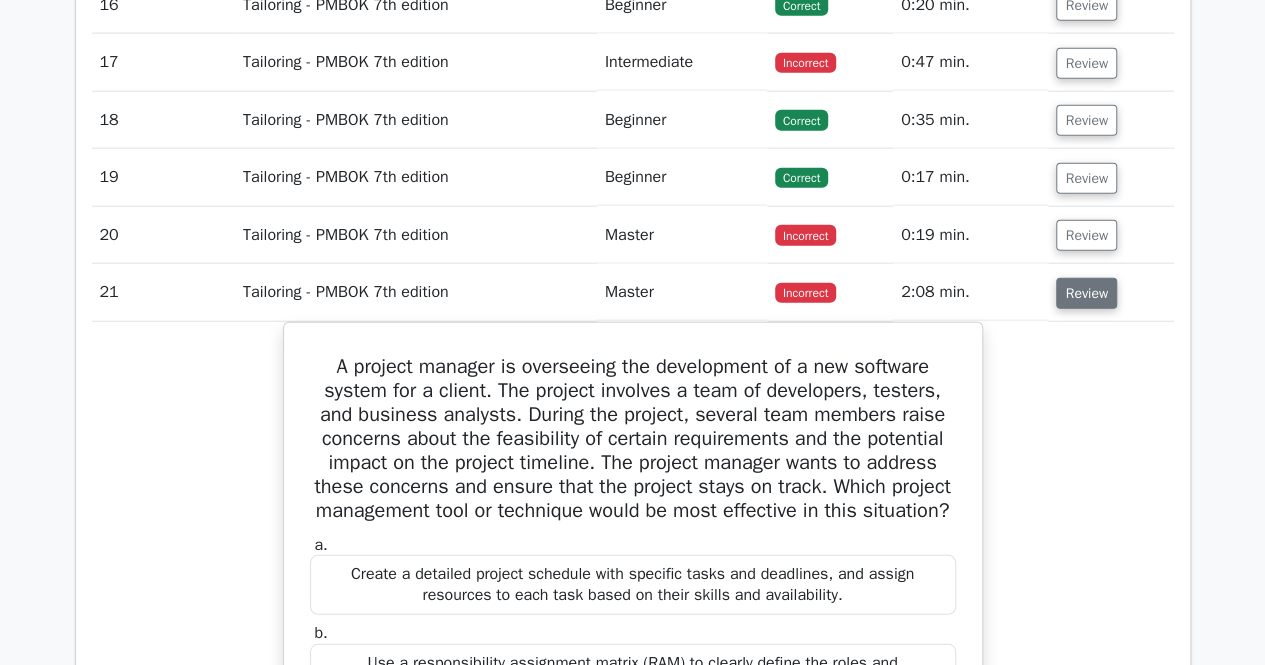 click on "Review" at bounding box center (1086, 293) 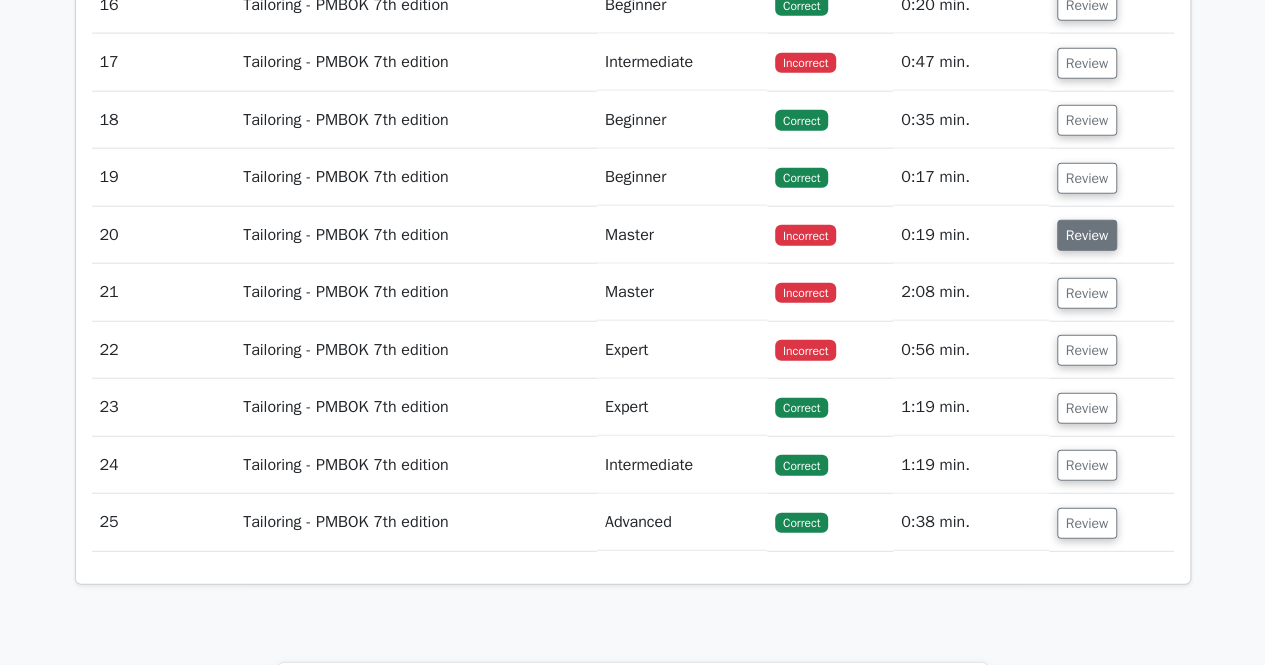 click on "Review" at bounding box center [1087, 235] 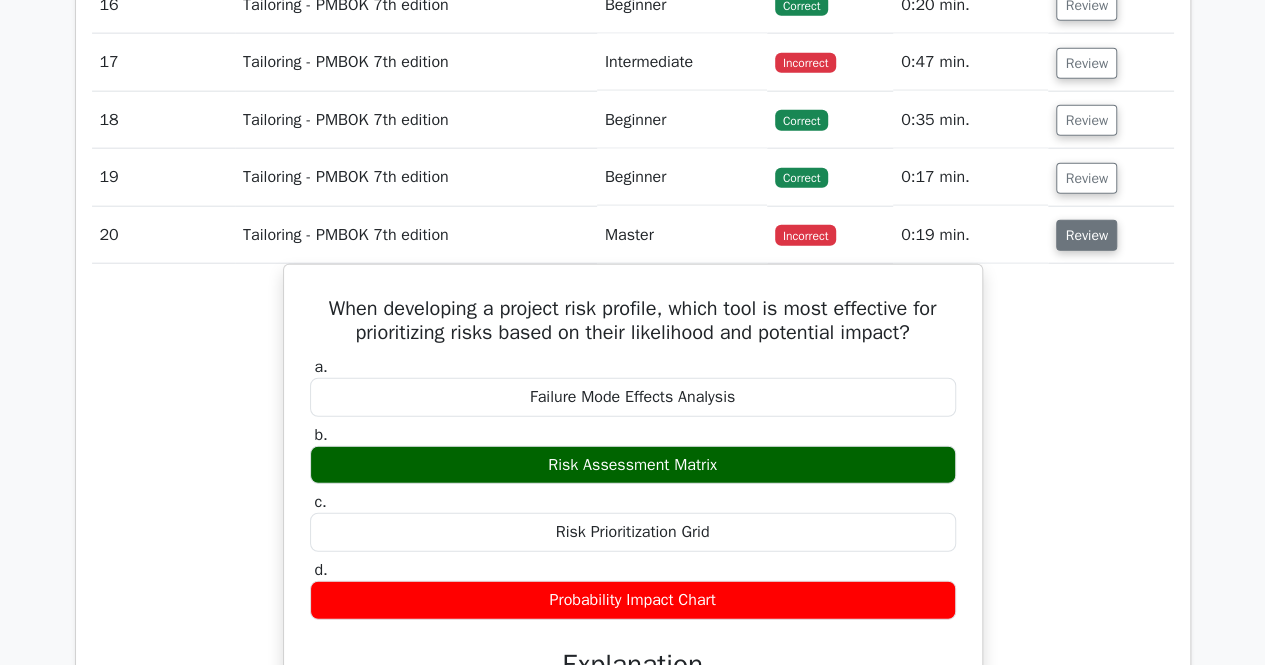 click on "Review" at bounding box center [1086, 235] 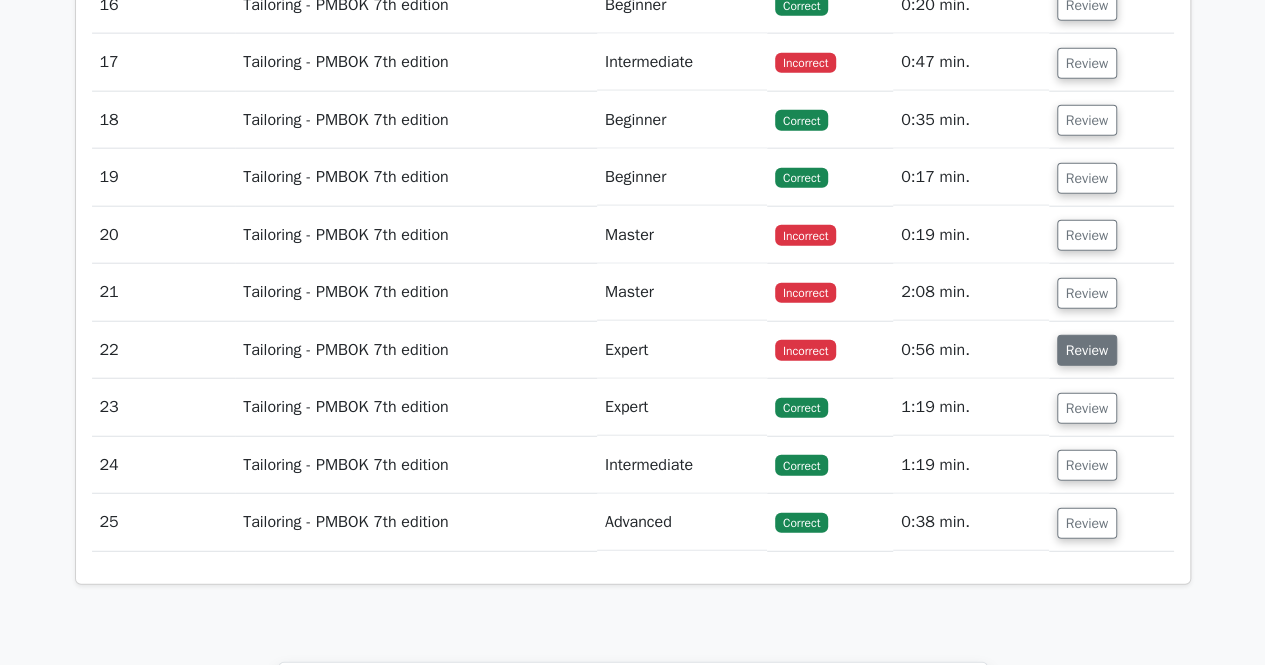 click on "Review" at bounding box center [1087, 350] 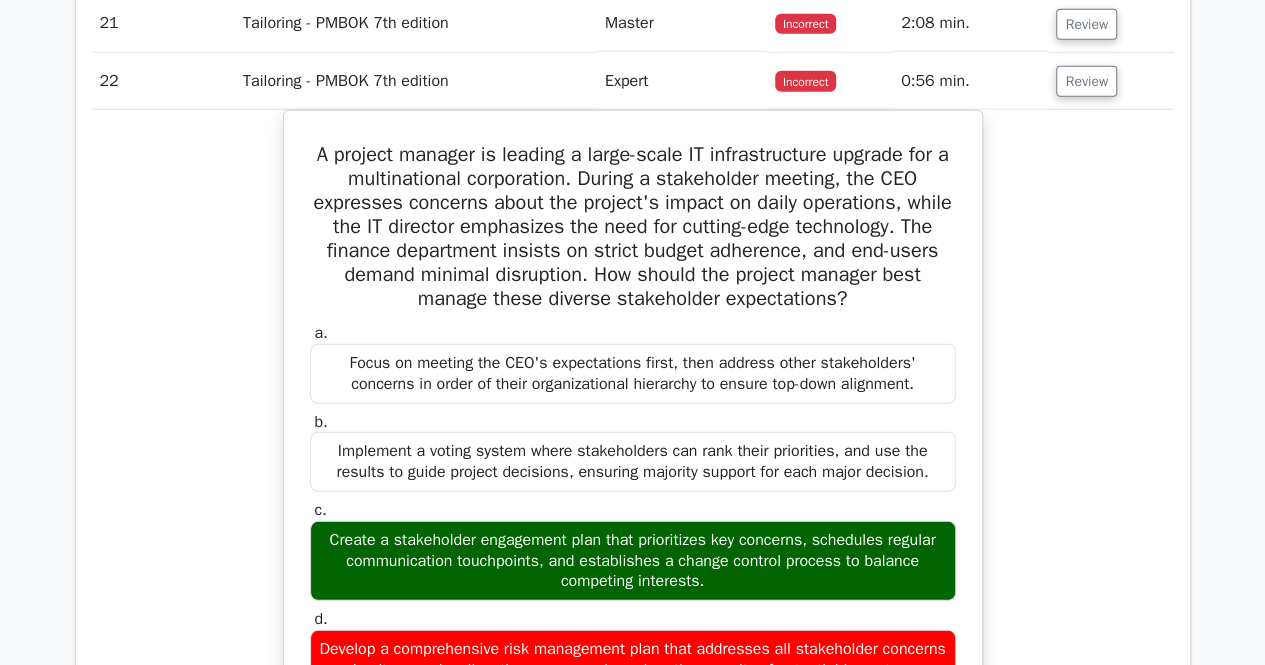 scroll, scrollTop: 2689, scrollLeft: 0, axis: vertical 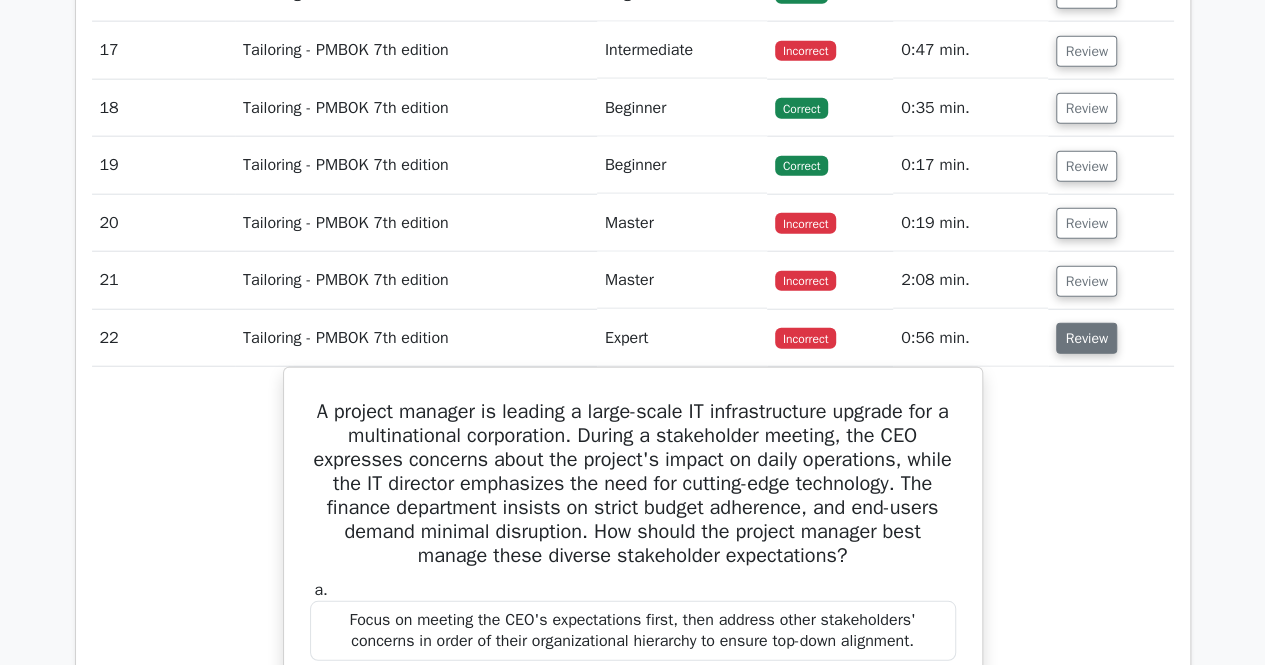 click on "Review" at bounding box center [1086, 338] 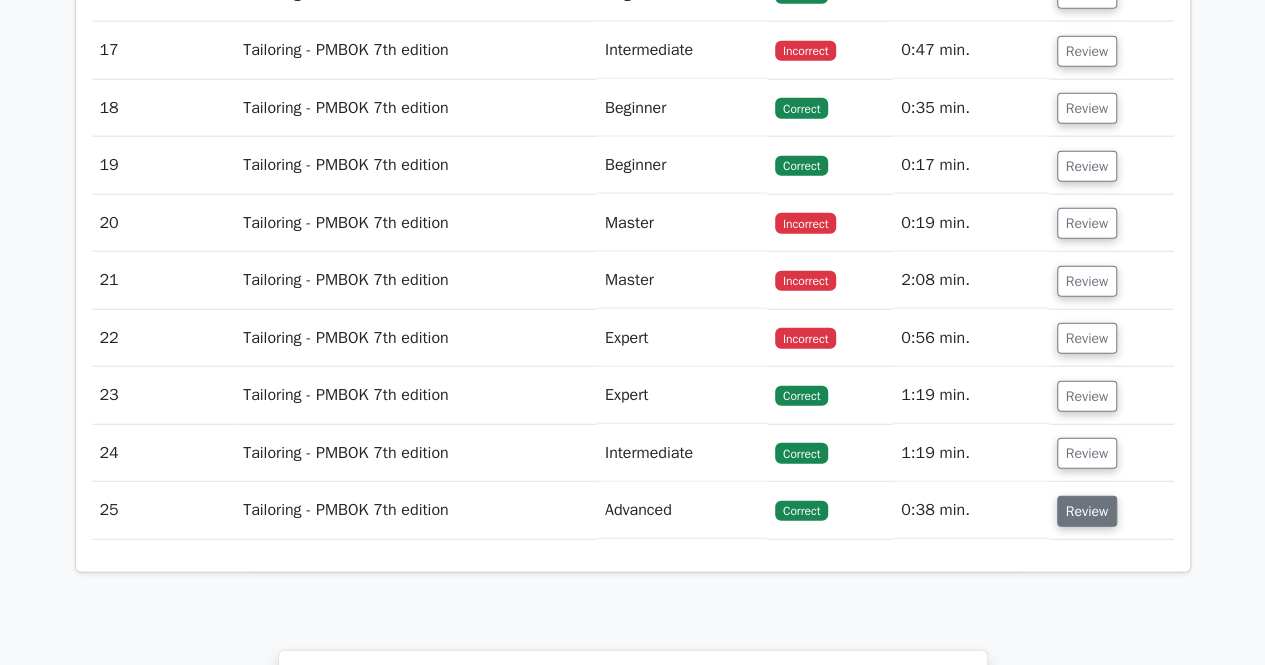 click on "Review" at bounding box center (1087, 511) 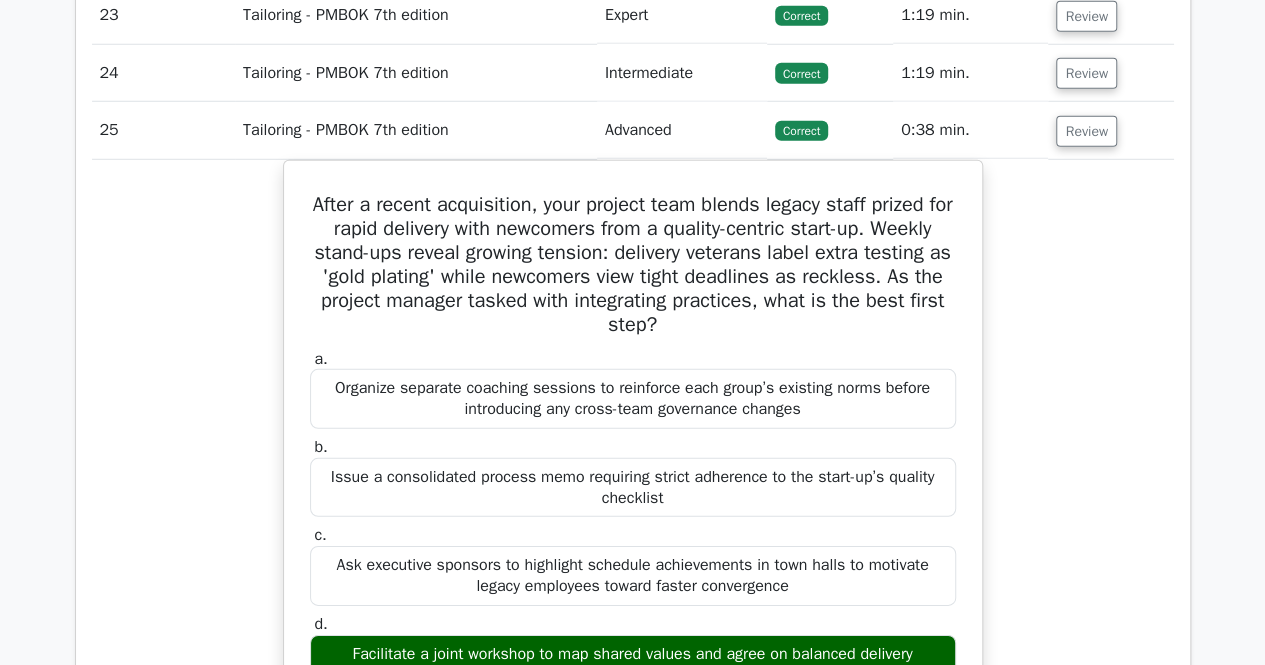 scroll, scrollTop: 2626, scrollLeft: 0, axis: vertical 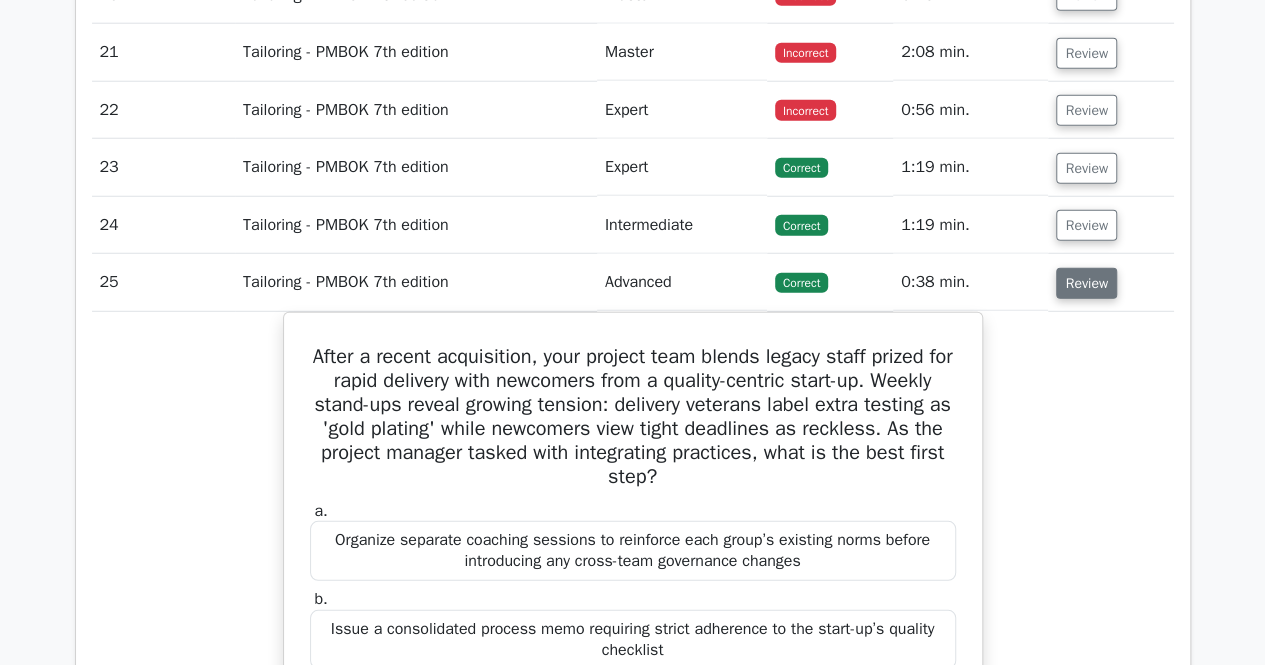 click on "Review" at bounding box center [1086, 283] 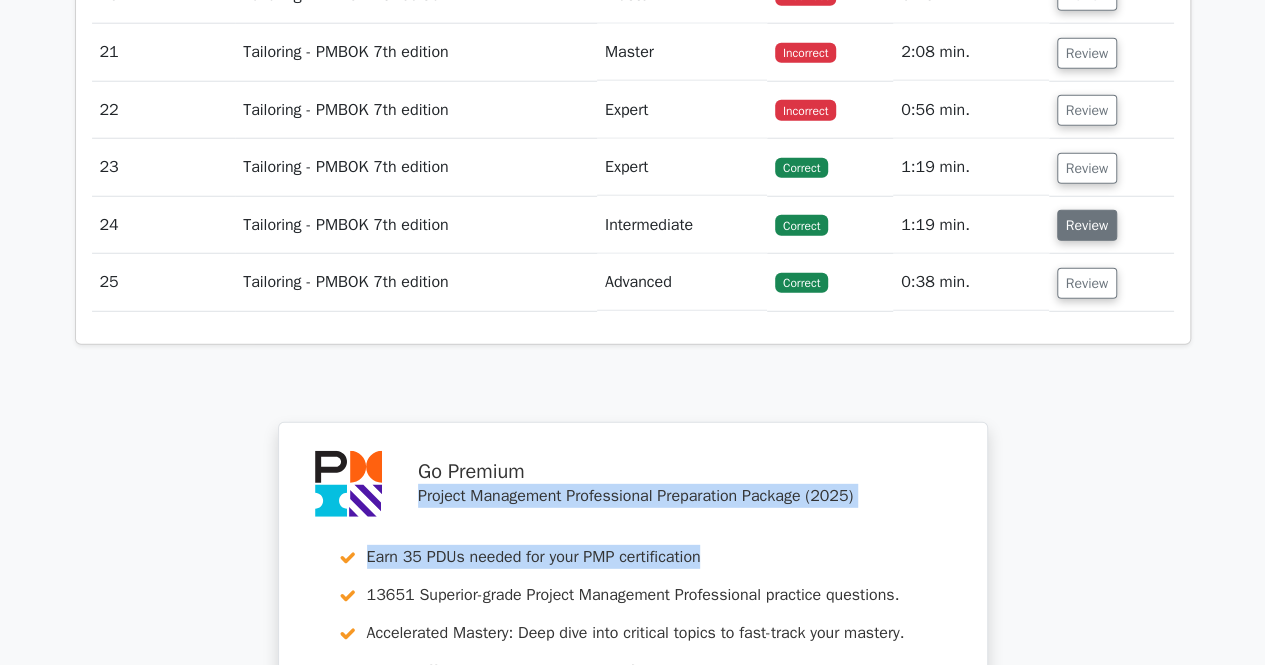 click on "Review" at bounding box center [1087, 225] 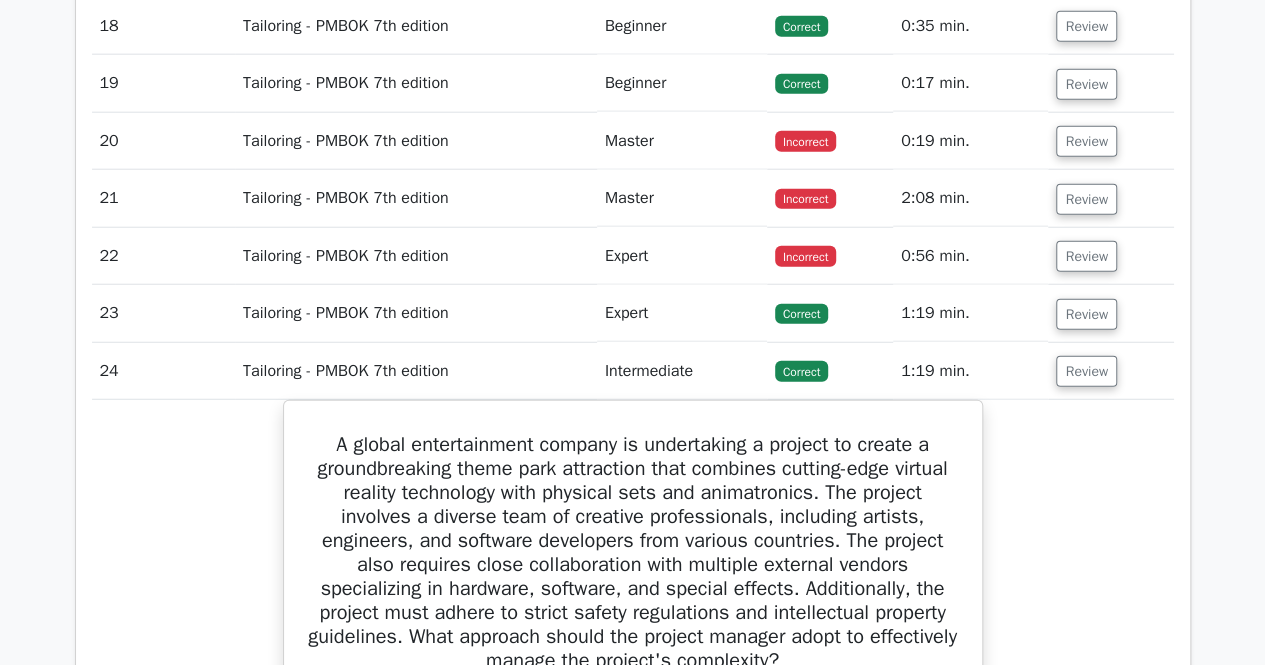 scroll, scrollTop: 2479, scrollLeft: 0, axis: vertical 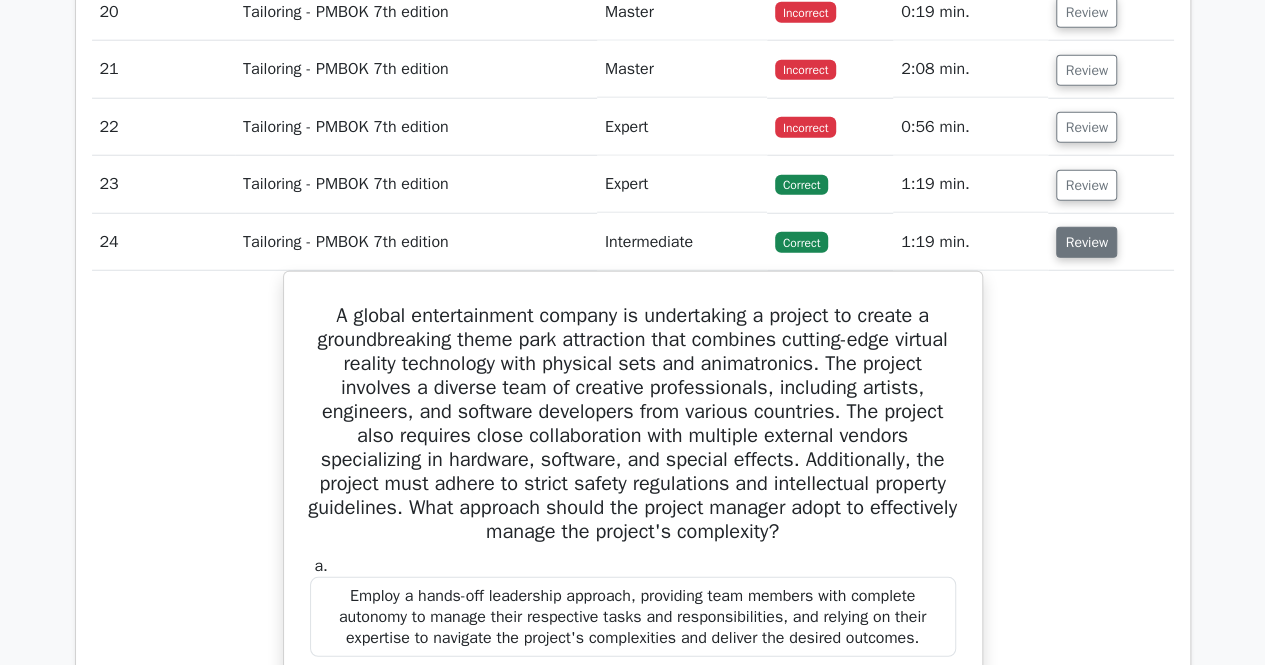 click on "Review" at bounding box center (1086, 242) 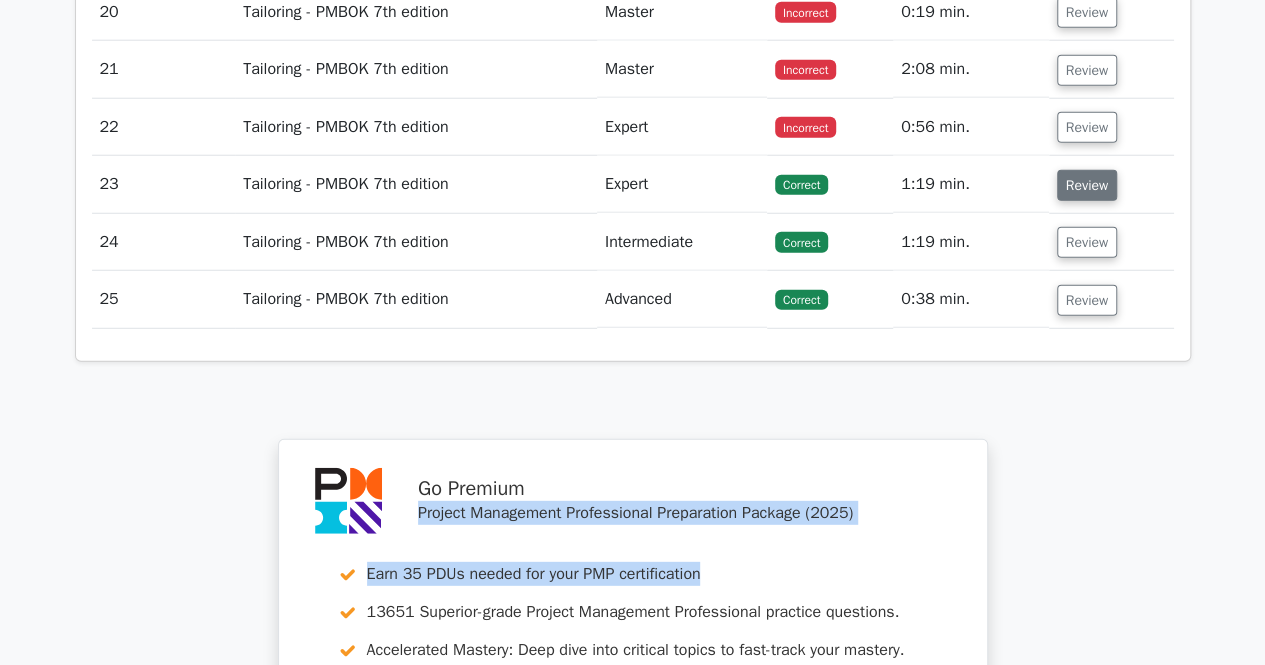 click on "Review" at bounding box center [1087, 185] 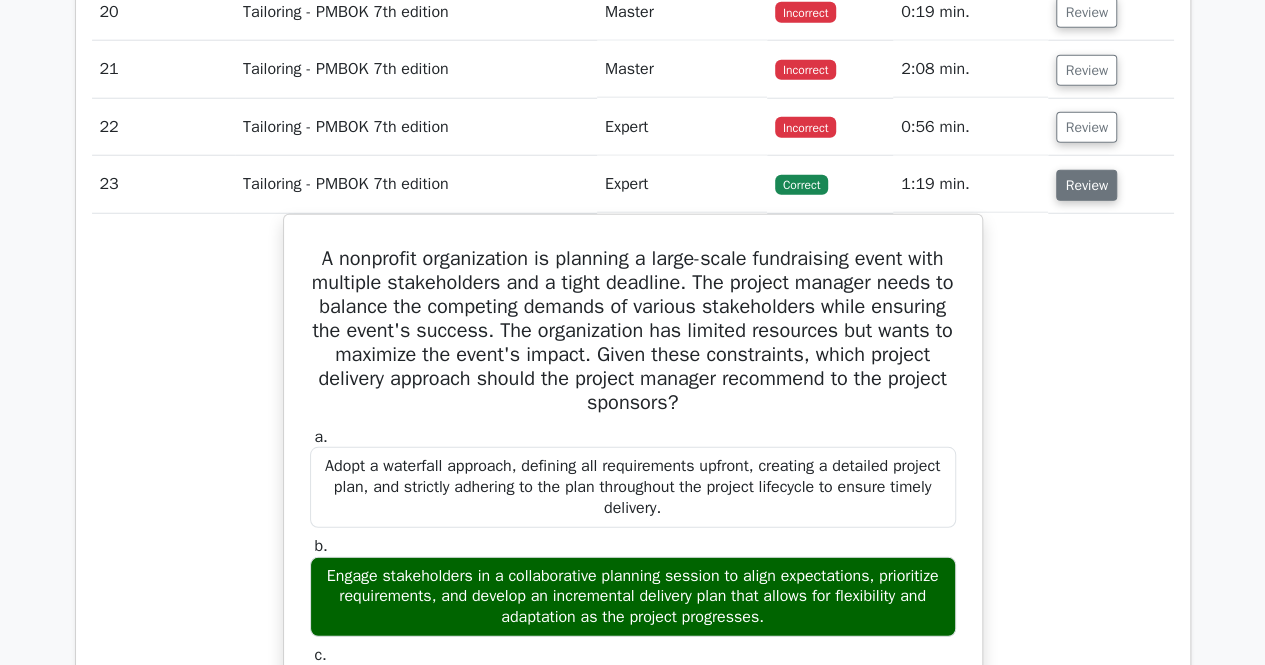 click on "Review" at bounding box center (1086, 185) 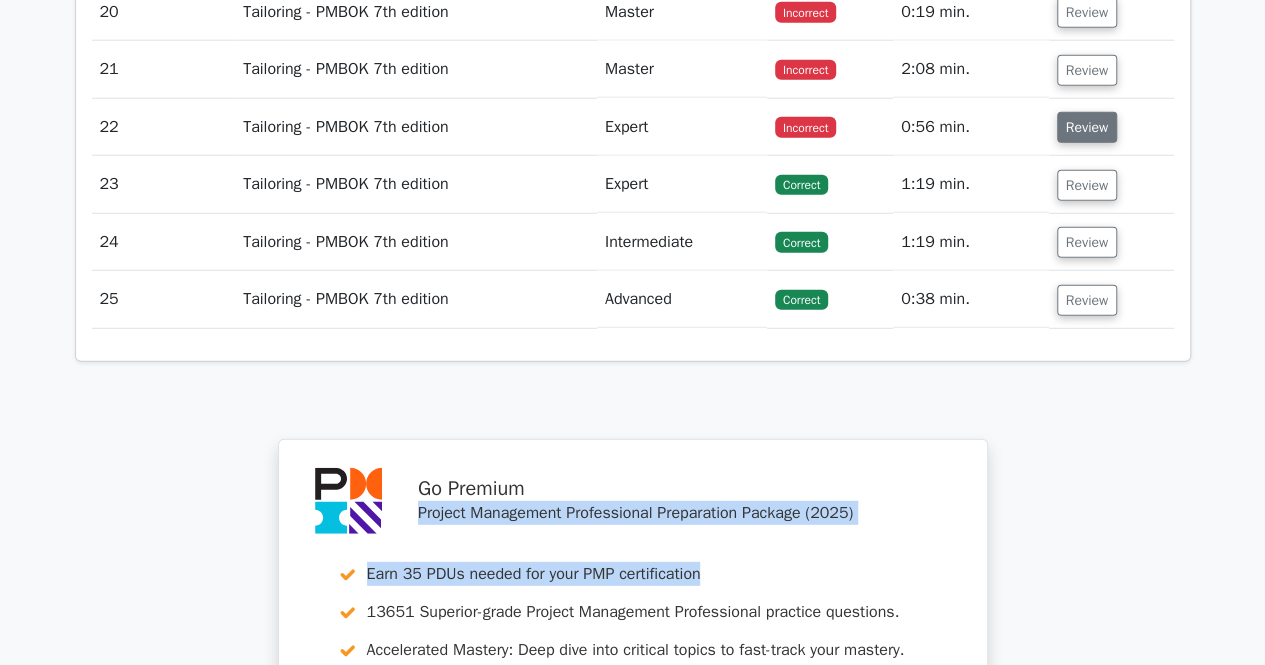 click on "Review" at bounding box center (1087, 127) 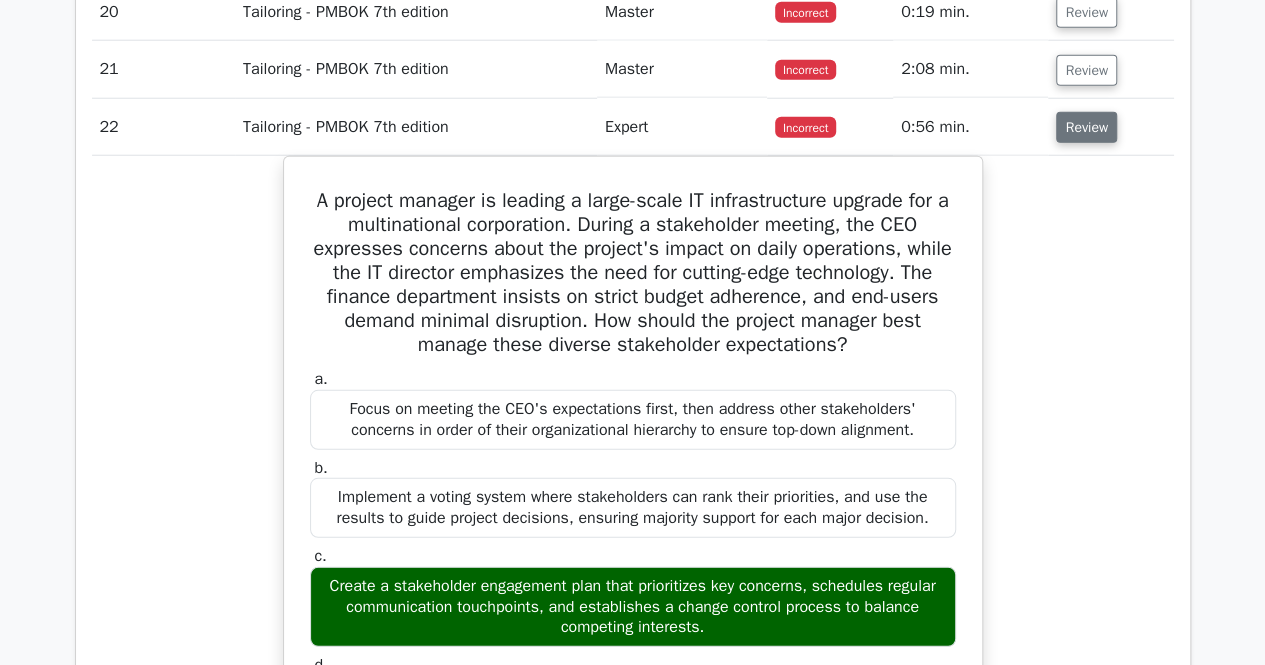 click on "Review" at bounding box center (1086, 127) 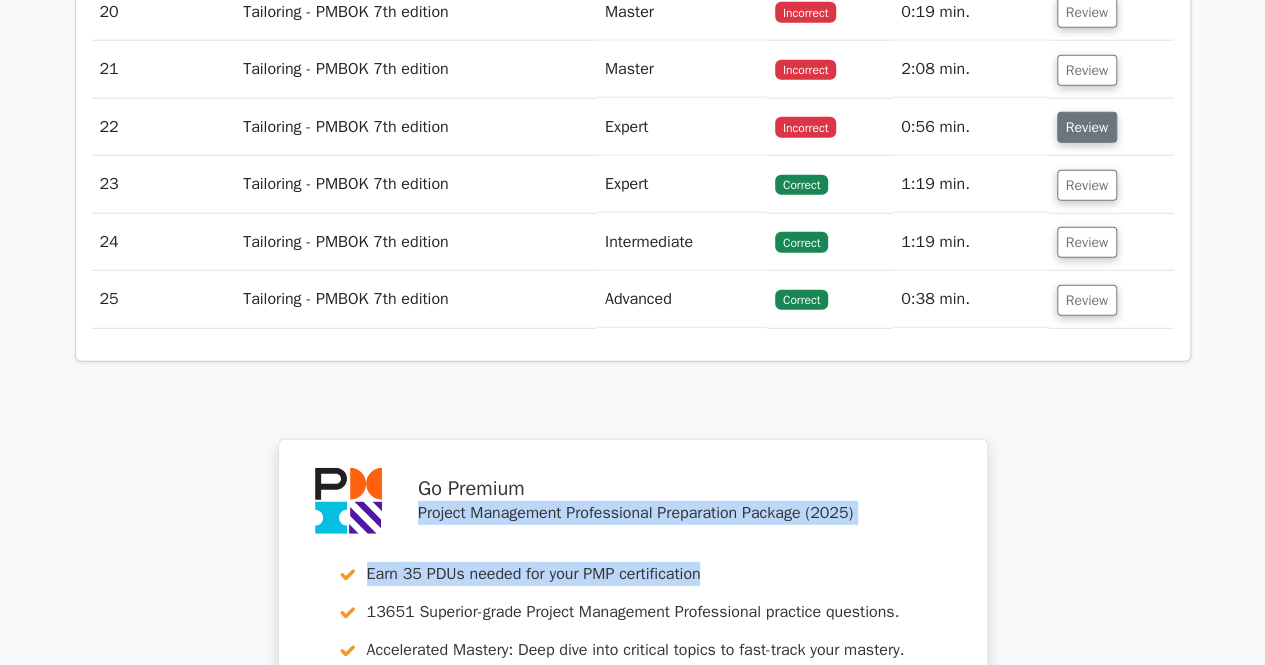 click on "Review" at bounding box center [1087, 127] 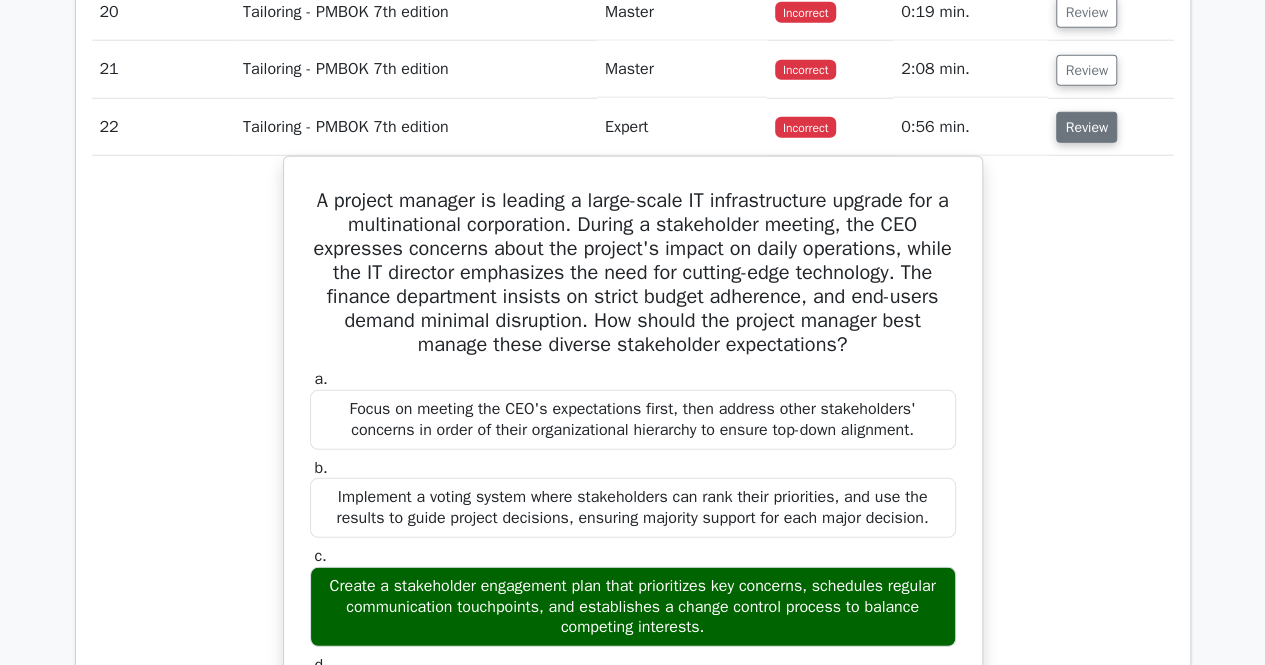 drag, startPoint x: 1087, startPoint y: 106, endPoint x: 1089, endPoint y: 117, distance: 11.18034 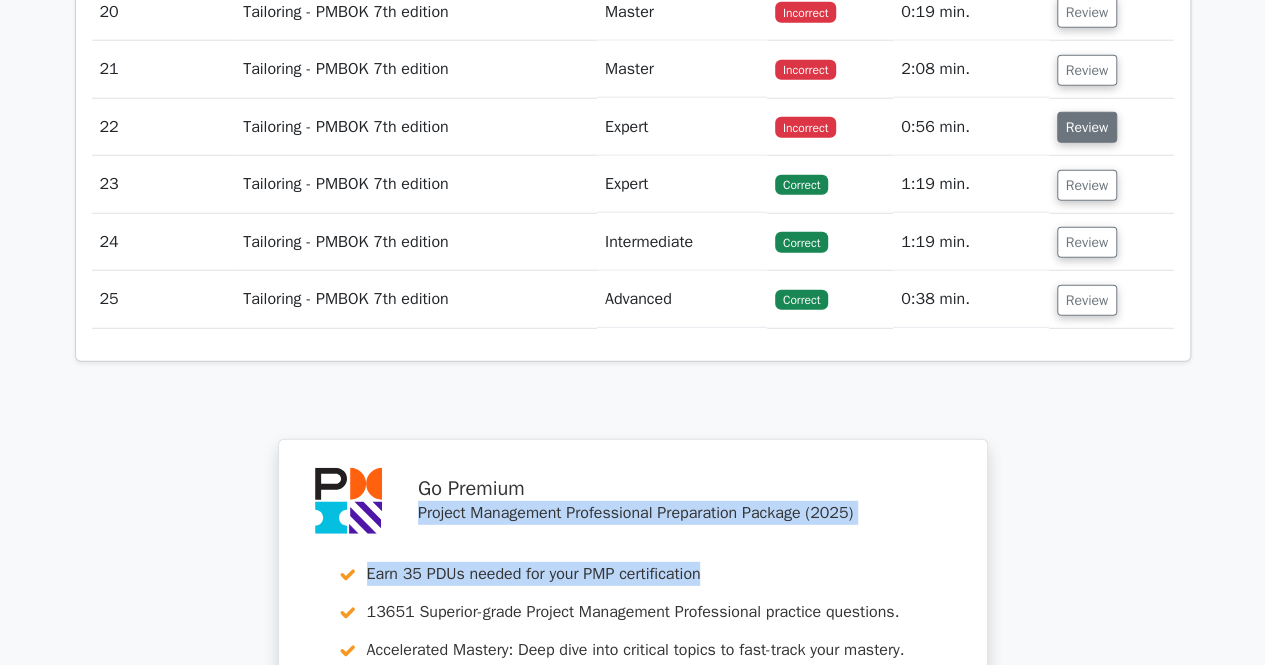 click on "Review" at bounding box center [1087, 127] 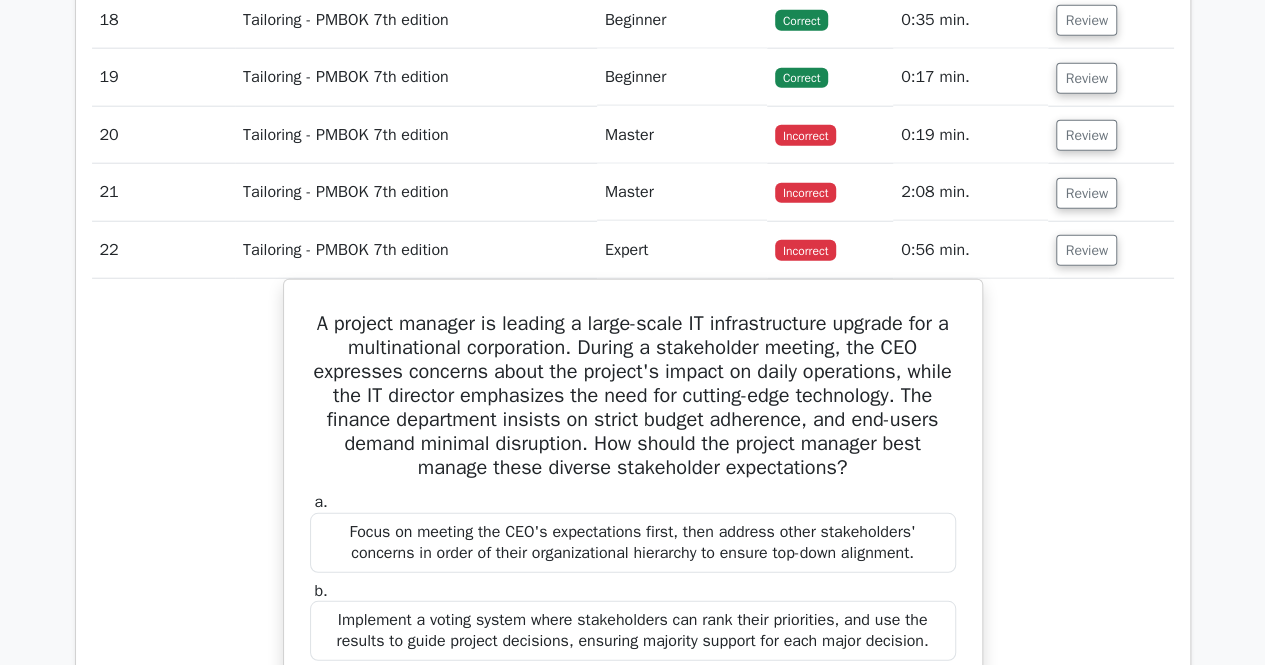 scroll, scrollTop: 2462, scrollLeft: 0, axis: vertical 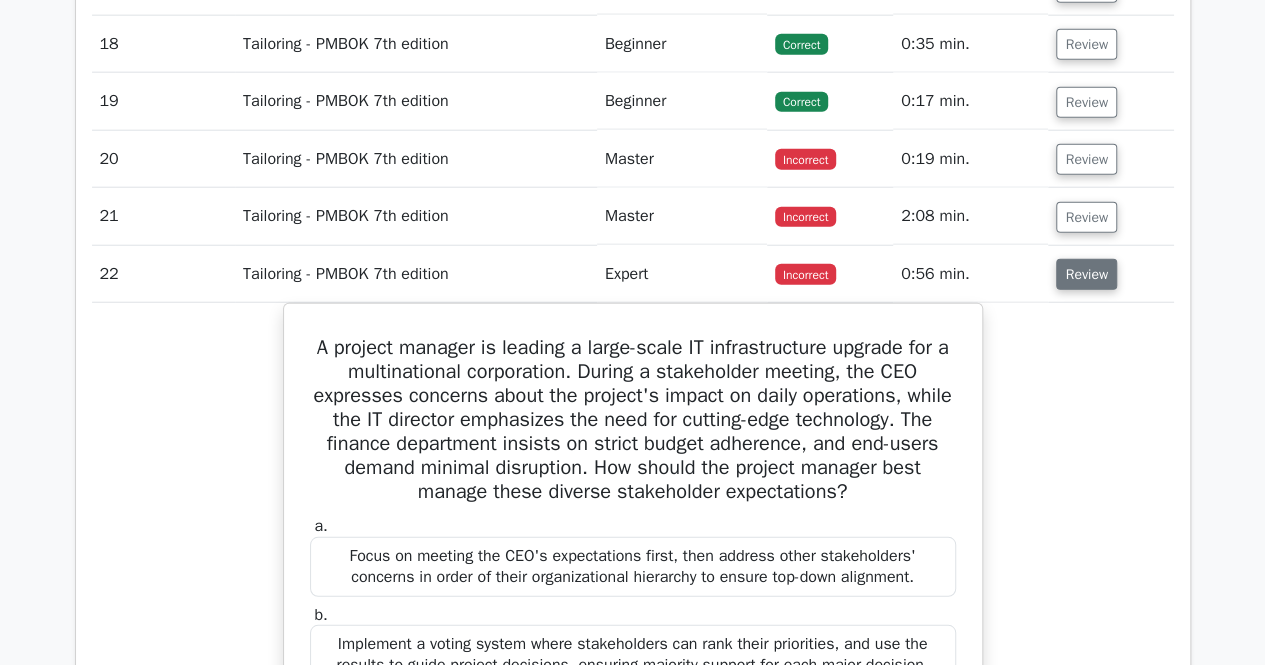click on "Review" at bounding box center [1086, 274] 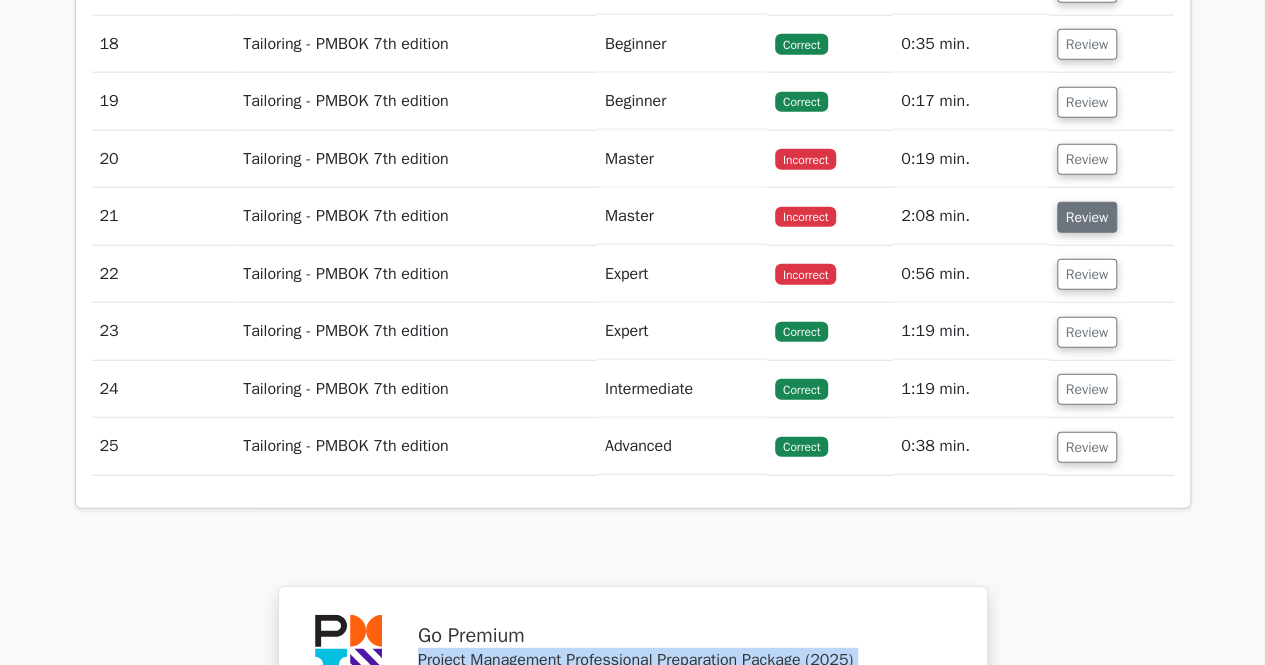 click on "Review" at bounding box center (1087, 217) 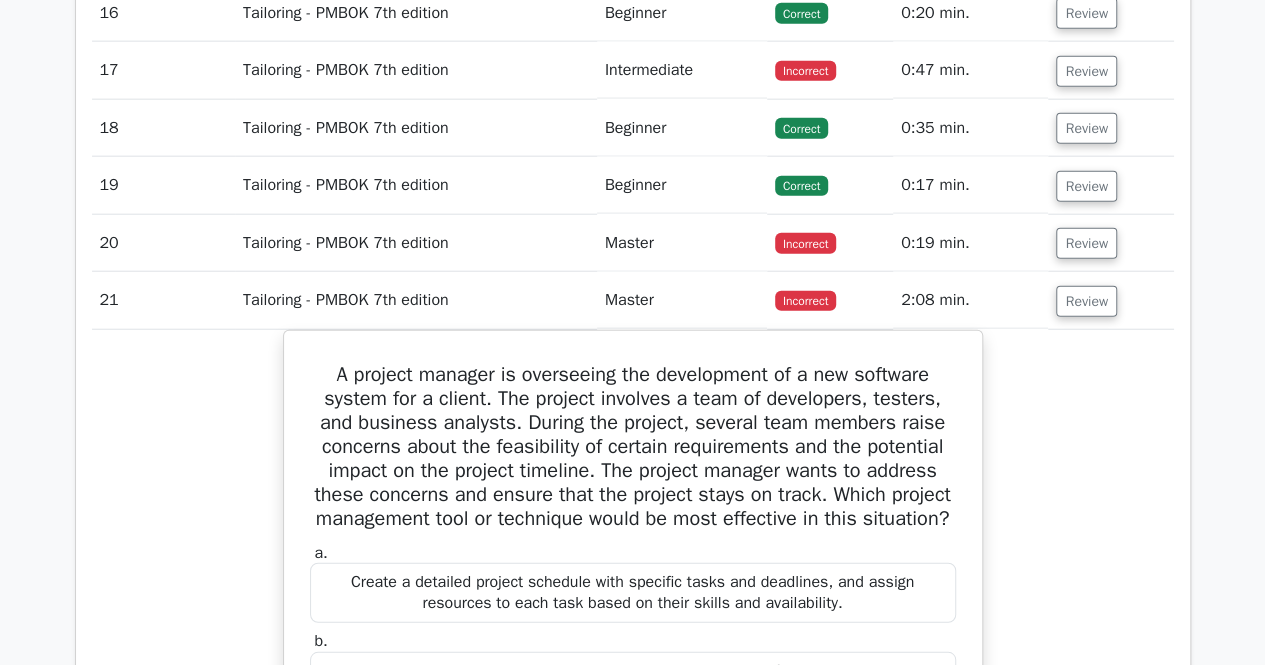 scroll, scrollTop: 2378, scrollLeft: 0, axis: vertical 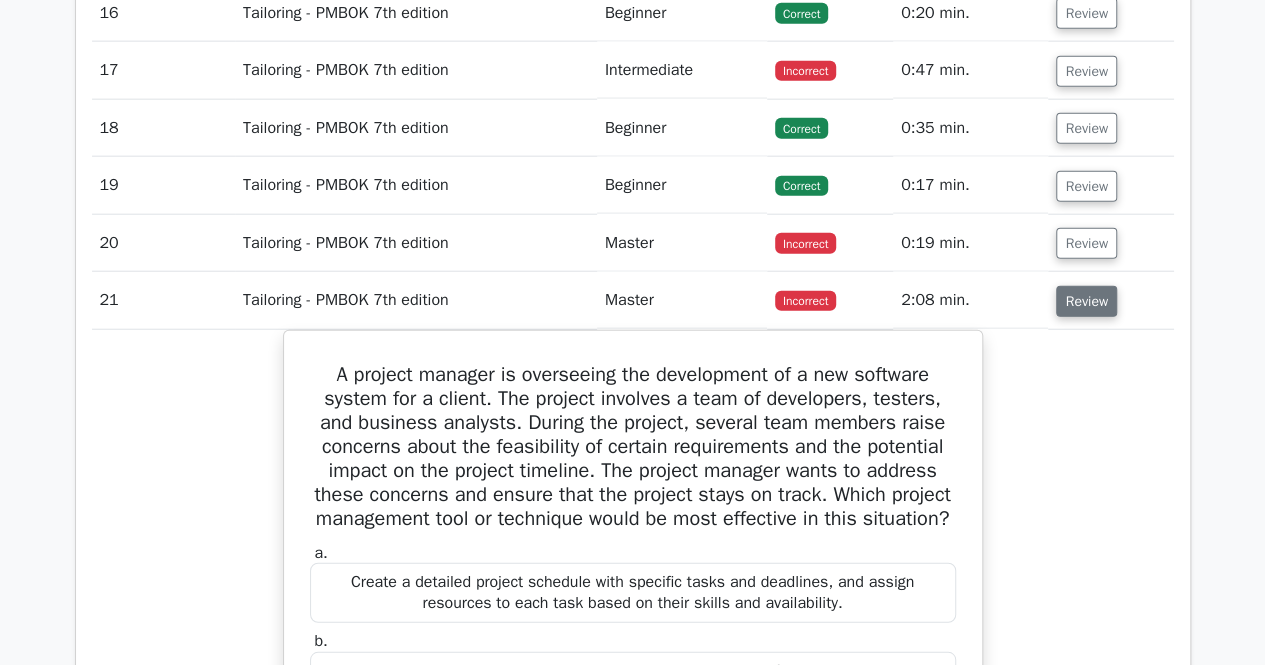 click on "Review" at bounding box center [1086, 301] 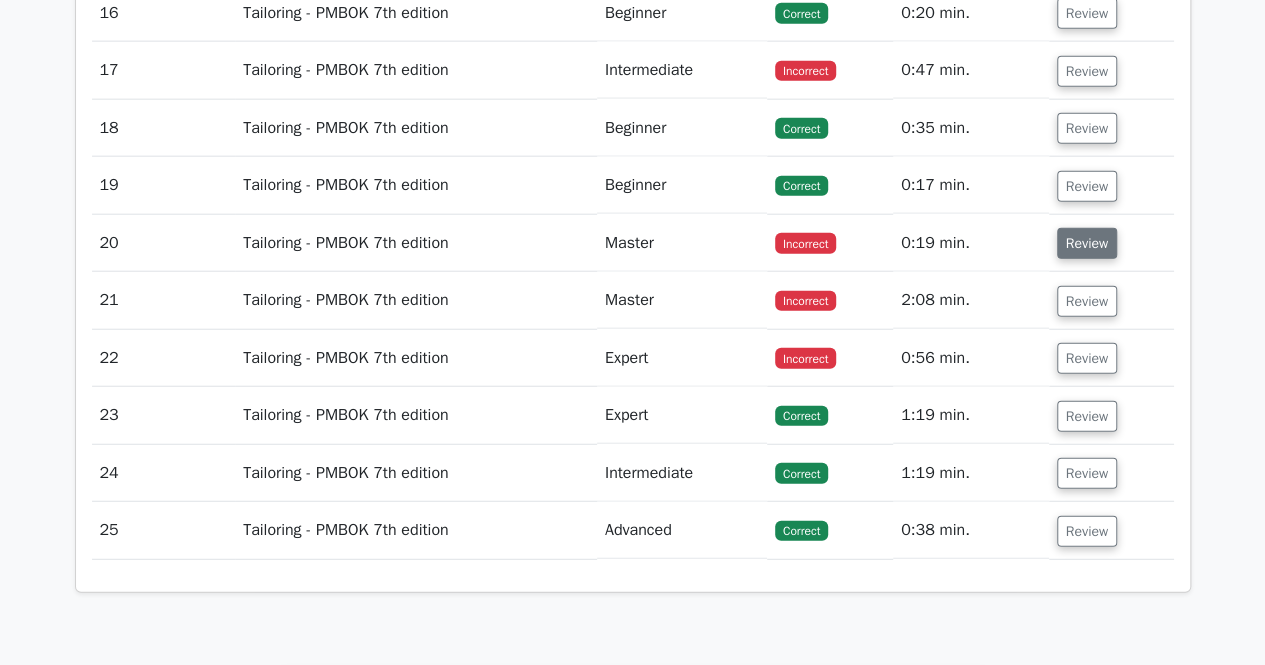 click on "Review" at bounding box center [1087, 243] 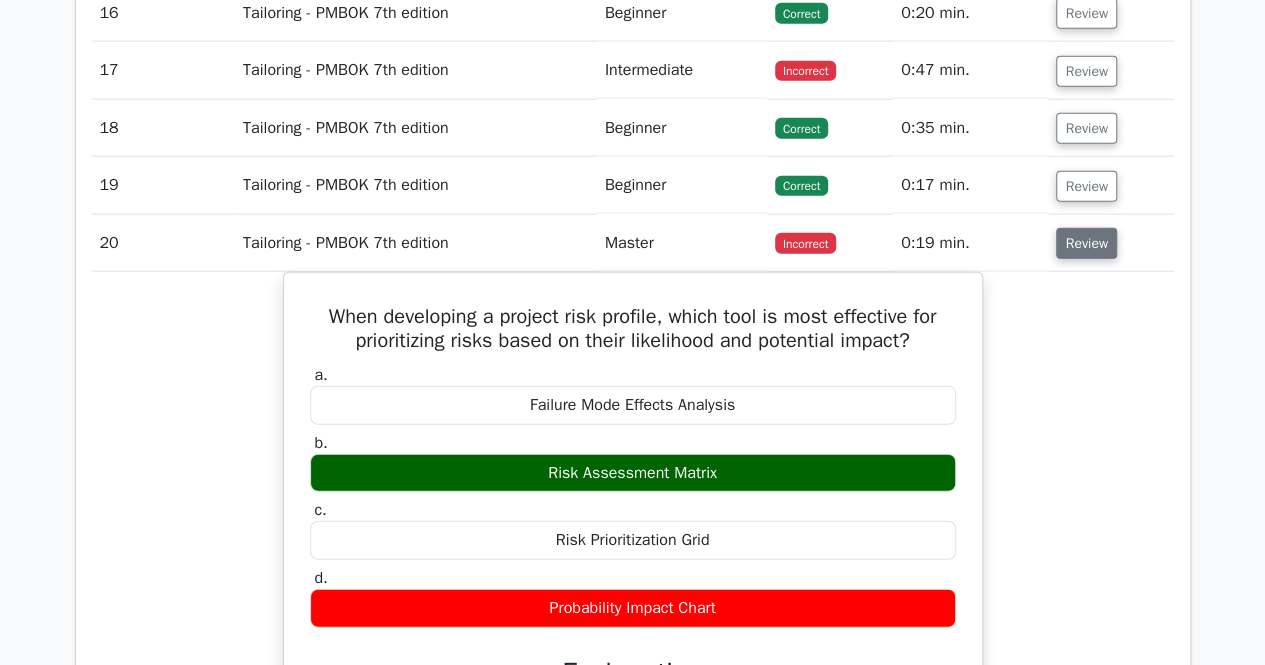 click on "Review" at bounding box center [1086, 243] 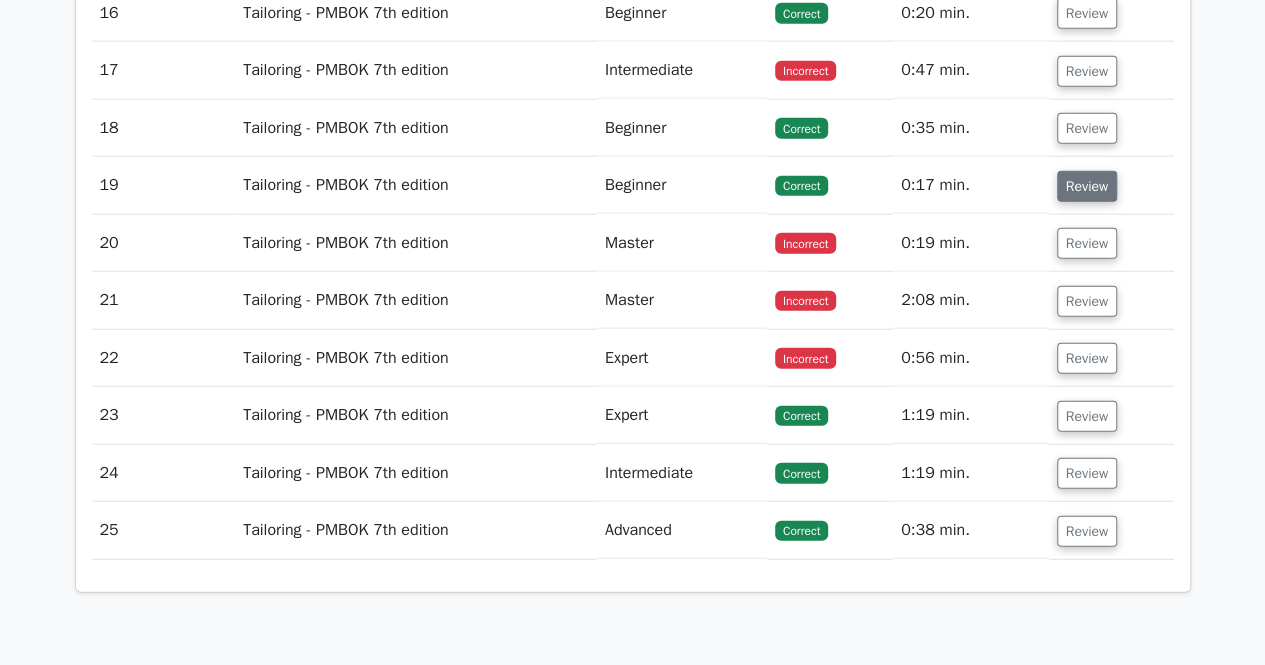 click on "Review" at bounding box center (1087, 186) 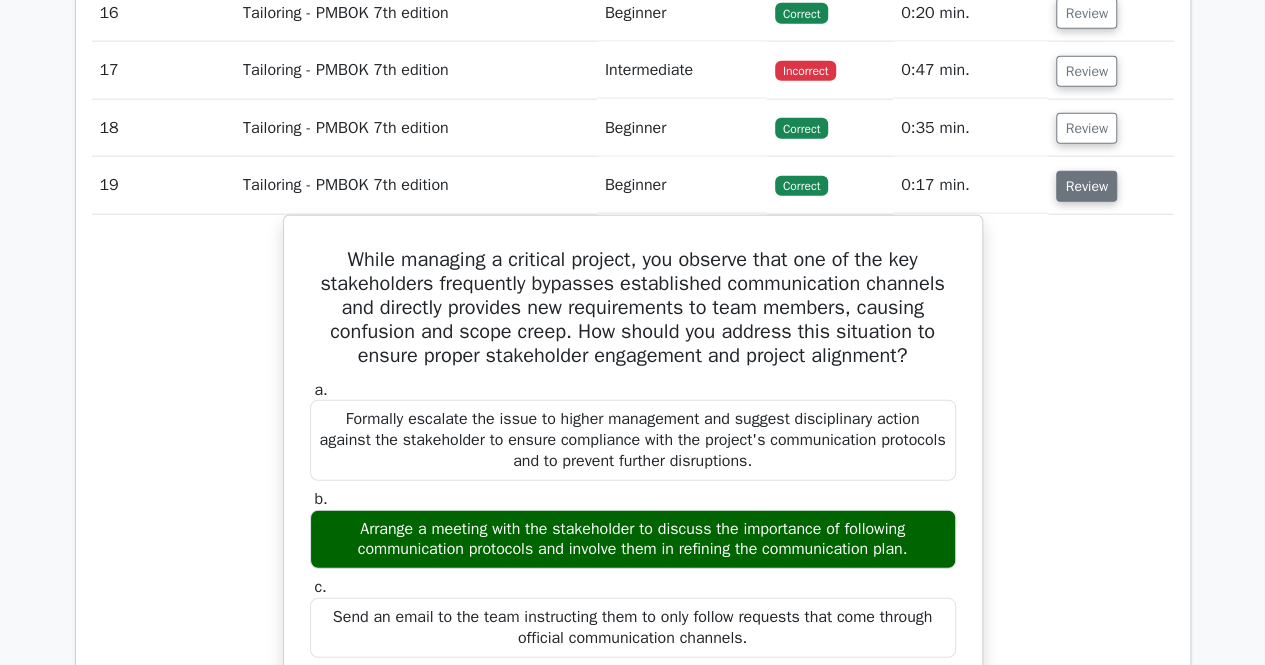 click on "Review" at bounding box center [1086, 186] 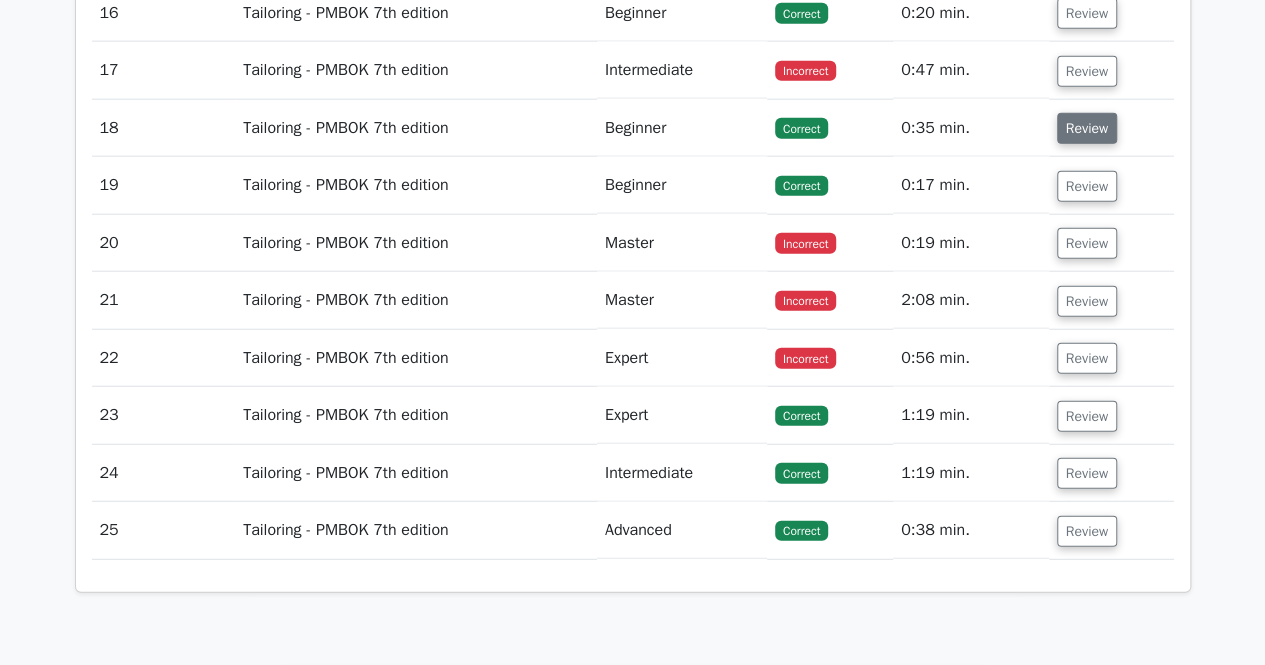 click on "Review" at bounding box center [1087, 128] 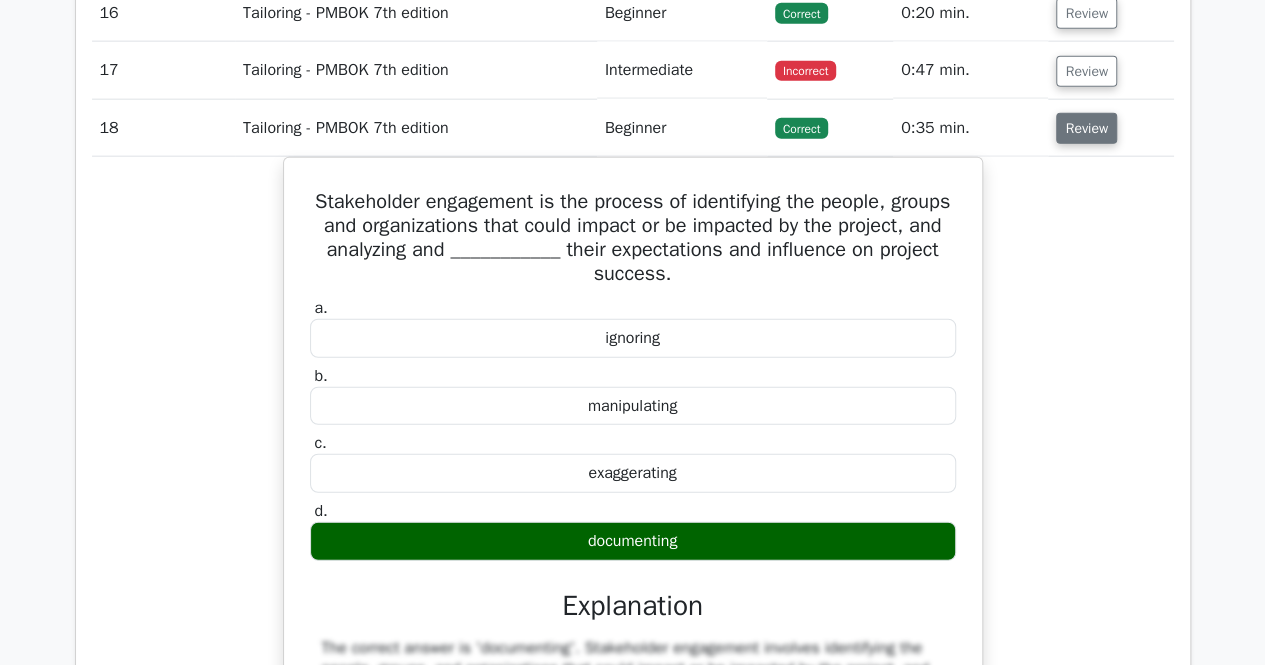 click on "Review" at bounding box center (1086, 128) 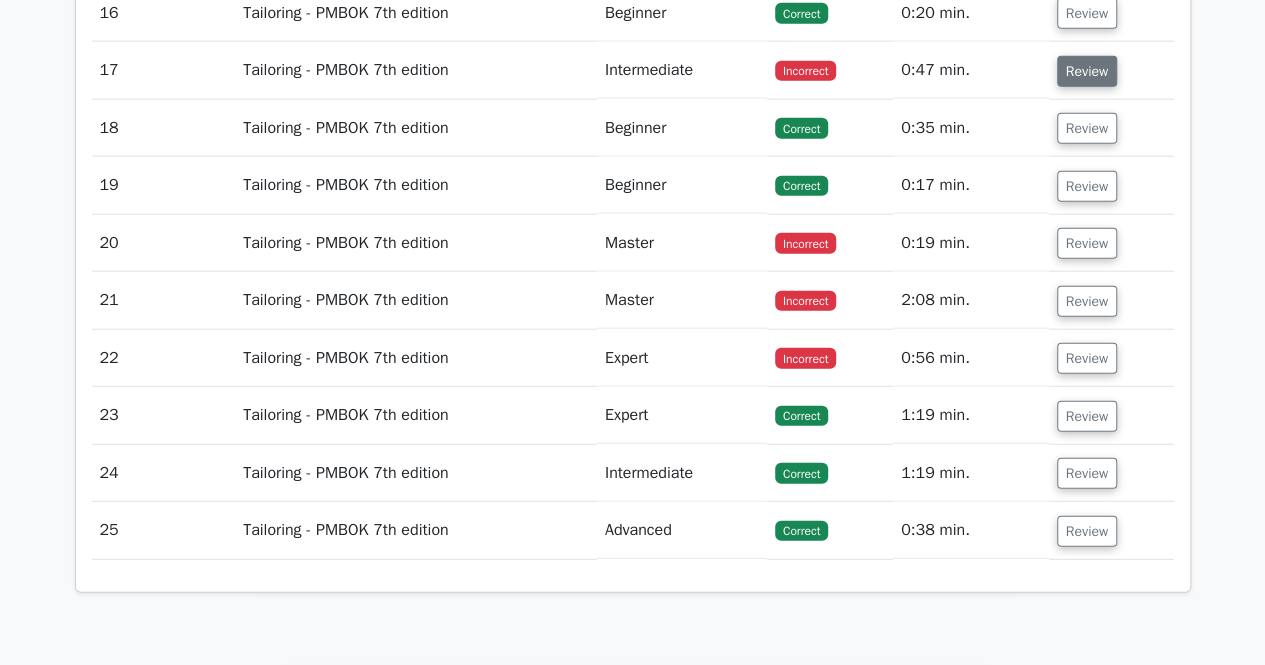 click on "Review" at bounding box center (1087, 71) 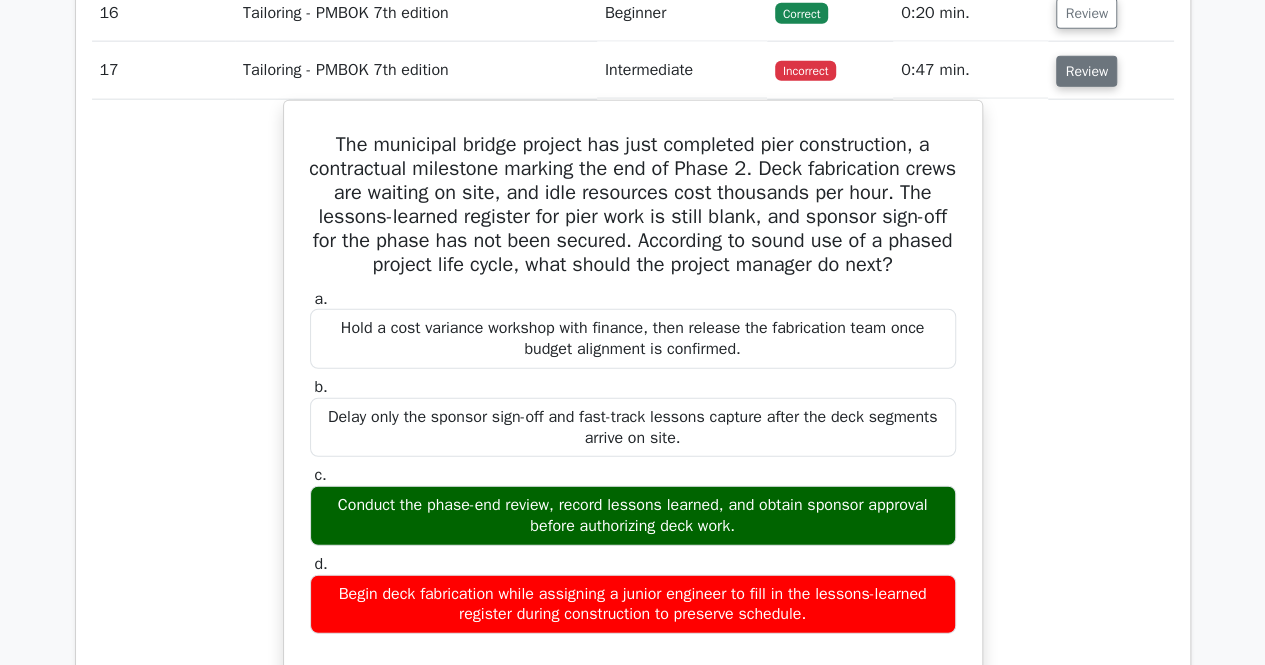 click on "Review" at bounding box center (1086, 71) 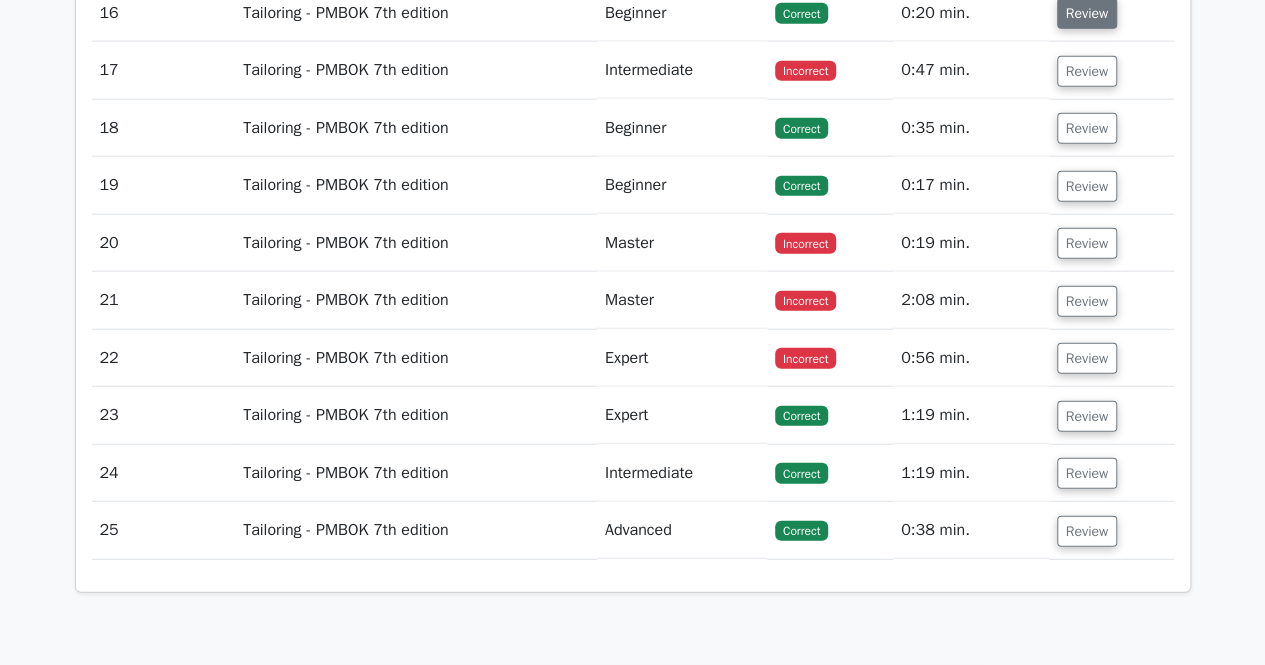 click on "Review" at bounding box center (1087, 13) 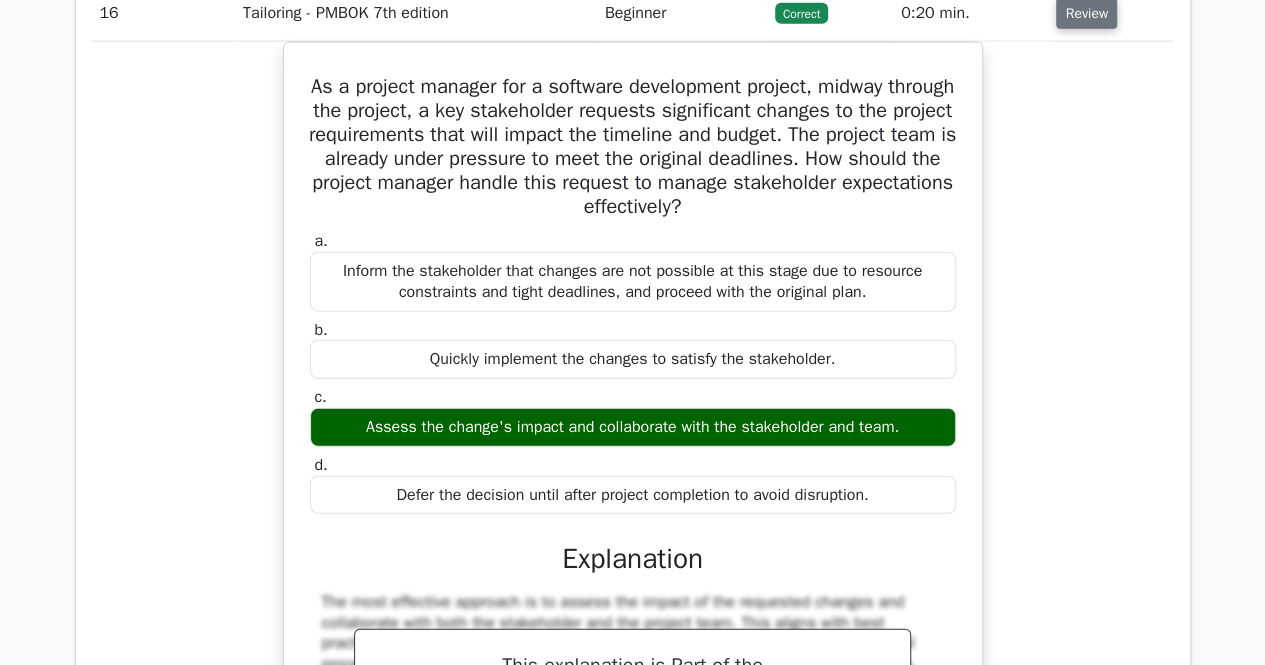 click on "Review" at bounding box center [1086, 13] 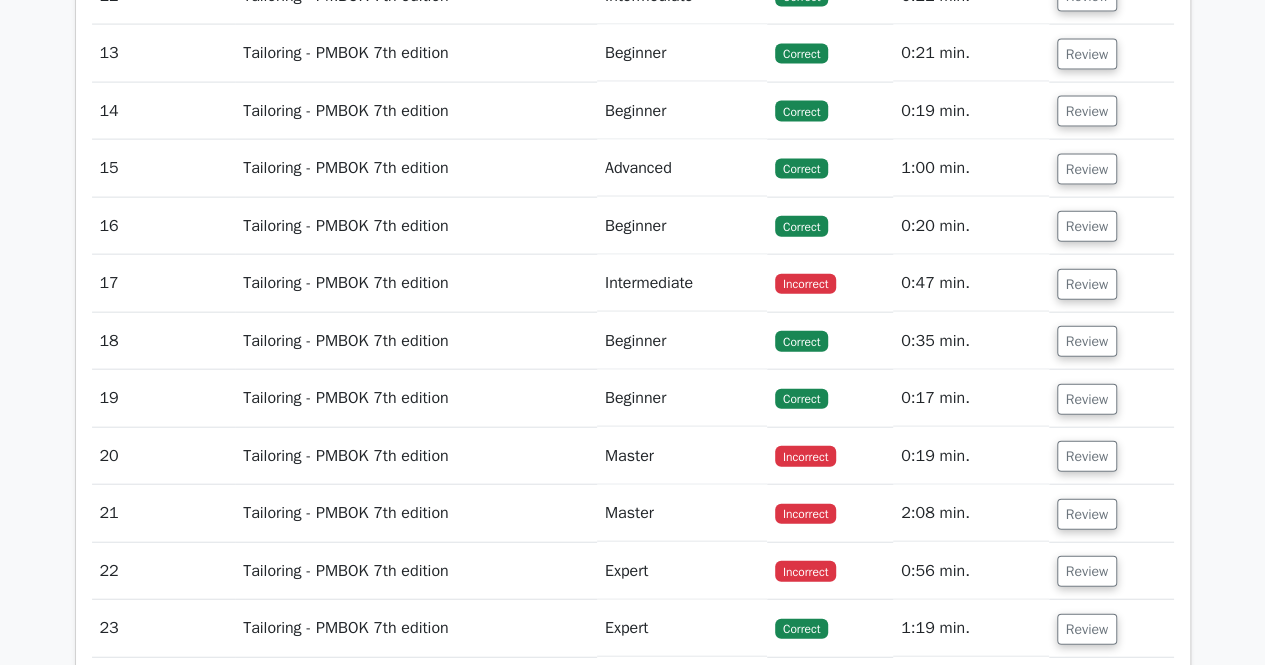 scroll, scrollTop: 2146, scrollLeft: 0, axis: vertical 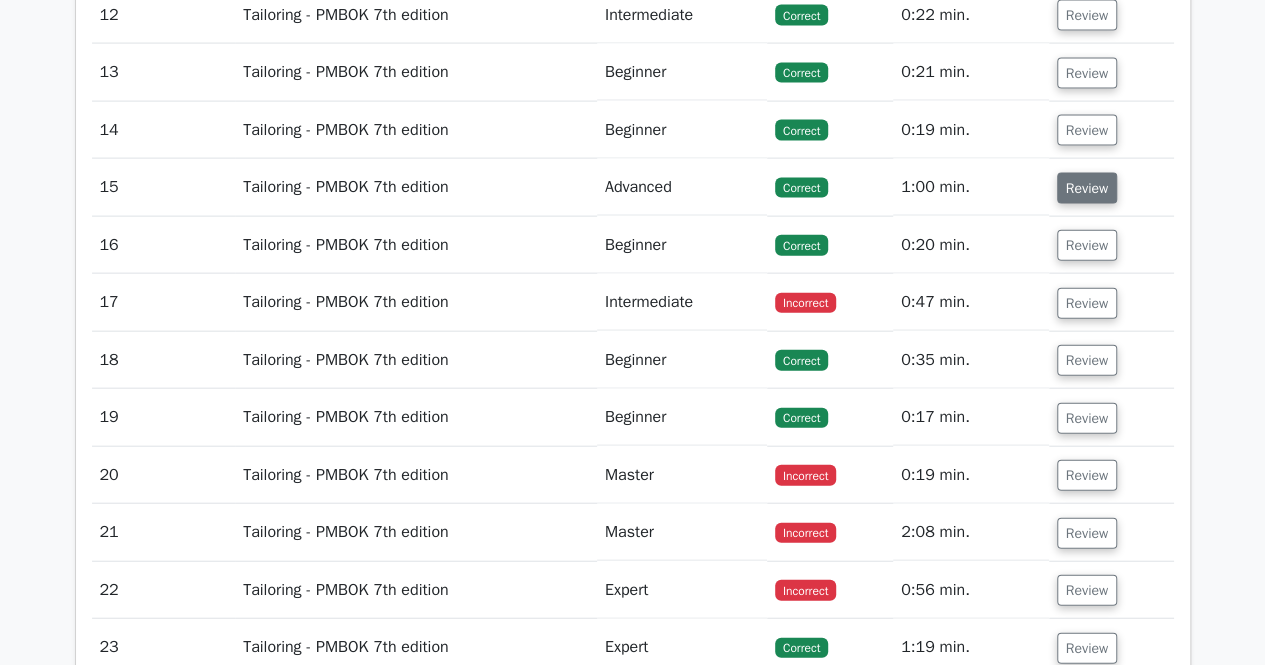 click on "Review" at bounding box center [1087, 188] 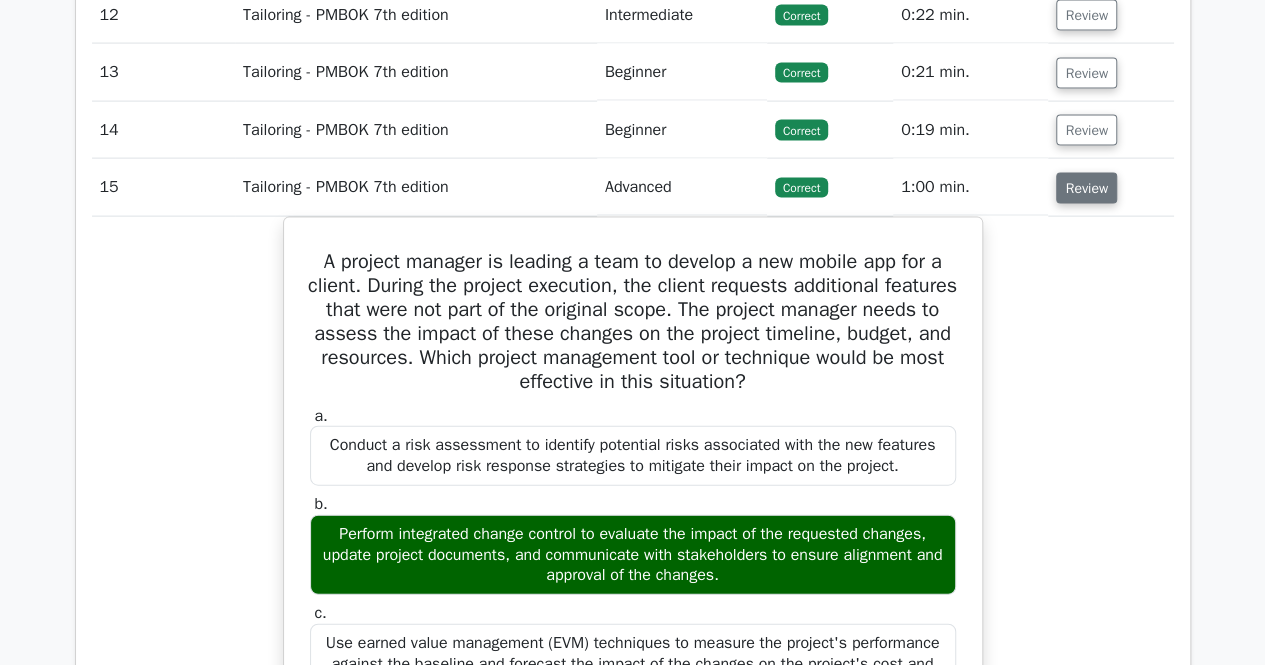 click on "Review" at bounding box center (1086, 188) 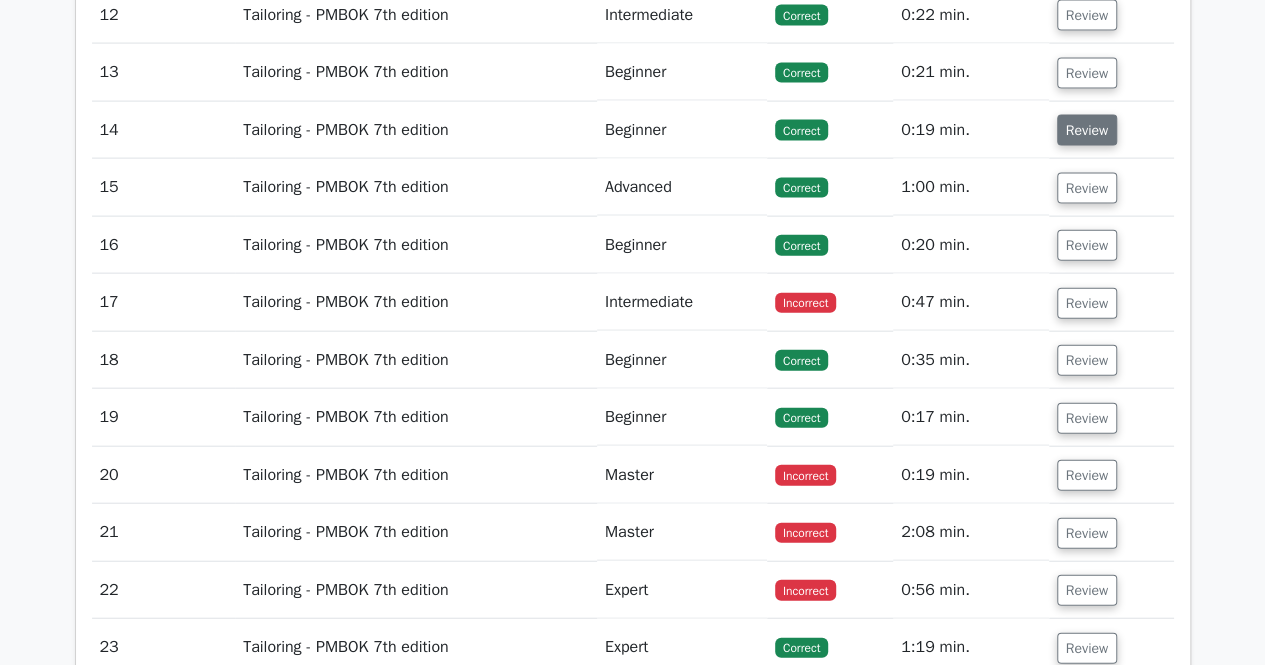 click on "Review" at bounding box center (1087, 130) 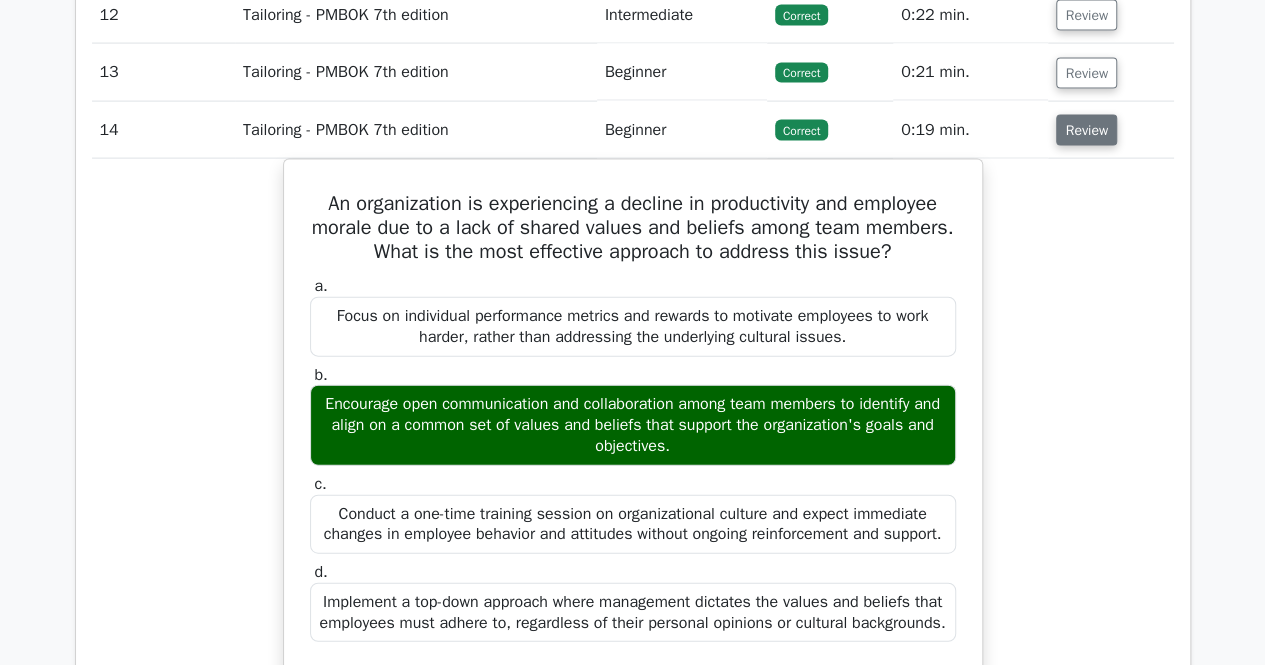 click on "Review" at bounding box center (1086, 130) 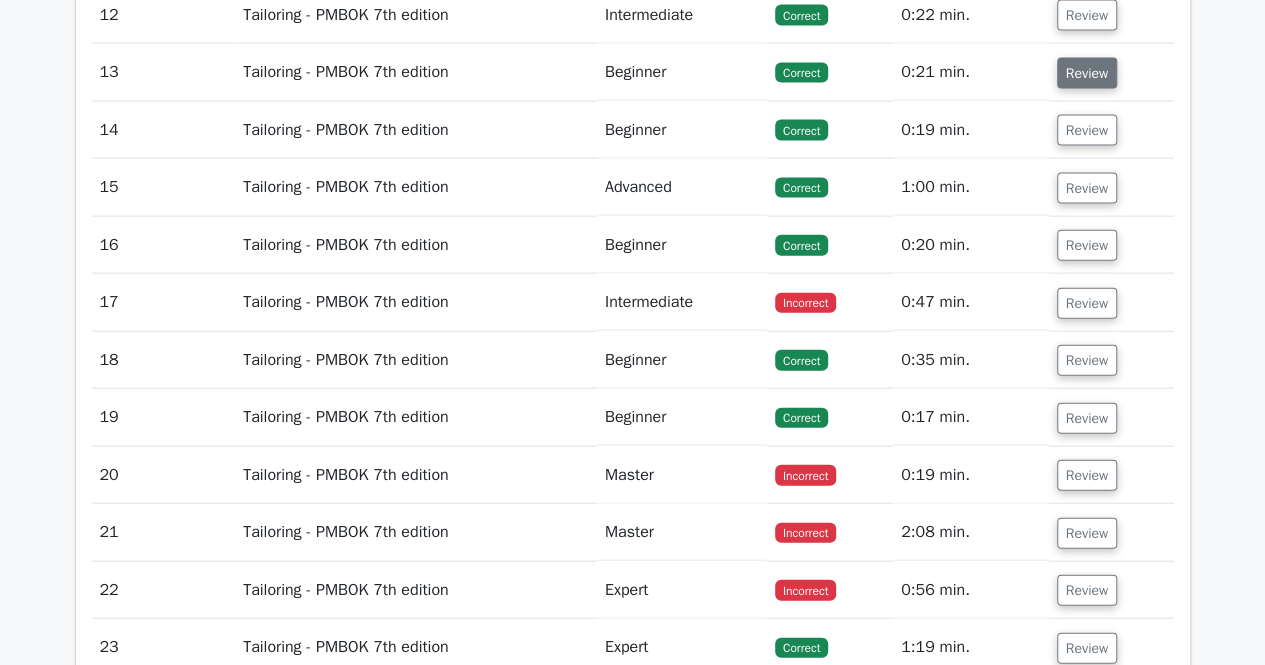 click on "Review" at bounding box center [1087, 73] 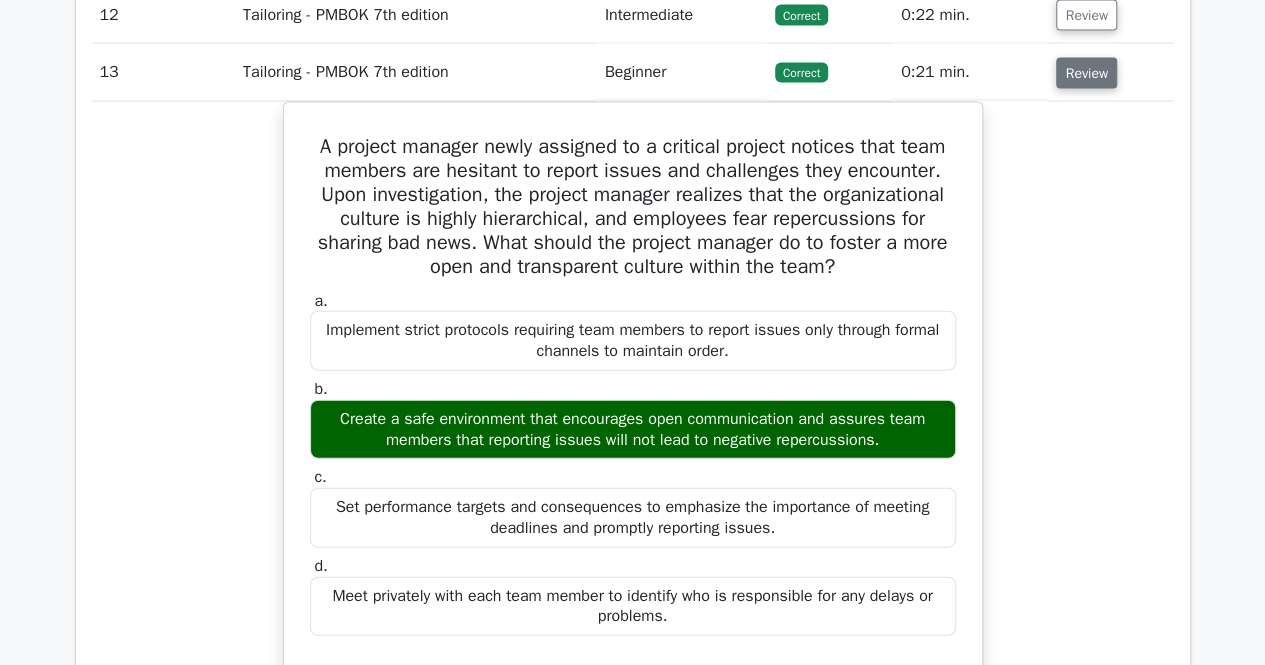 click on "Review" at bounding box center [1086, 73] 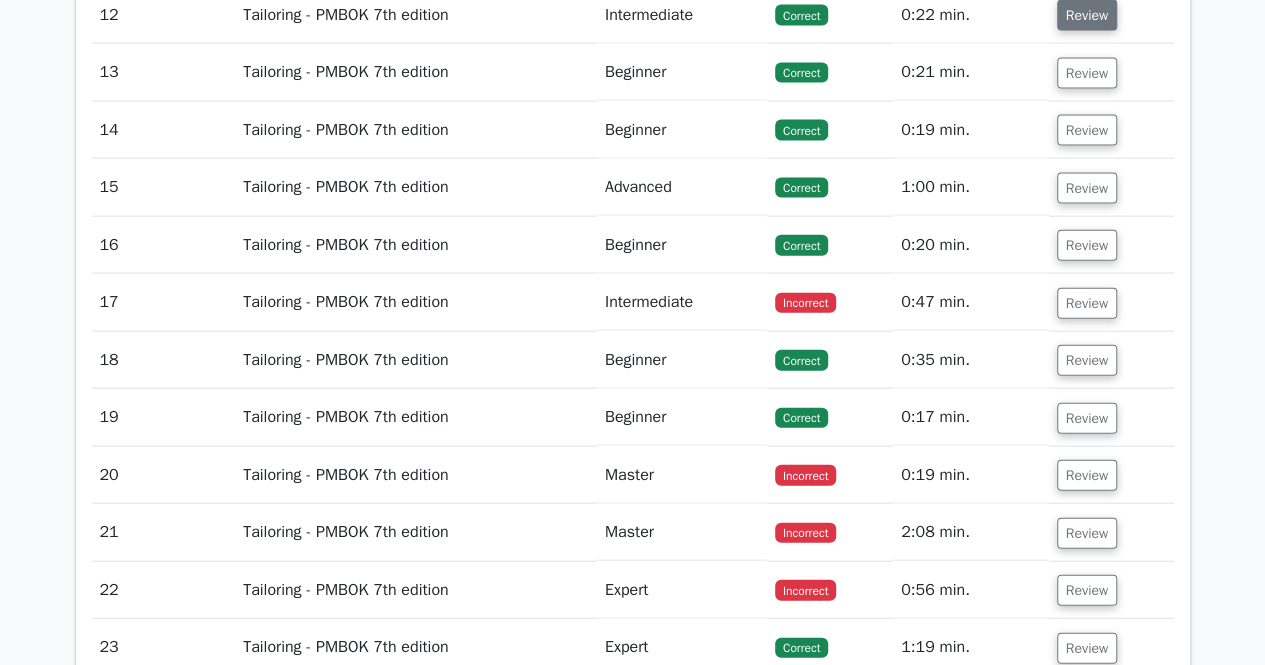 click on "Review" at bounding box center (1087, 15) 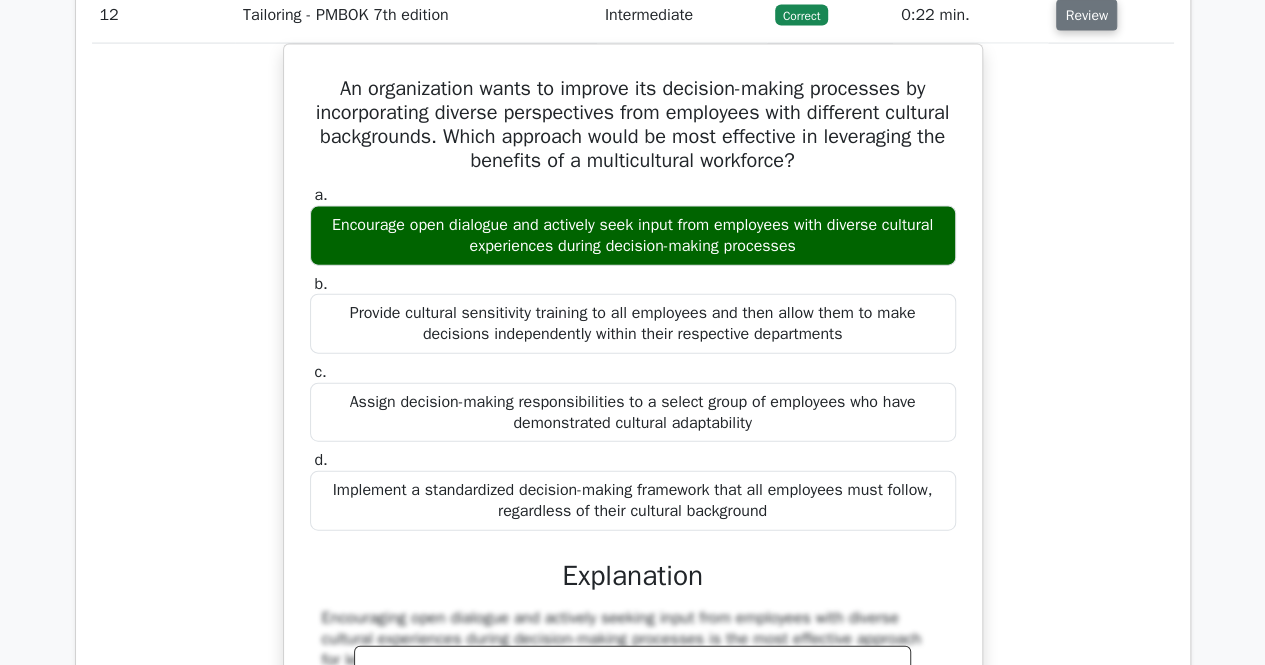 click on "Review" at bounding box center [1086, 15] 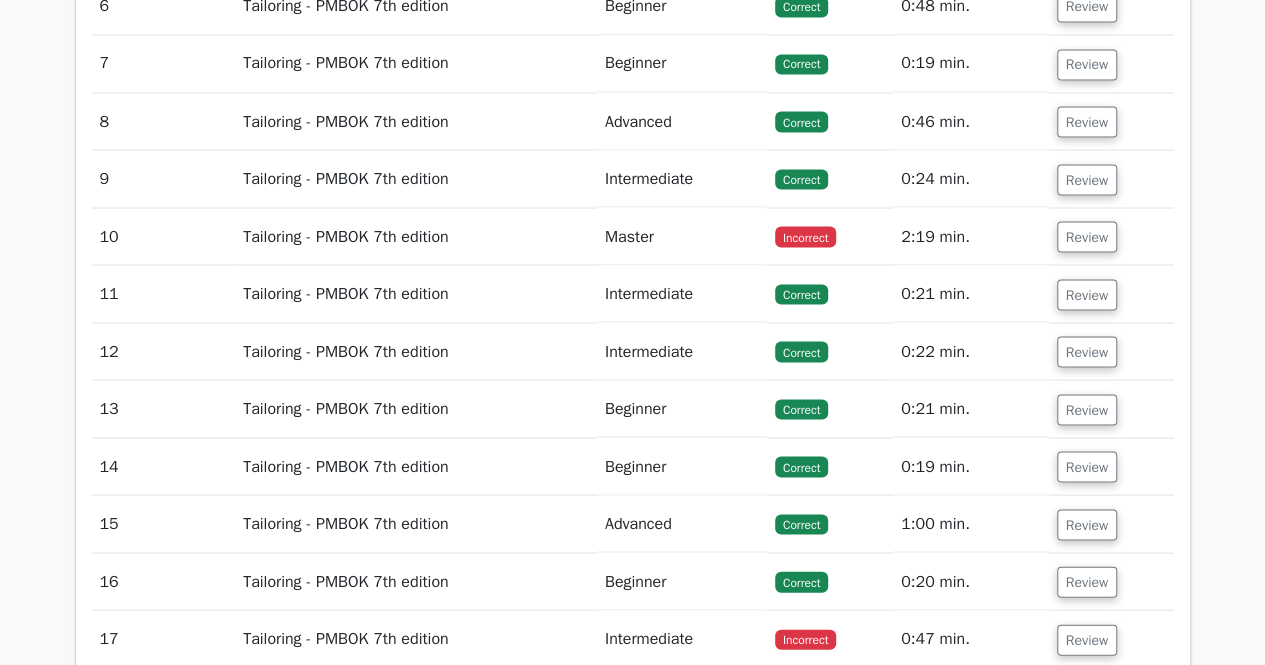 scroll, scrollTop: 1795, scrollLeft: 0, axis: vertical 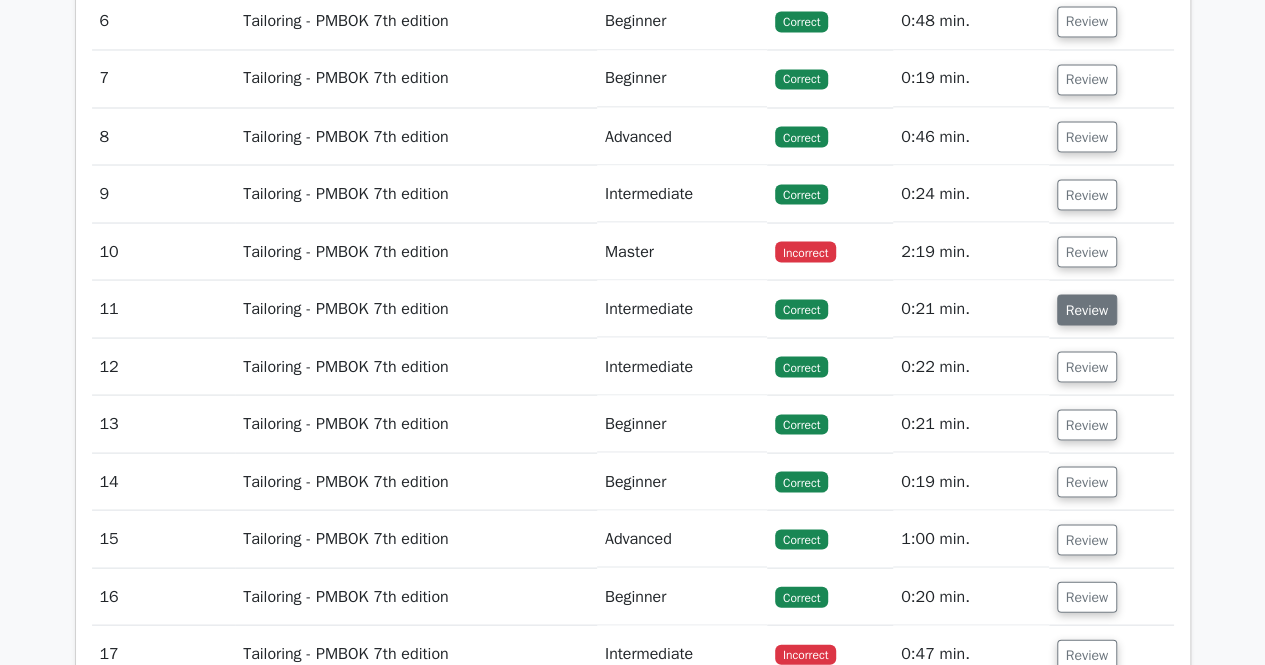 click on "Review" at bounding box center [1087, 309] 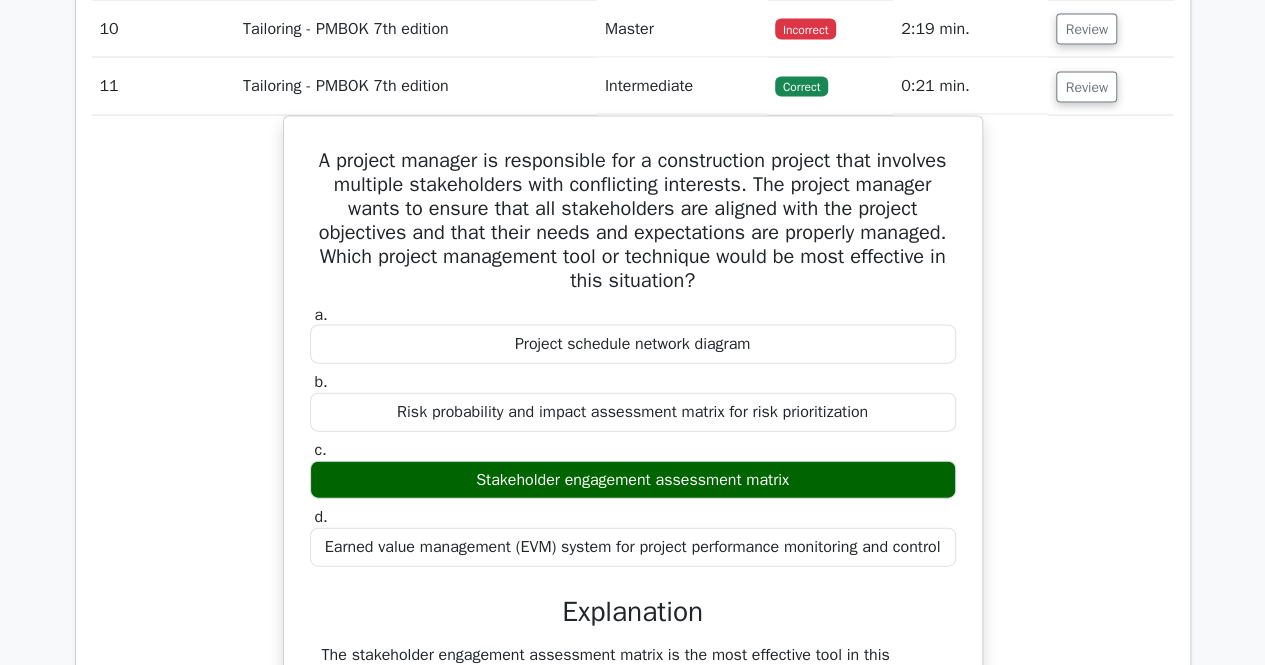 scroll, scrollTop: 1990, scrollLeft: 0, axis: vertical 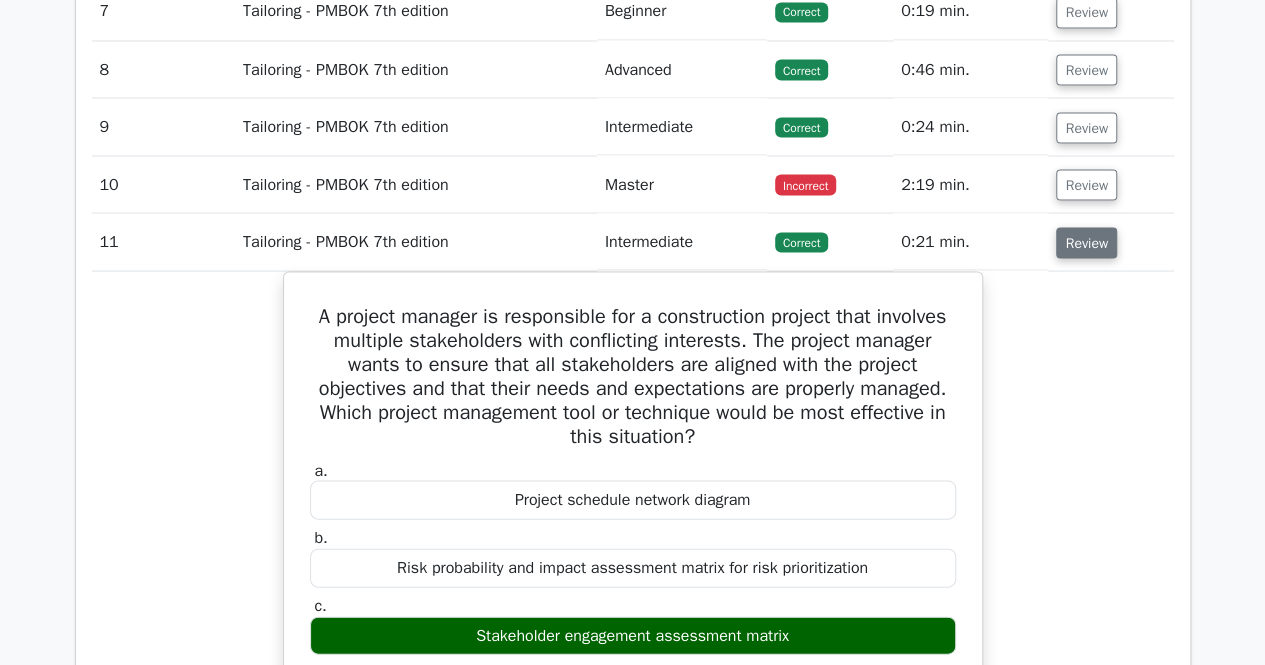 click on "Review" at bounding box center (1086, 242) 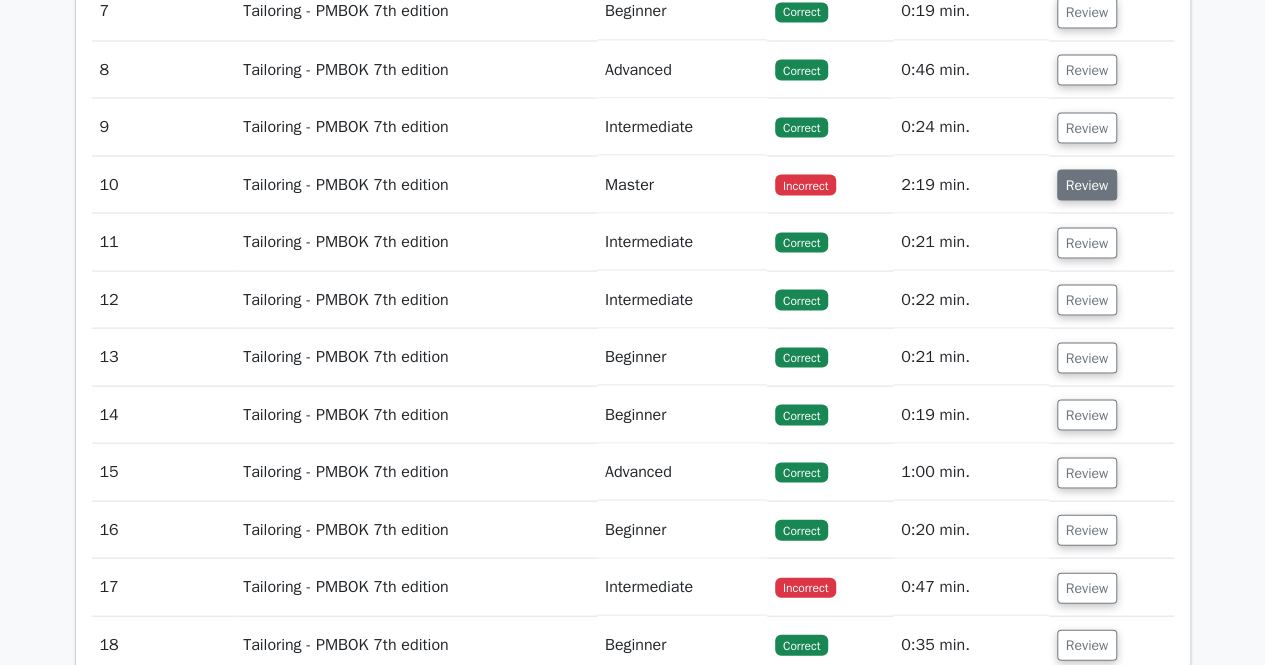 click on "Review" at bounding box center [1087, 184] 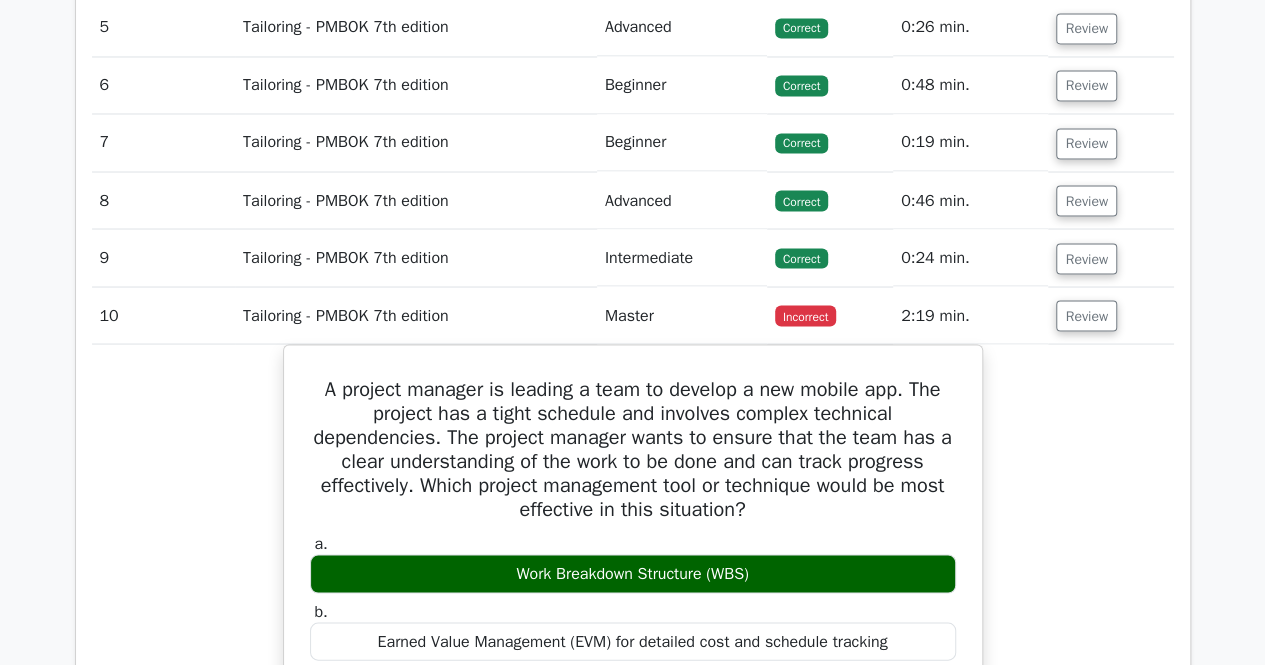 scroll, scrollTop: 1715, scrollLeft: 0, axis: vertical 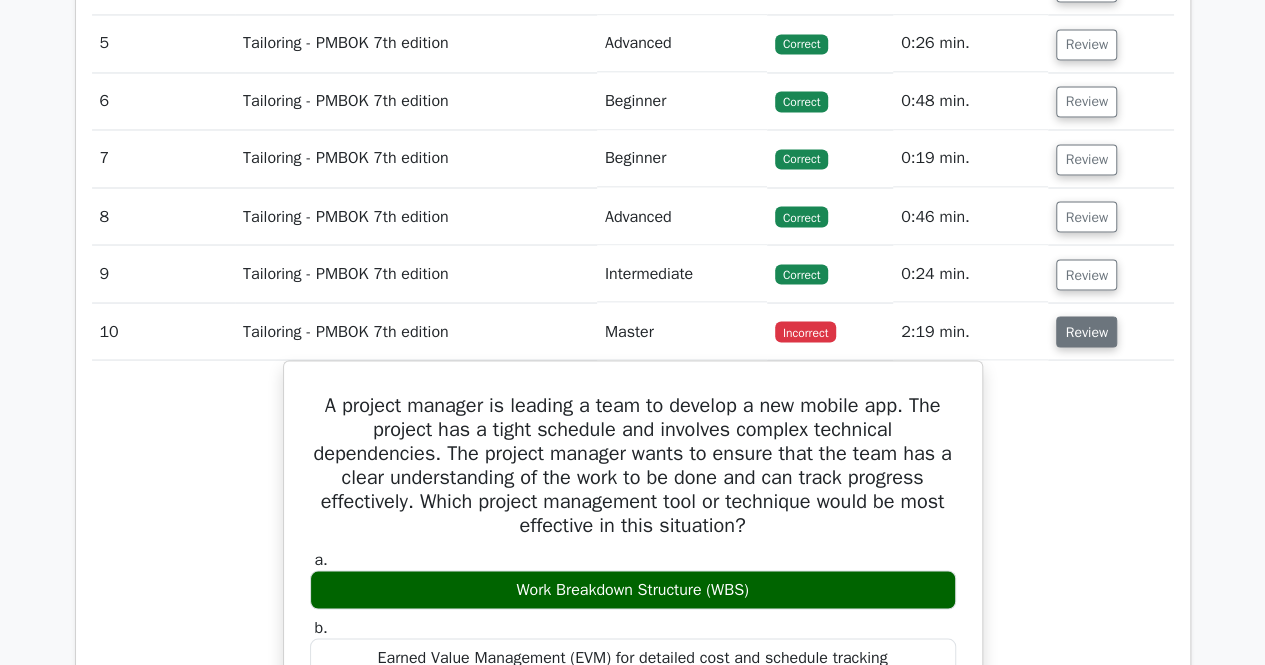 click on "Review" at bounding box center (1086, 331) 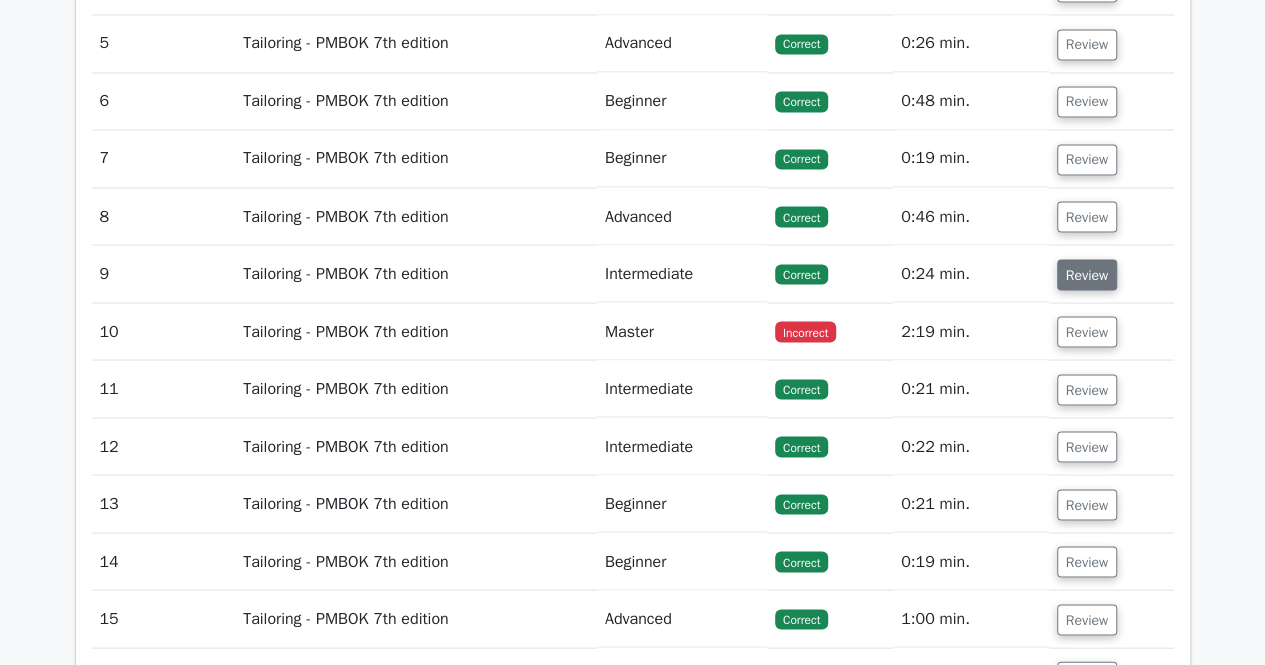 click on "Review" at bounding box center (1087, 274) 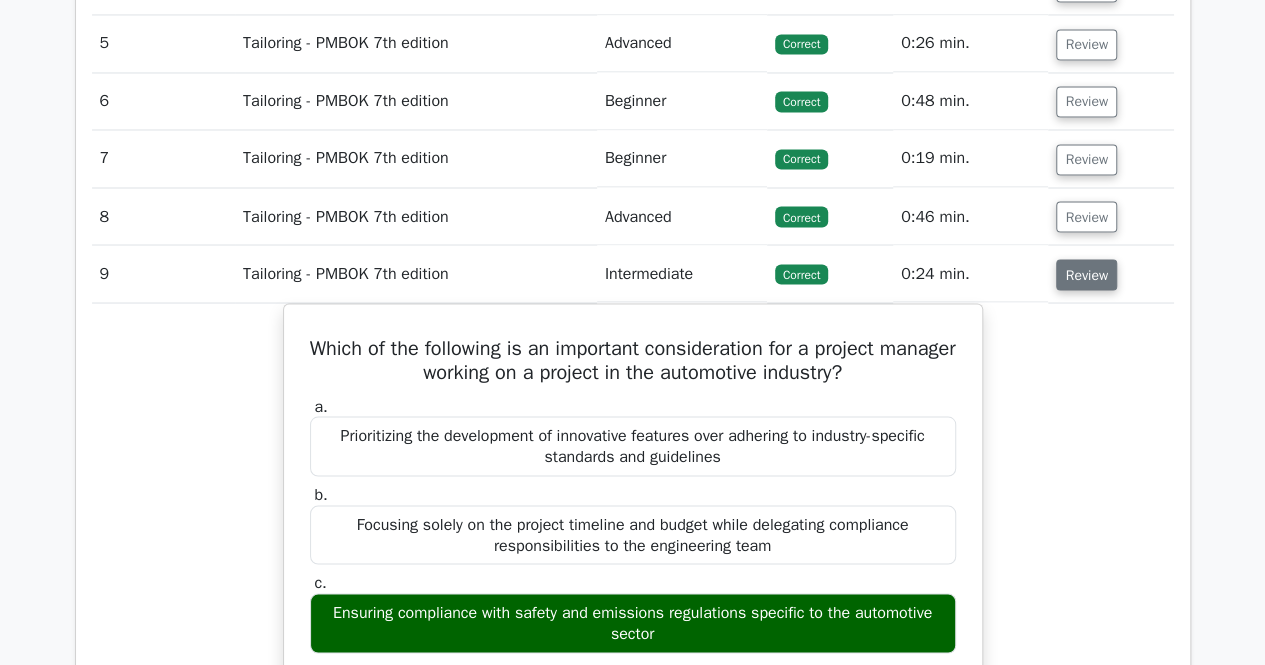 click on "Review" at bounding box center (1086, 274) 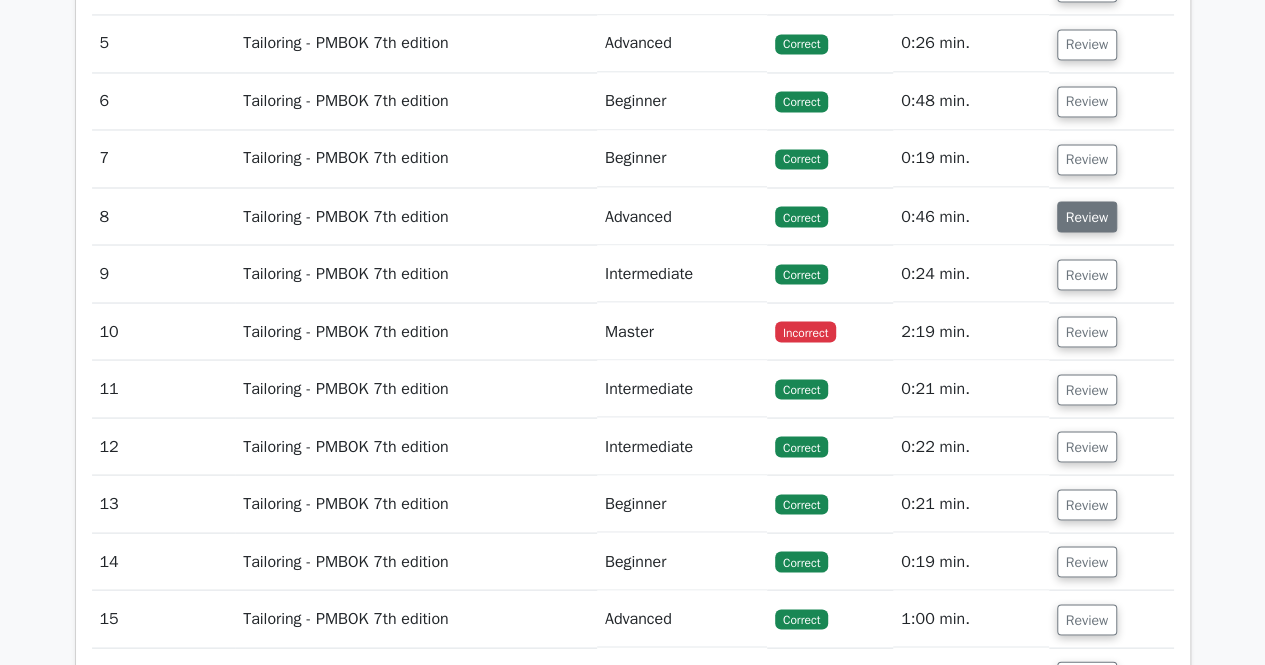 click on "Review" at bounding box center (1087, 216) 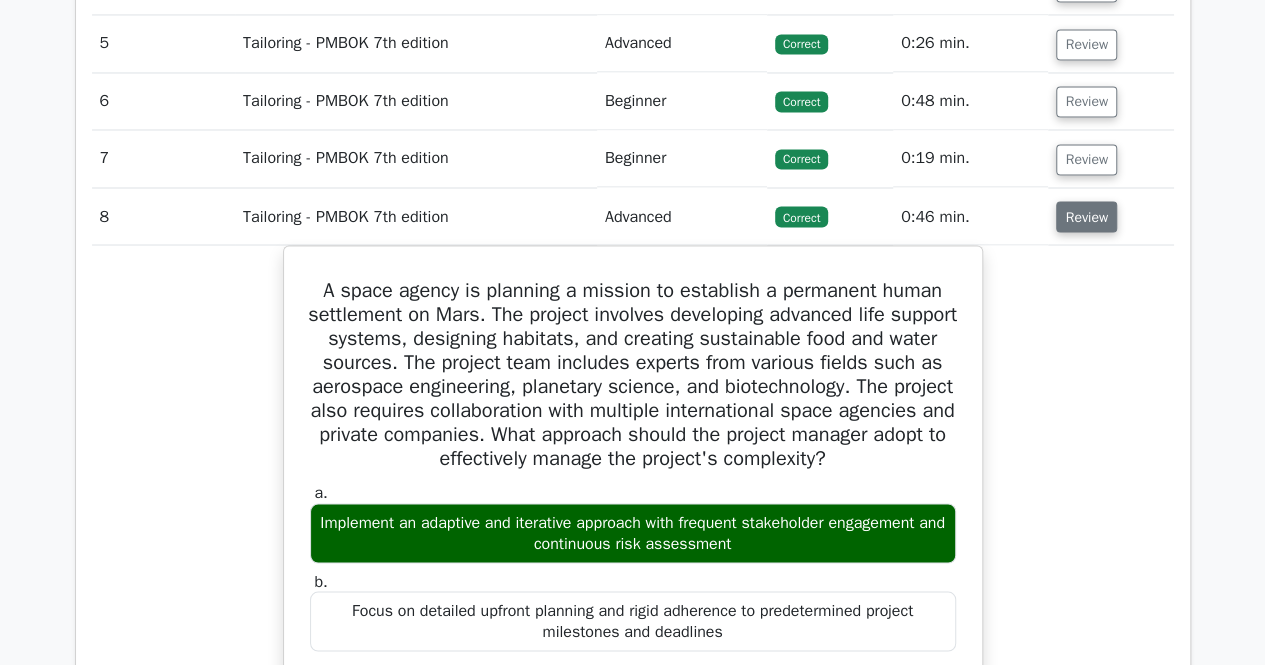 click on "Review" at bounding box center [1086, 216] 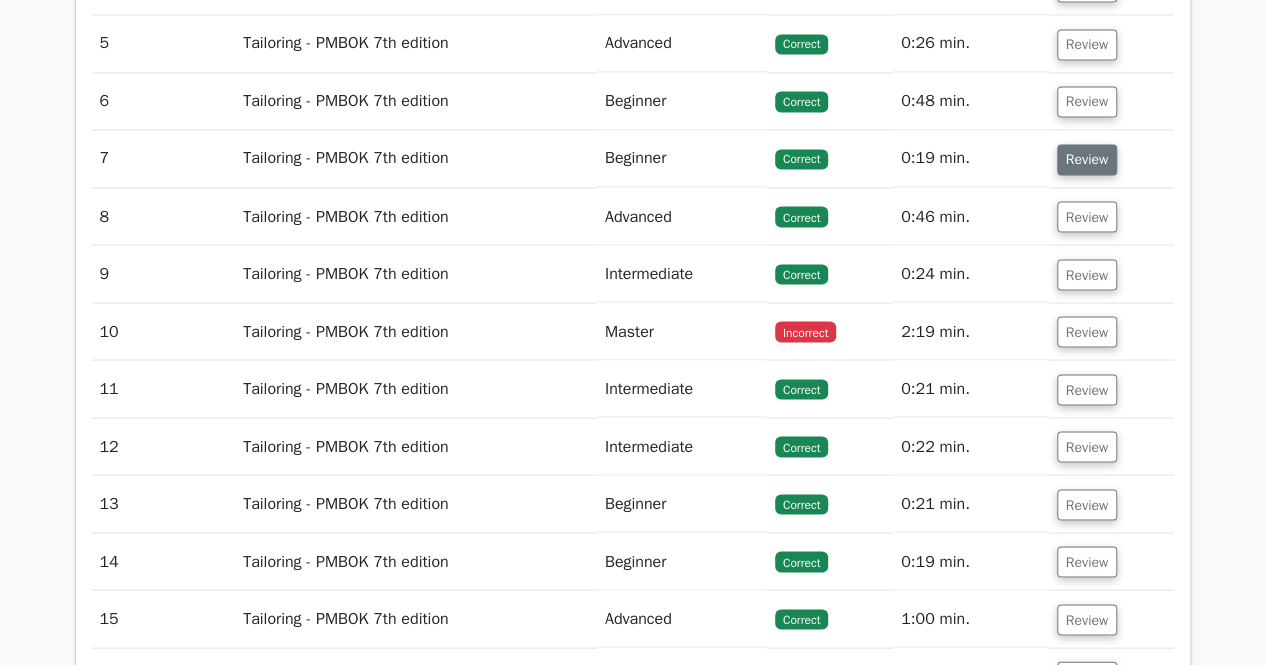 click on "Review" at bounding box center [1087, 159] 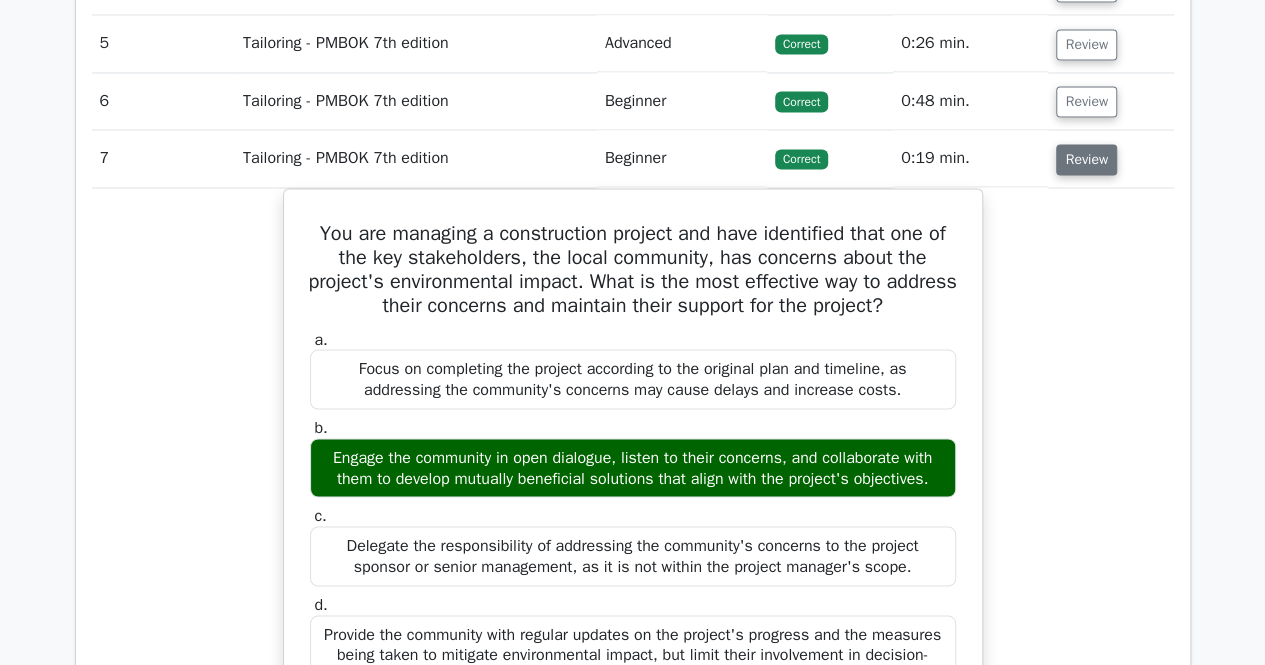 click on "Review" at bounding box center [1086, 159] 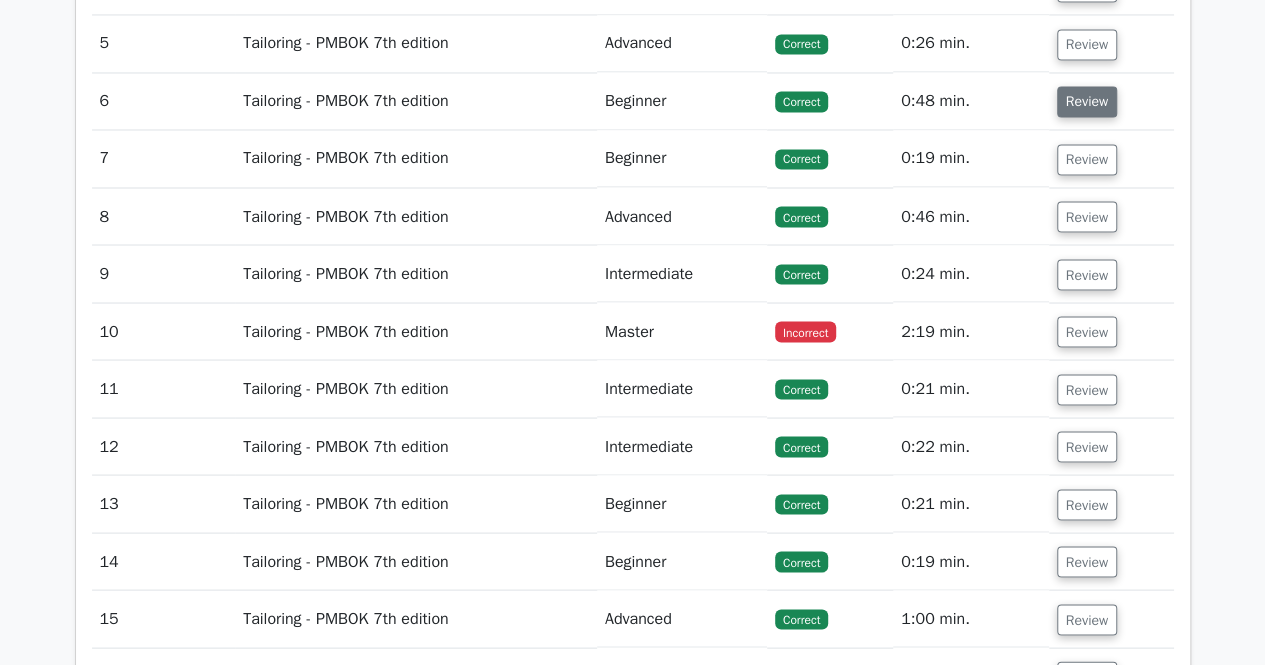click on "Review" at bounding box center (1087, 101) 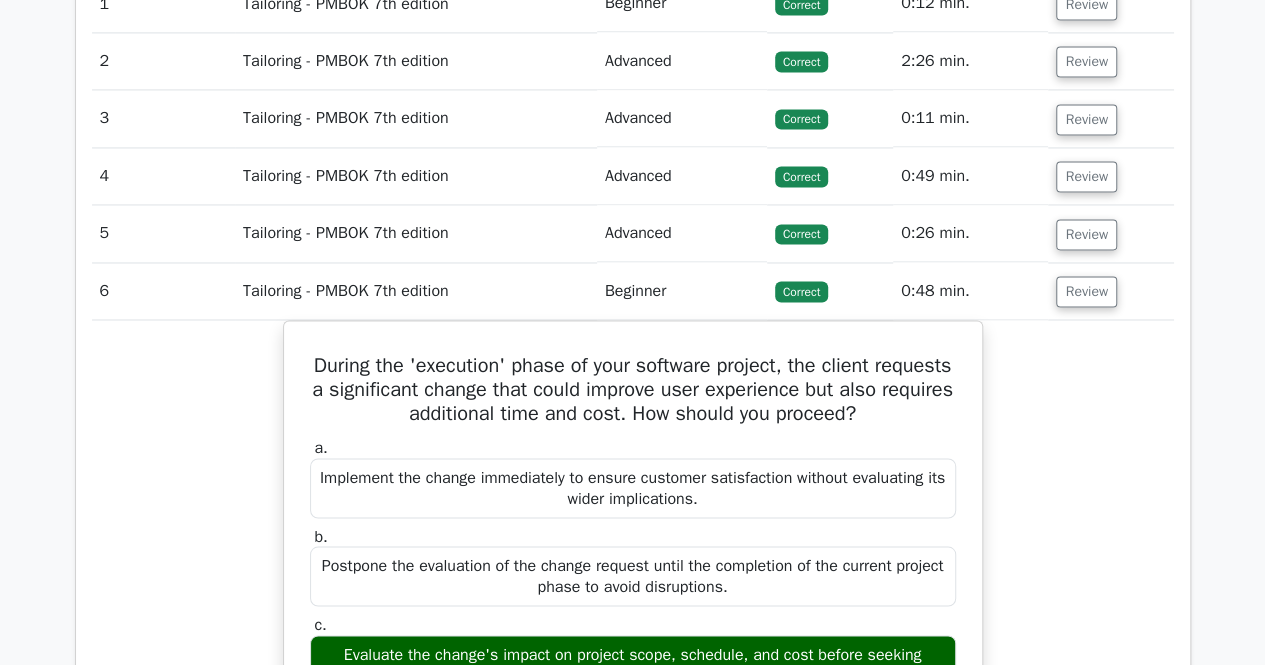 scroll, scrollTop: 1546, scrollLeft: 0, axis: vertical 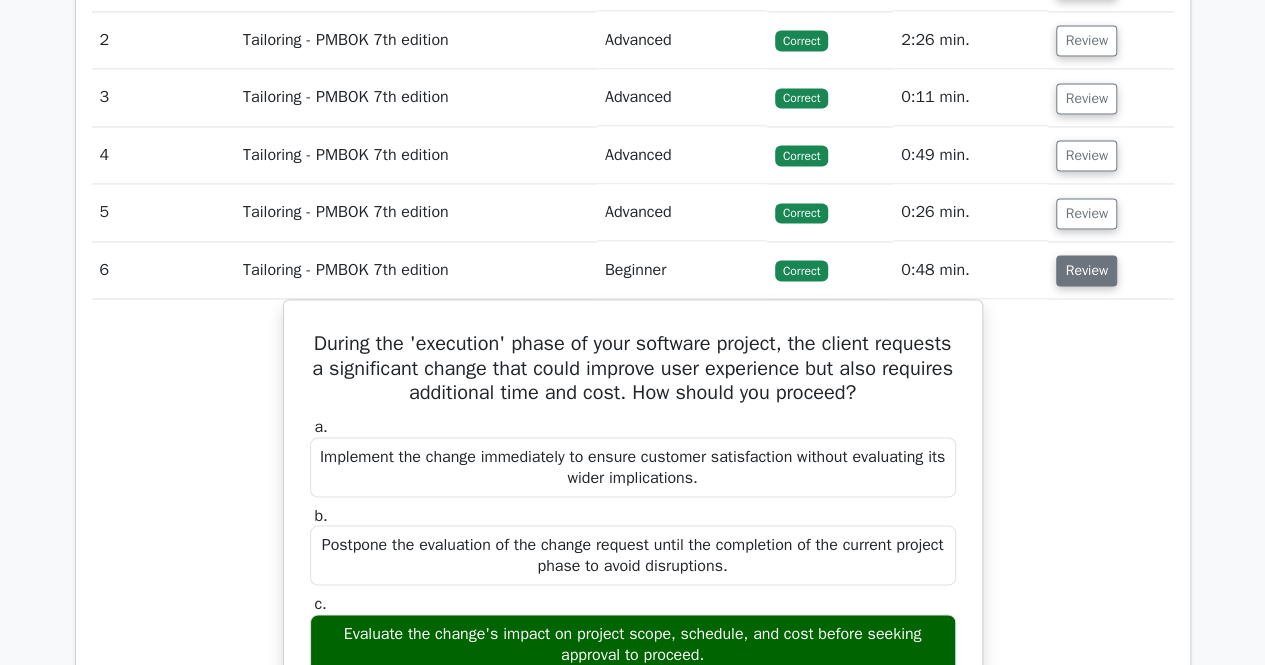 click on "Review" at bounding box center [1086, 270] 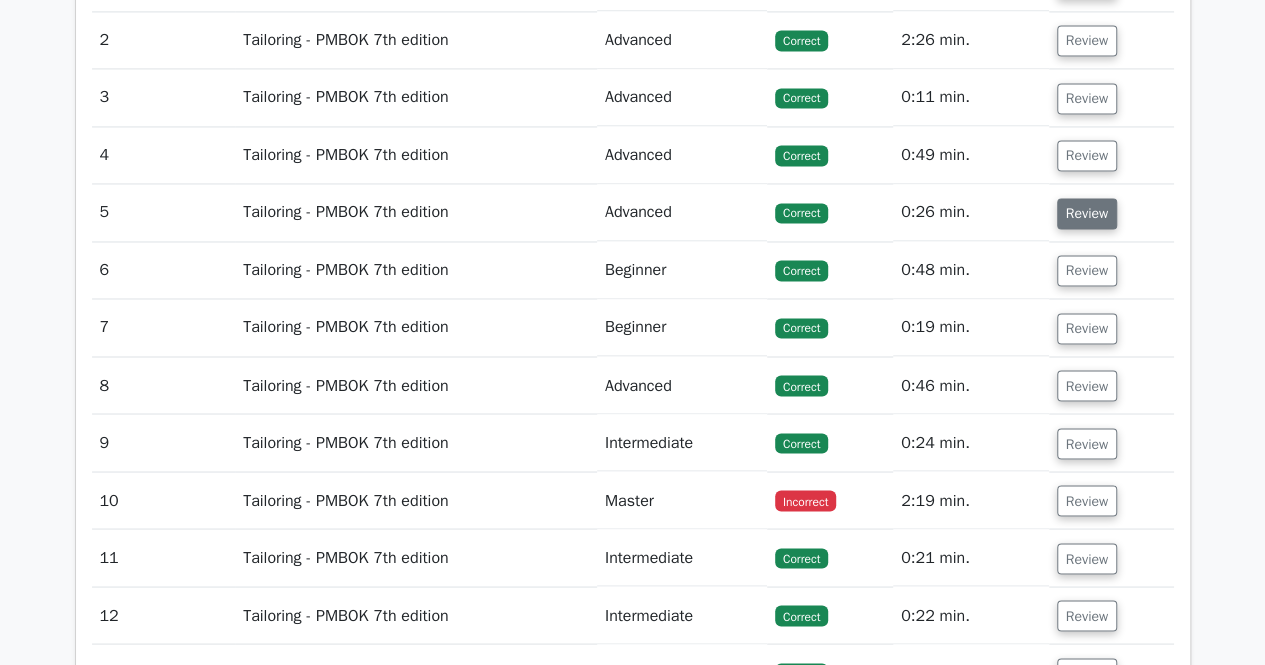 click on "Review" at bounding box center (1087, 213) 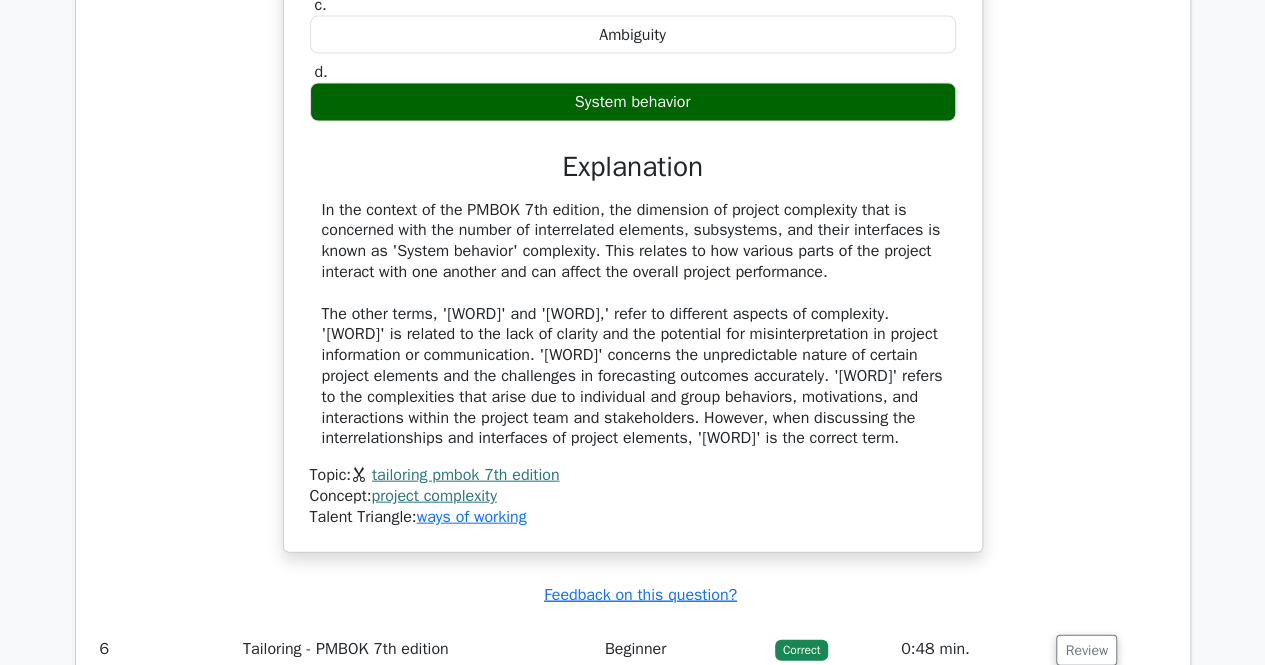 scroll, scrollTop: 2061, scrollLeft: 0, axis: vertical 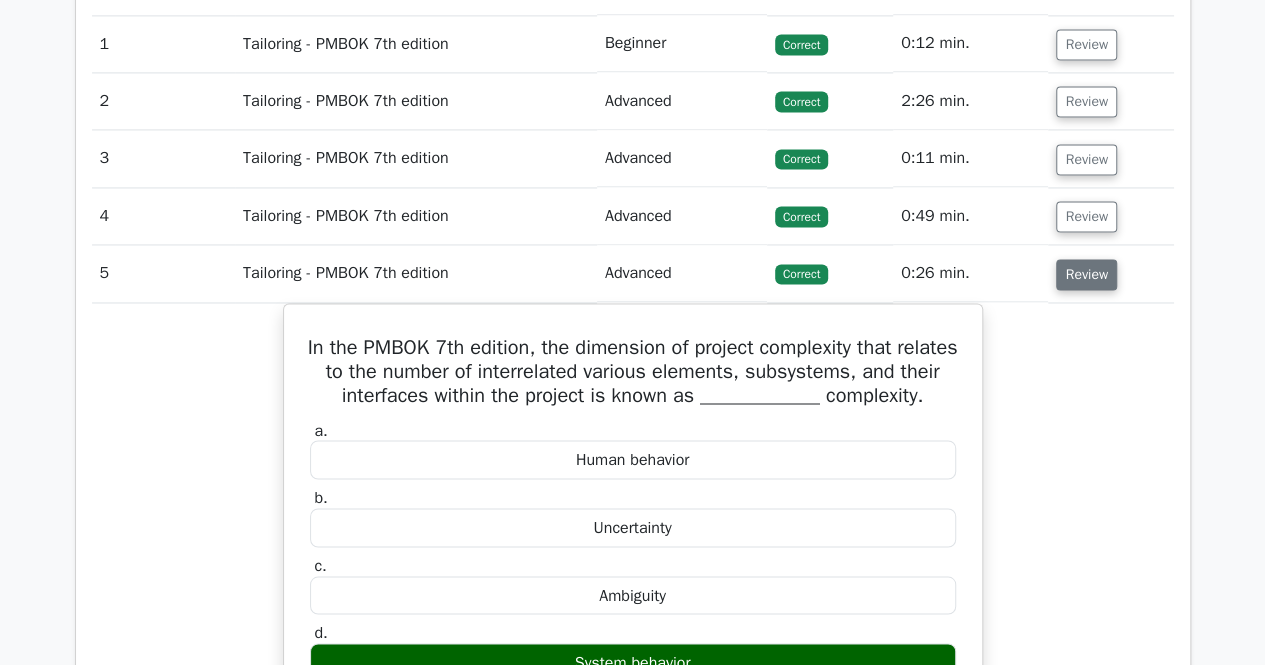 click on "Review" at bounding box center [1086, 274] 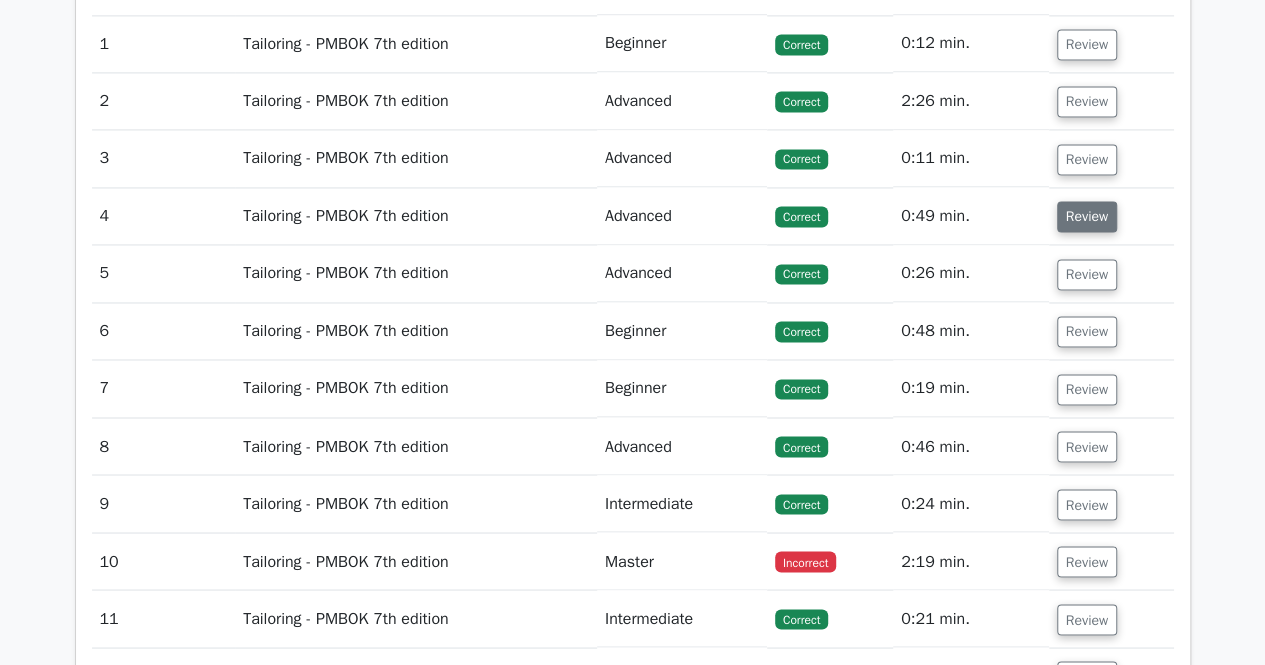 click on "Review" at bounding box center [1087, 216] 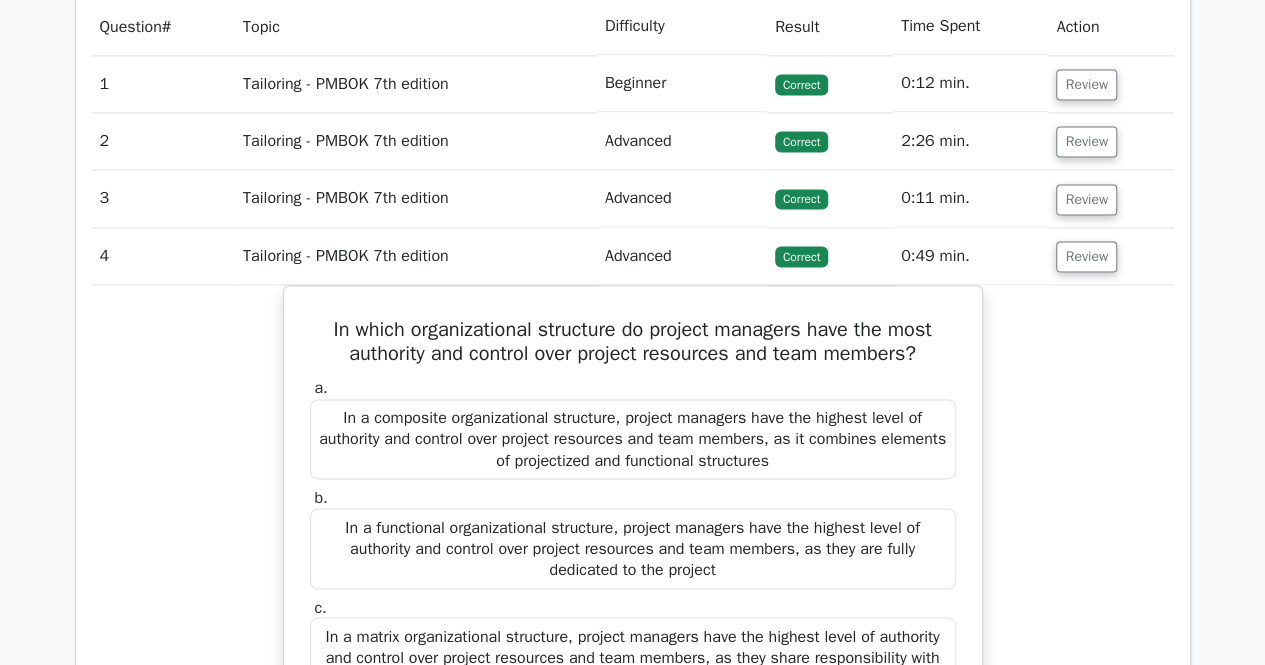 scroll, scrollTop: 1445, scrollLeft: 0, axis: vertical 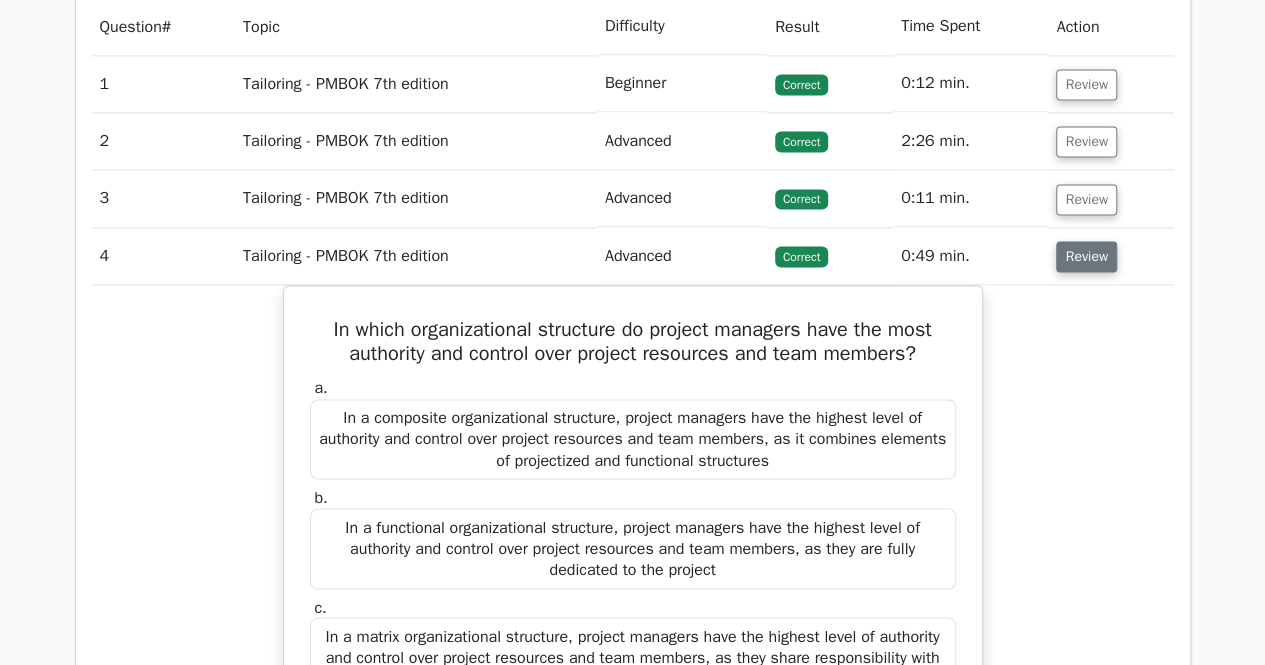 click on "Review" at bounding box center (1086, 256) 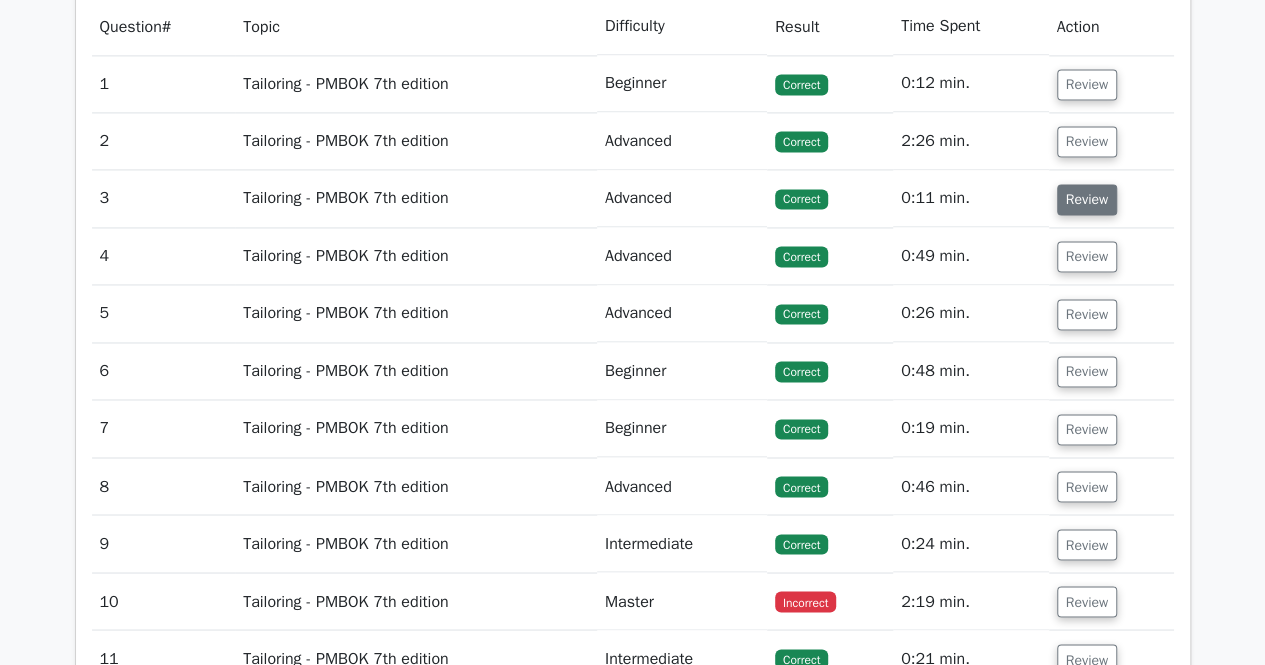 click on "Review" at bounding box center [1087, 199] 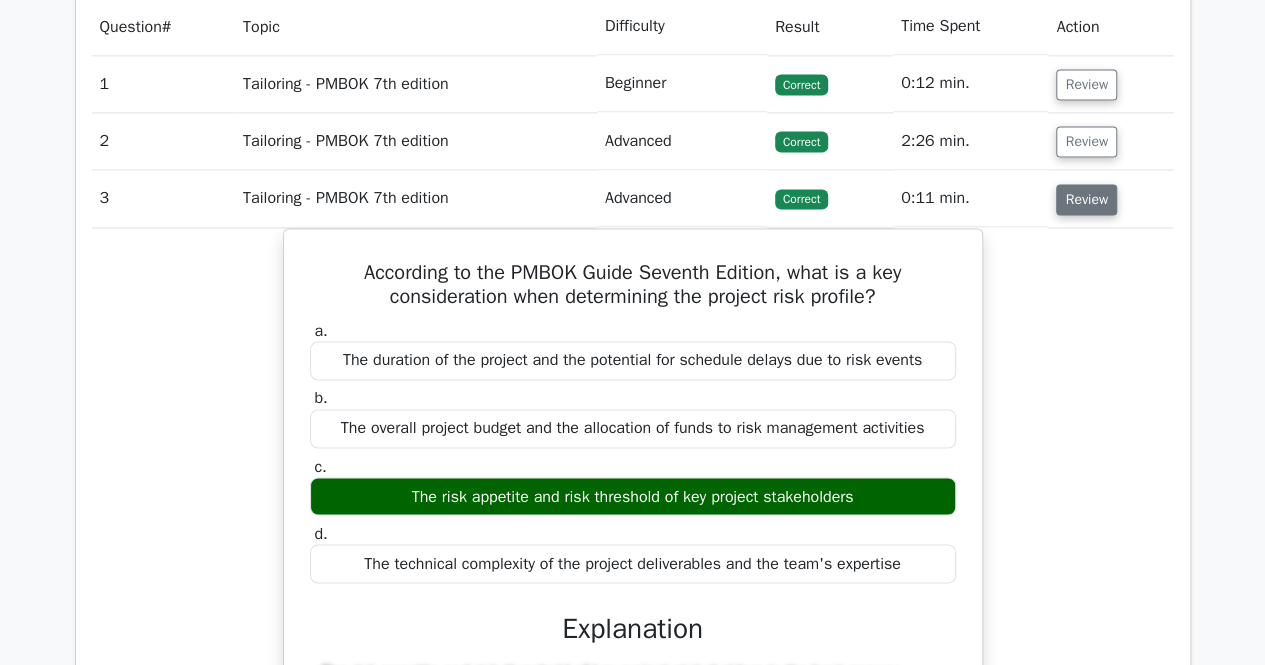 click on "Review" at bounding box center [1086, 199] 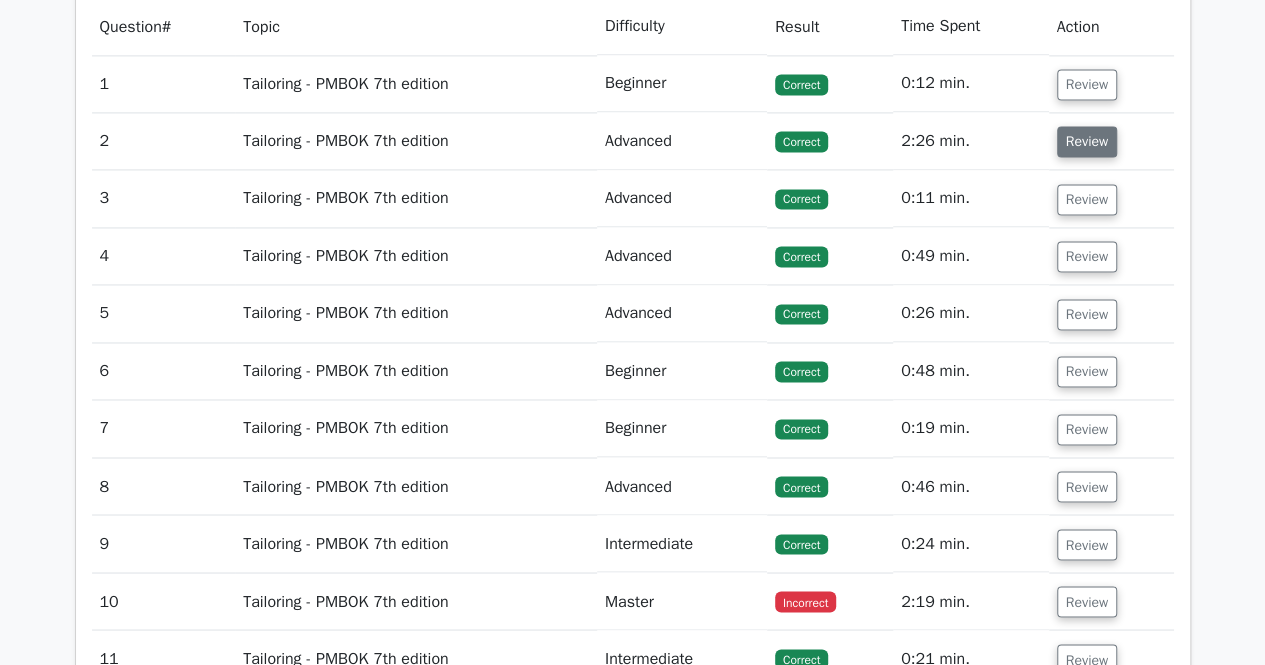 click on "Review" at bounding box center (1087, 141) 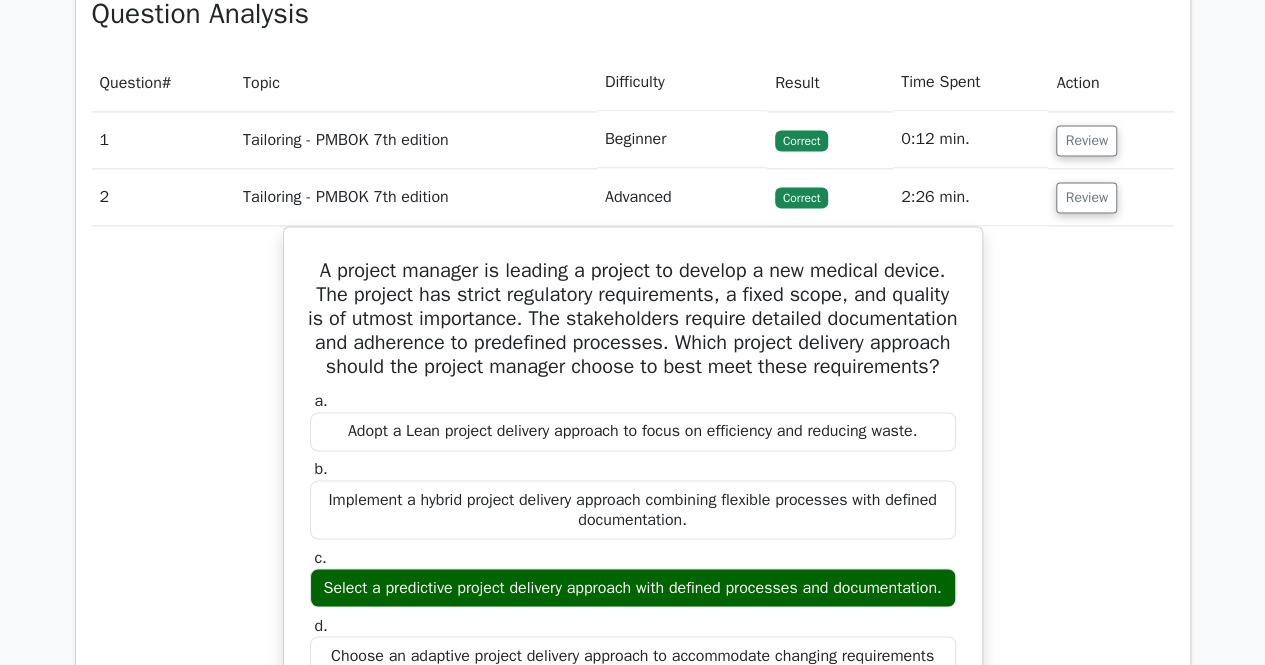 scroll, scrollTop: 1384, scrollLeft: 0, axis: vertical 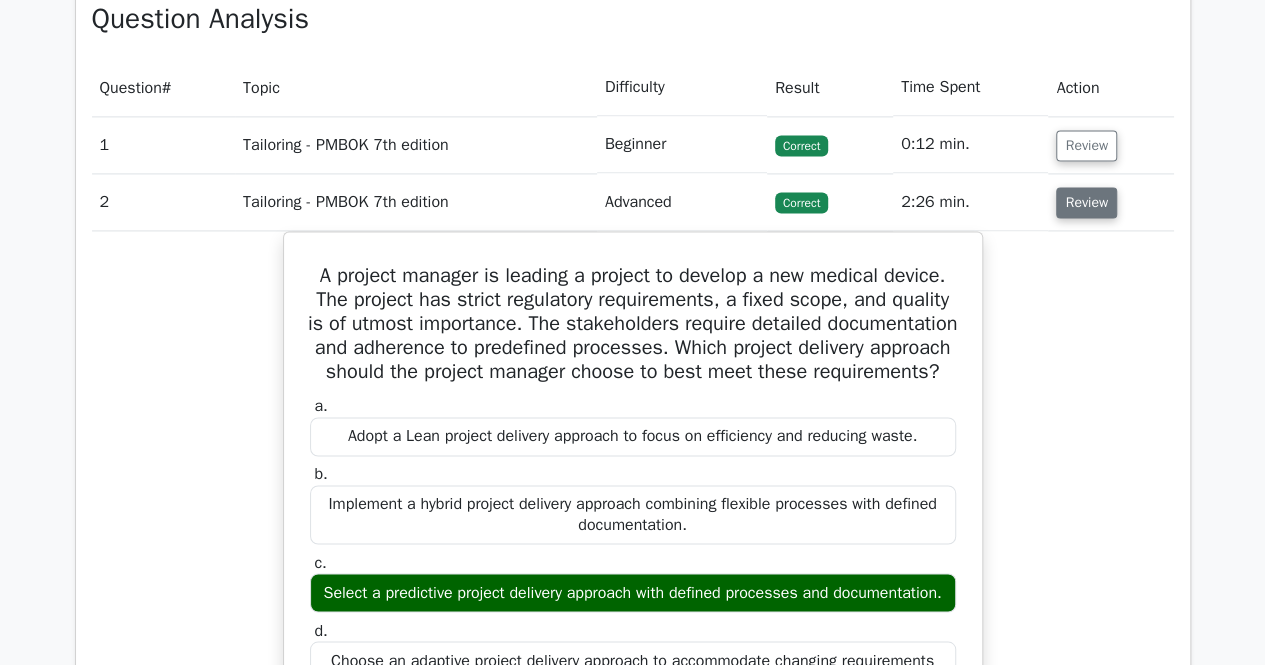 click on "Review" at bounding box center [1086, 202] 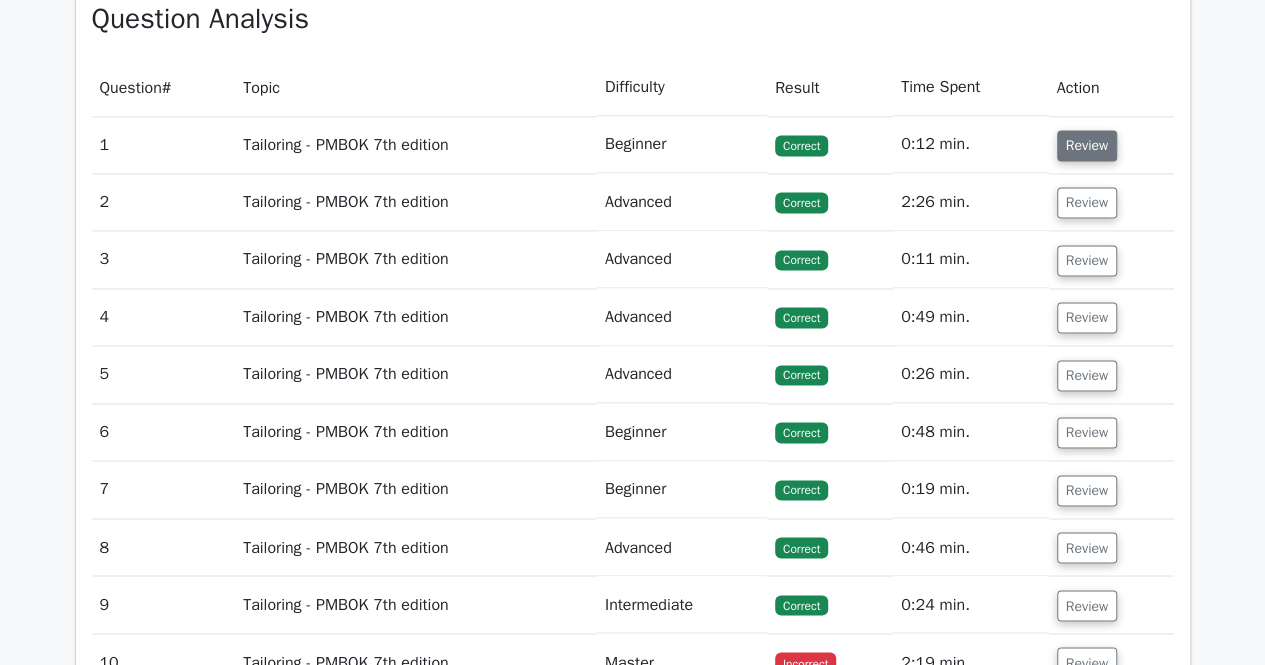 click on "Review" at bounding box center [1087, 145] 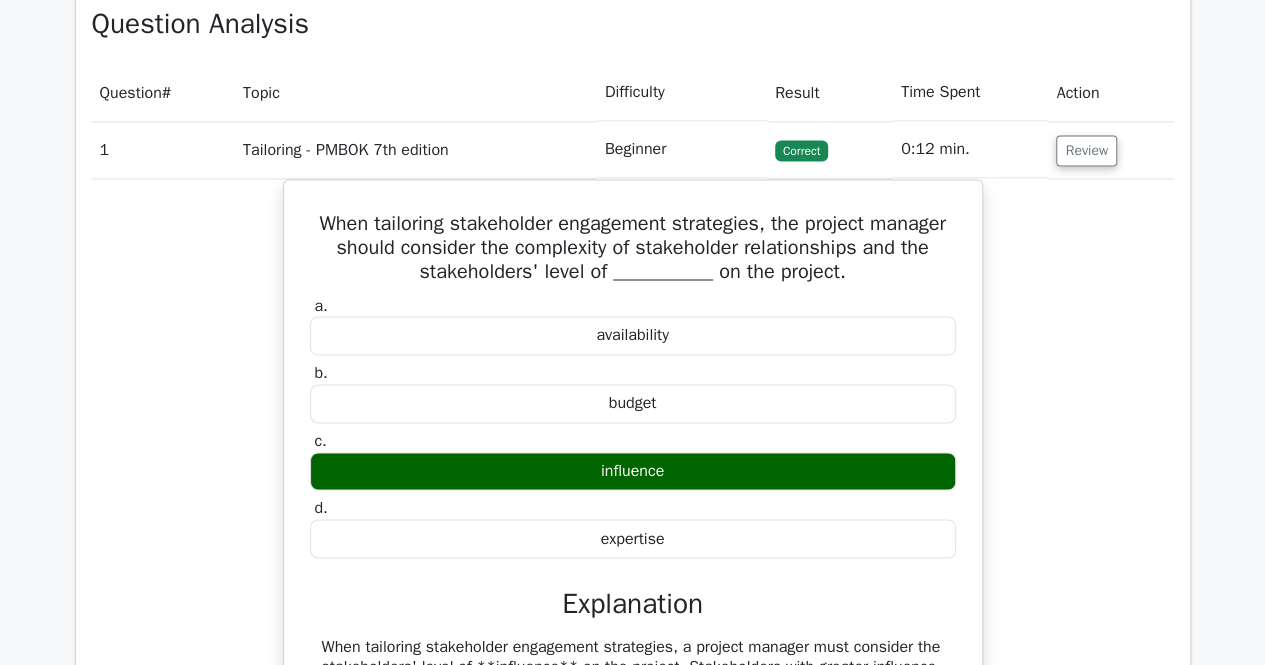 click on "Go Premium
Project Management Professional Preparation Package (2025)
Earn 35 PDUs needed for your PMP certification
13651 Superior-grade  Project Management Professional practice questions.
Accelerated Mastery: Deep dive into critical topics to fast-track your mastery.
Unlock Effortless PMP preparation: 5 full exams.
100% Satisfaction Guaranteed: Full refund with no questions if unsatisfied.
Bonus: all courses" at bounding box center (632, 906) 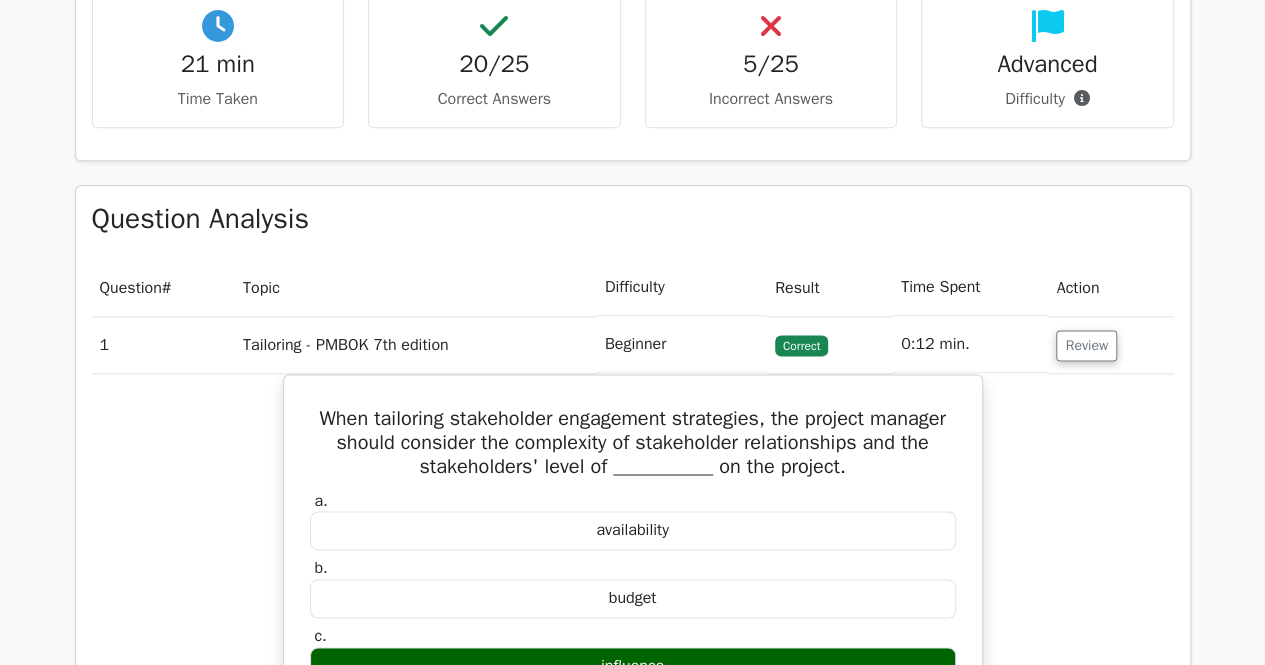scroll, scrollTop: 1098, scrollLeft: 0, axis: vertical 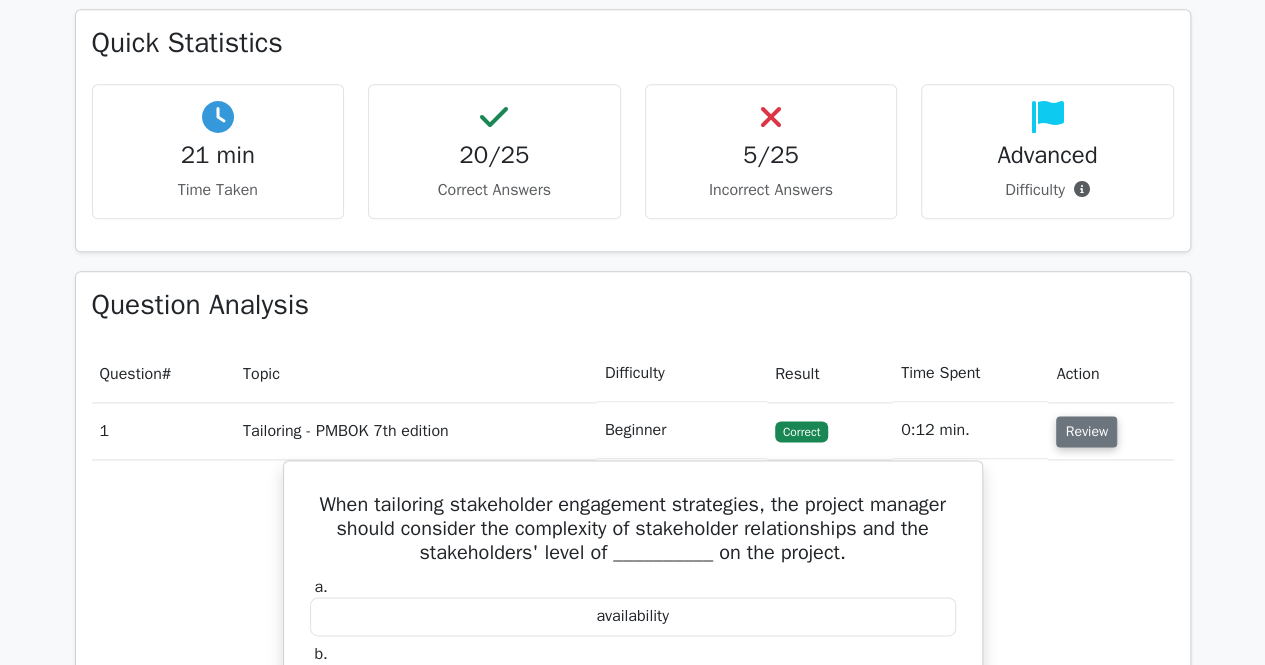 click on "Review" at bounding box center [1086, 431] 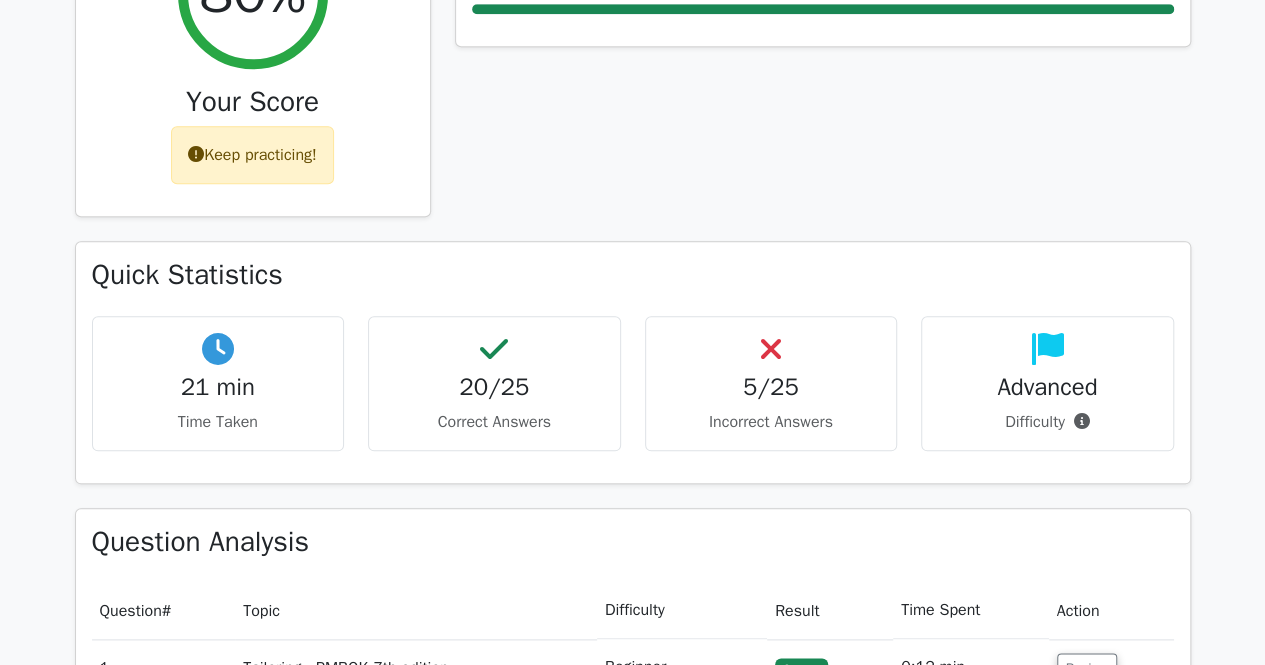 scroll, scrollTop: 862, scrollLeft: 0, axis: vertical 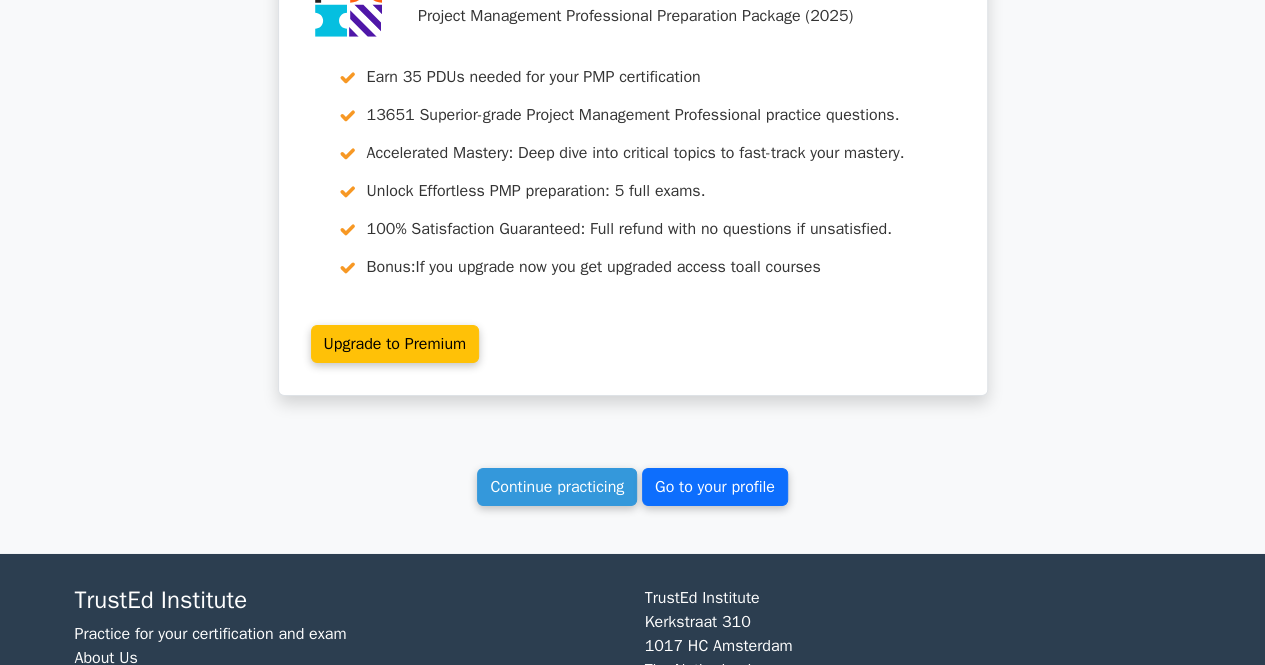 click on "Go to your profile" at bounding box center [715, 487] 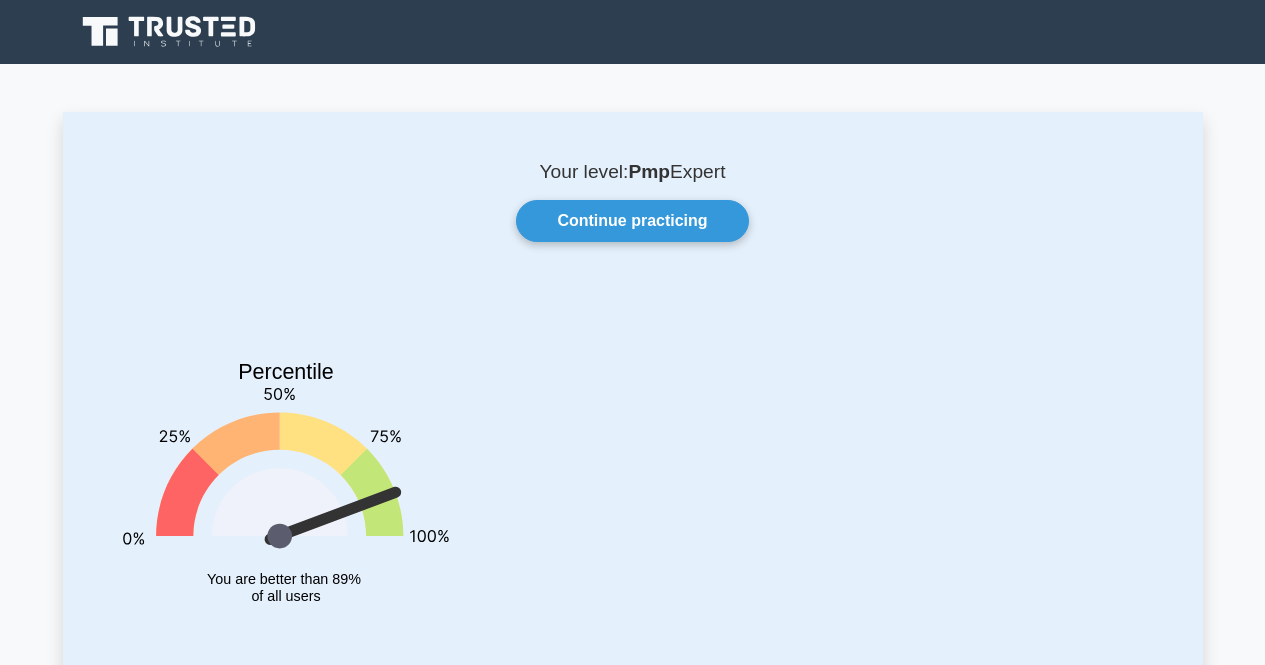 scroll, scrollTop: 0, scrollLeft: 0, axis: both 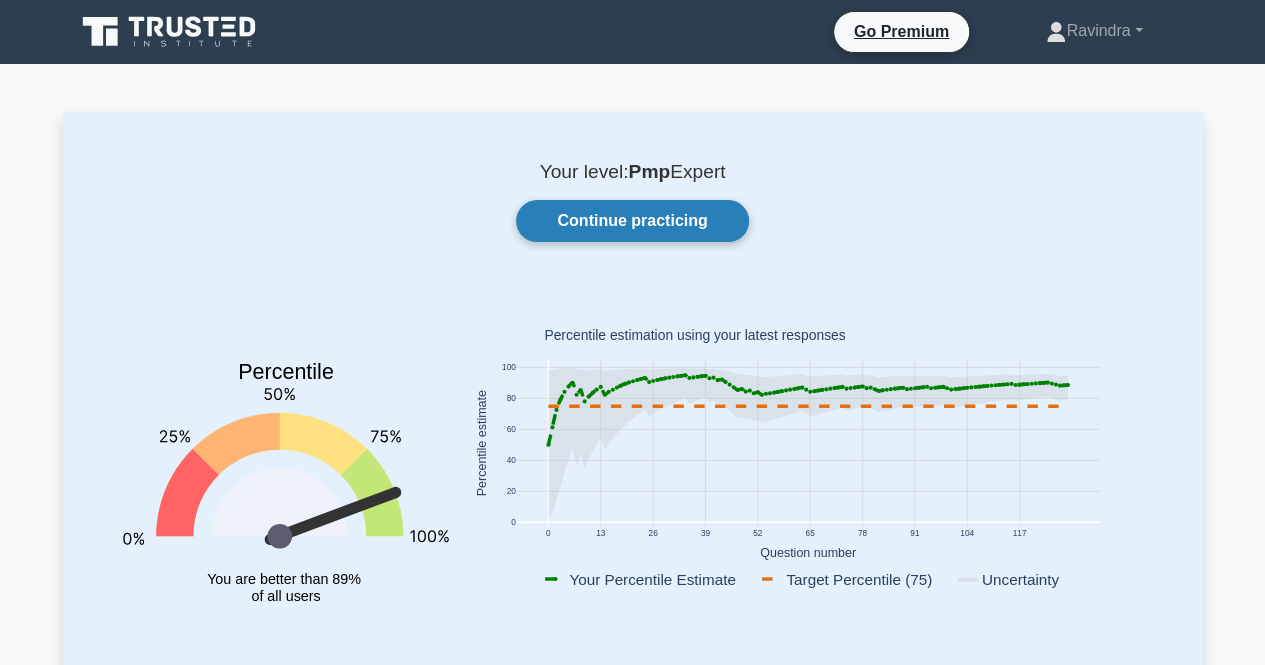 click on "Continue practicing" at bounding box center (632, 221) 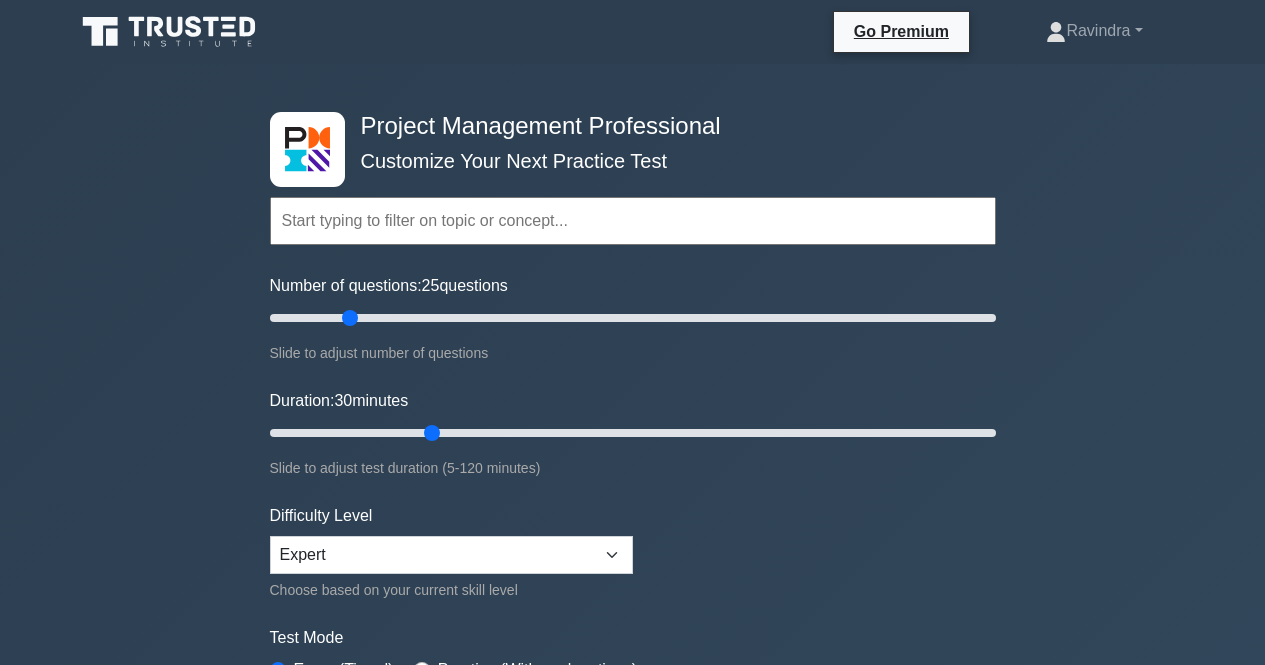 scroll, scrollTop: 0, scrollLeft: 0, axis: both 